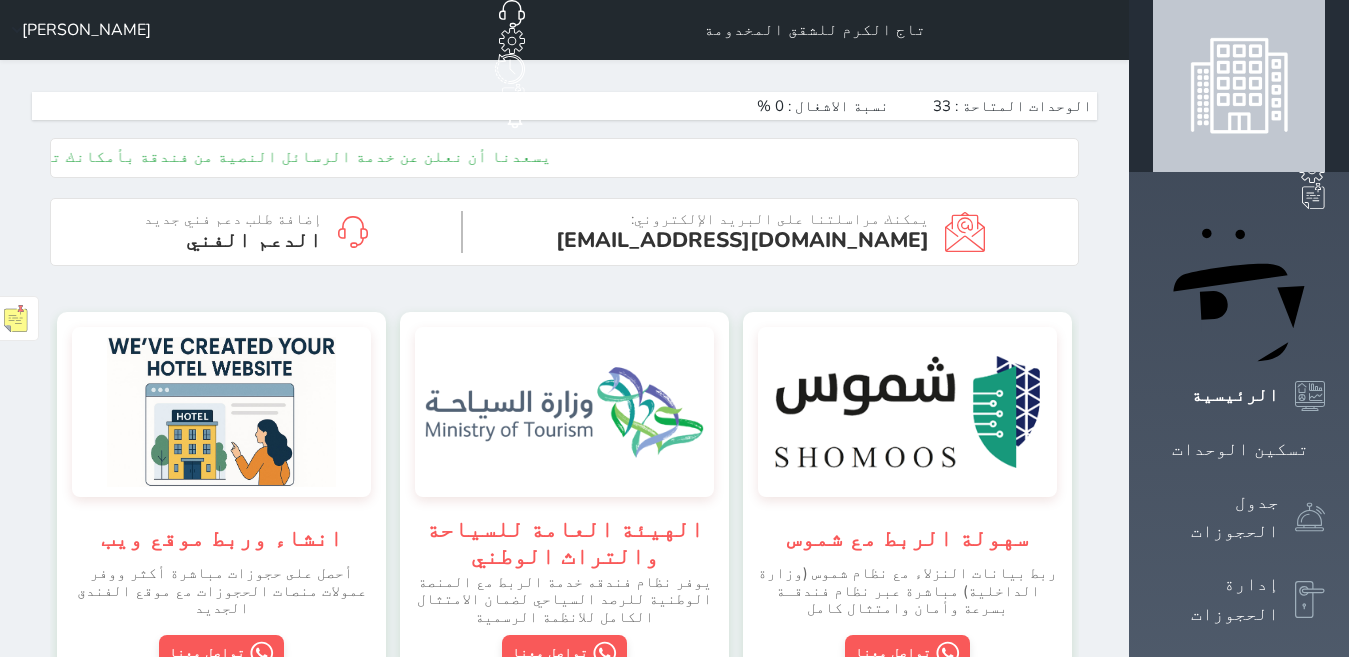 scroll, scrollTop: 0, scrollLeft: 0, axis: both 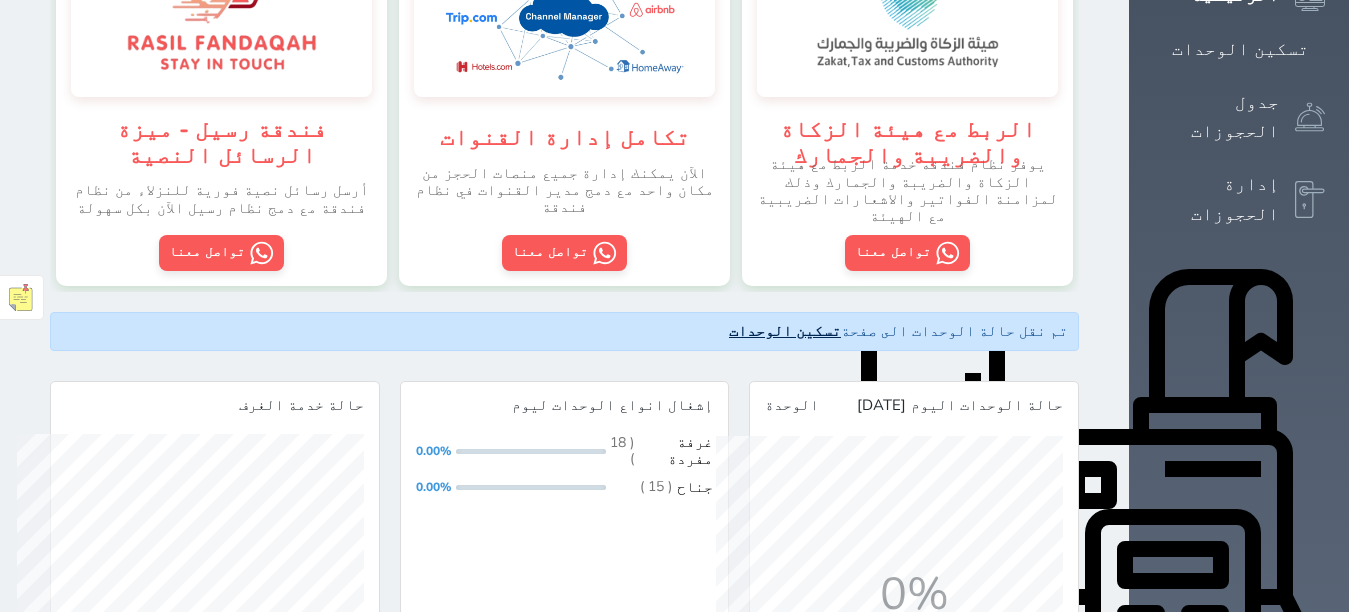 click on "تسكين الوحدات" at bounding box center [785, 331] 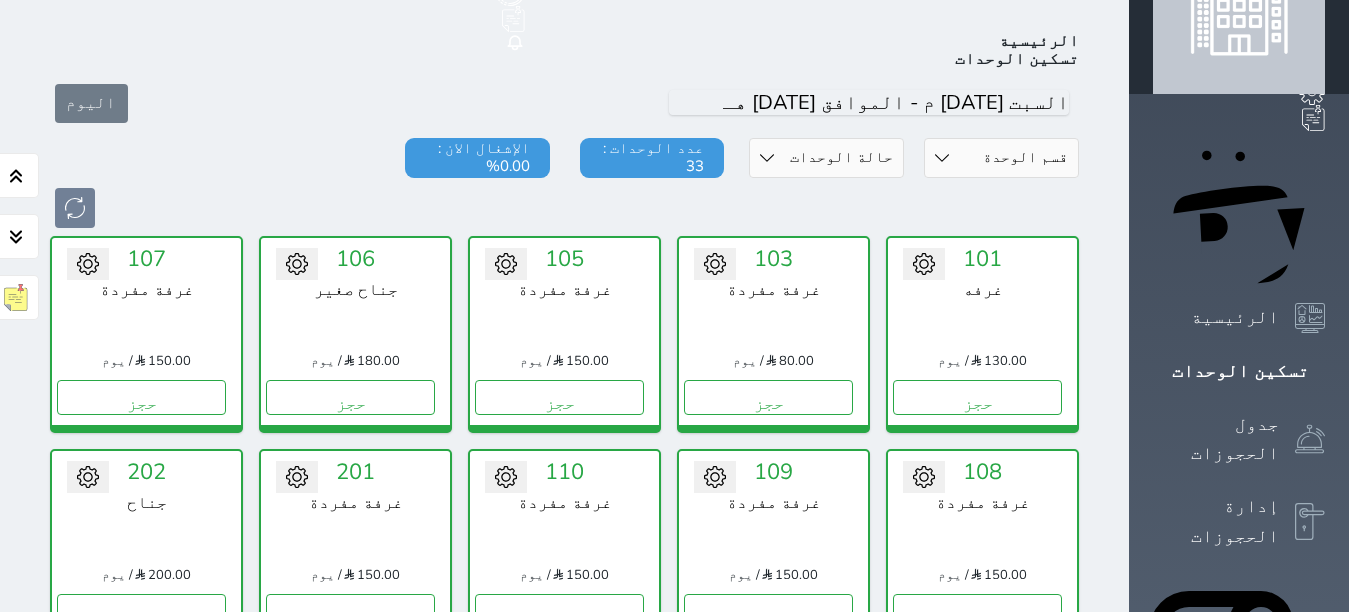 scroll, scrollTop: 278, scrollLeft: 0, axis: vertical 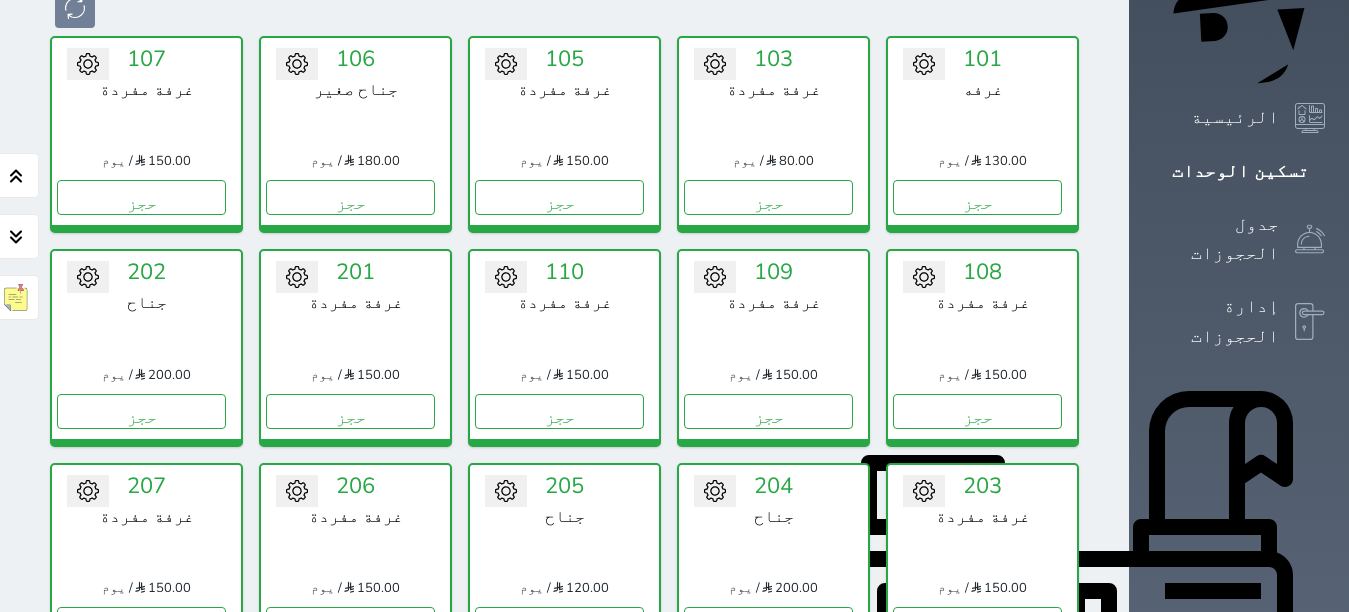 click on "حجز" at bounding box center [977, 838] 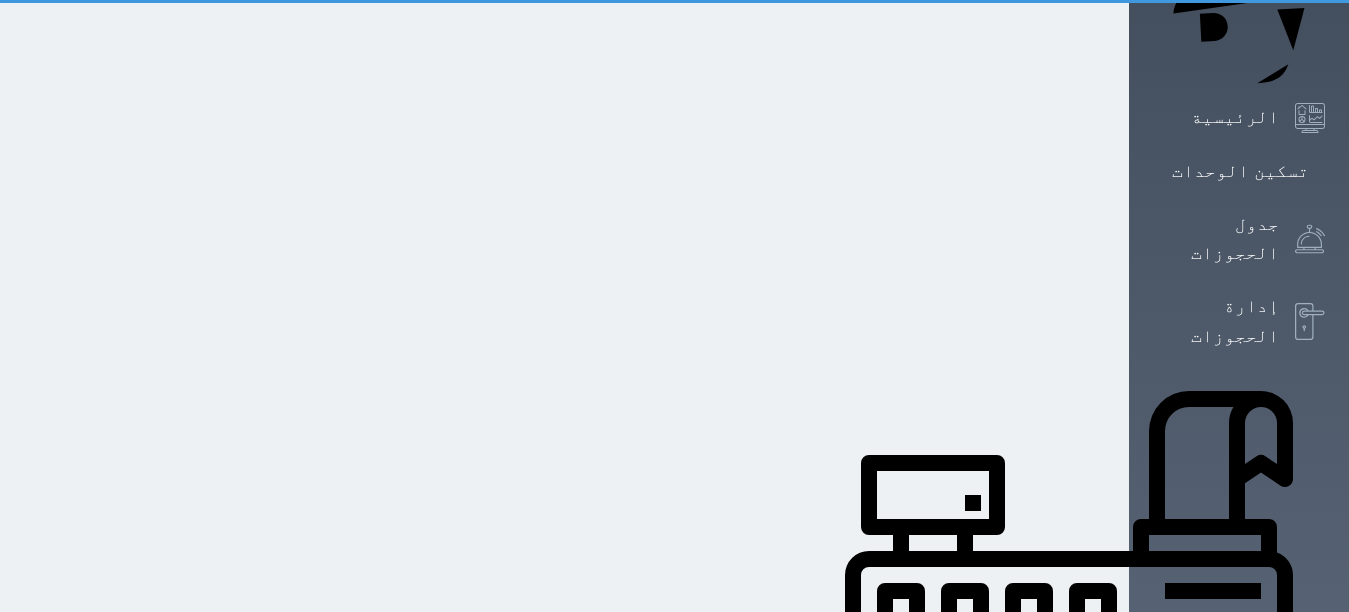 scroll, scrollTop: 0, scrollLeft: 0, axis: both 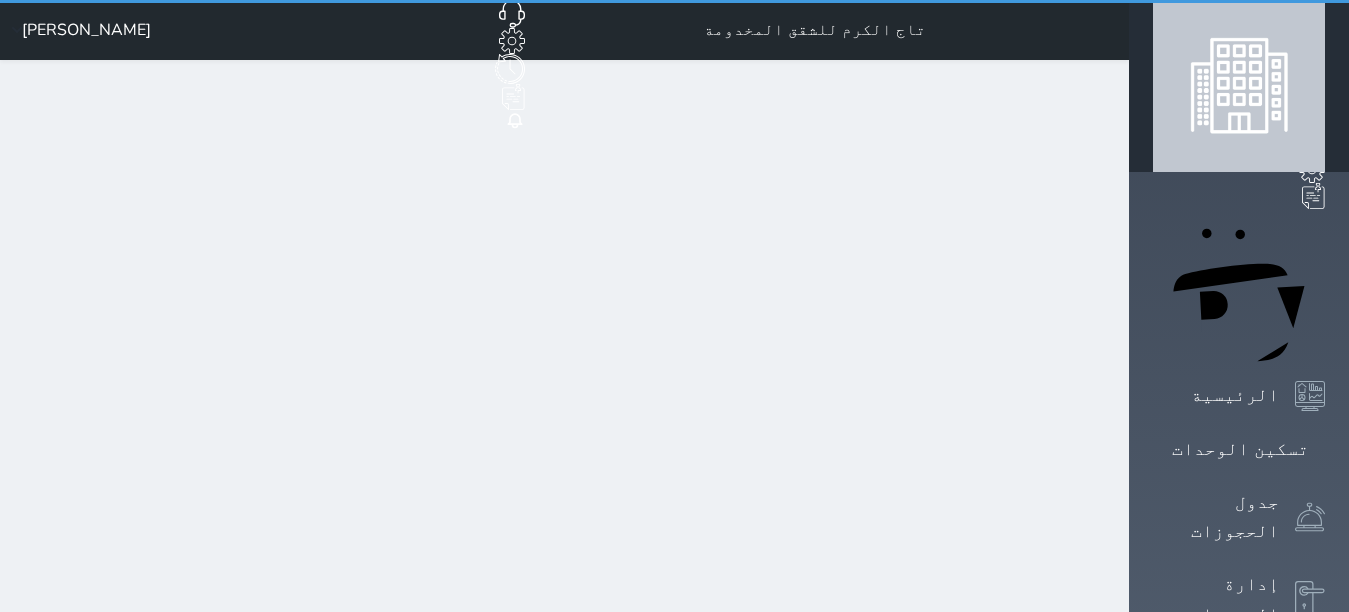 select on "1" 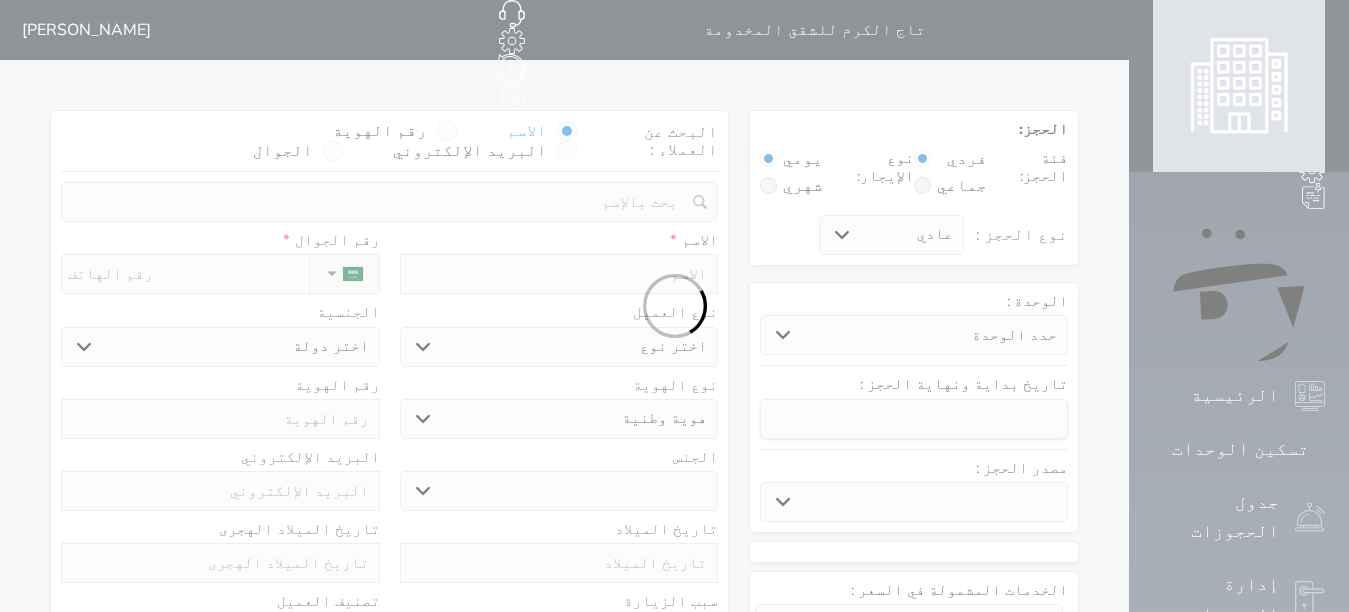 select 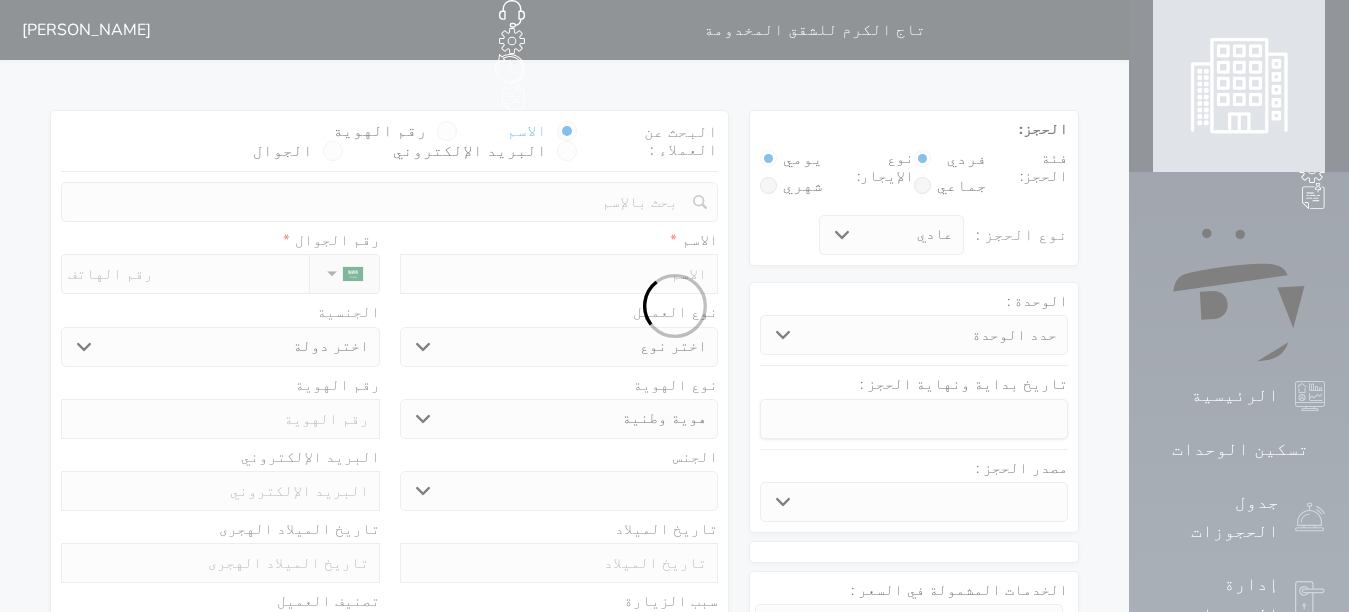 select 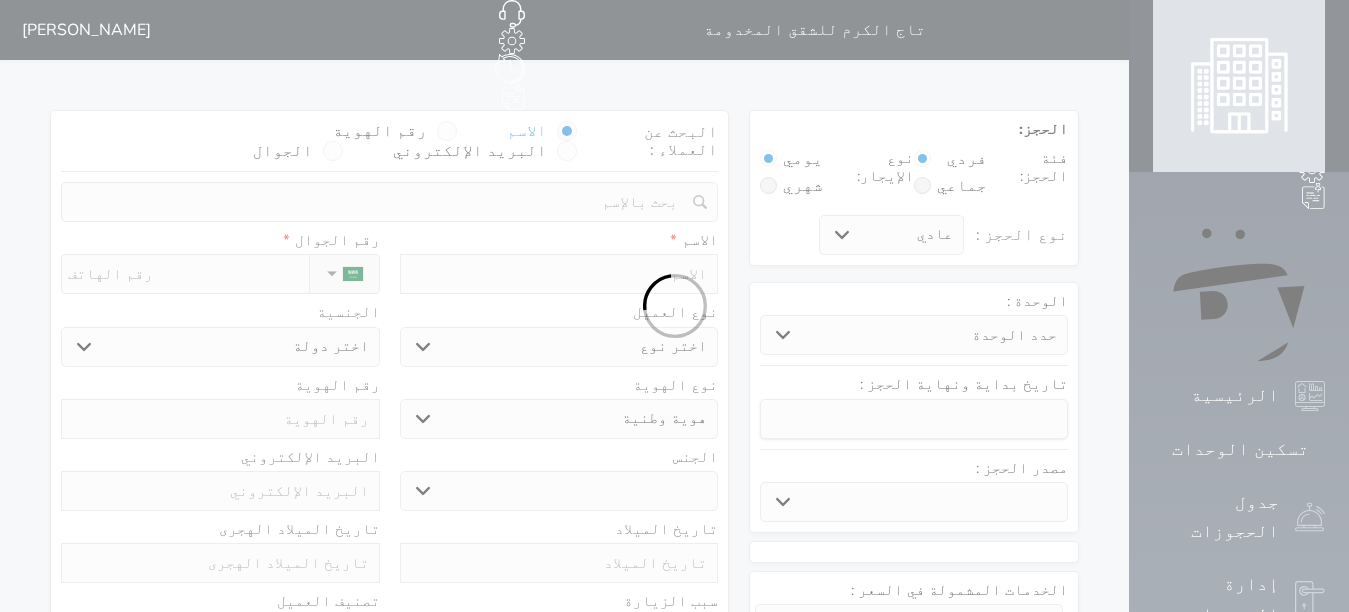 select 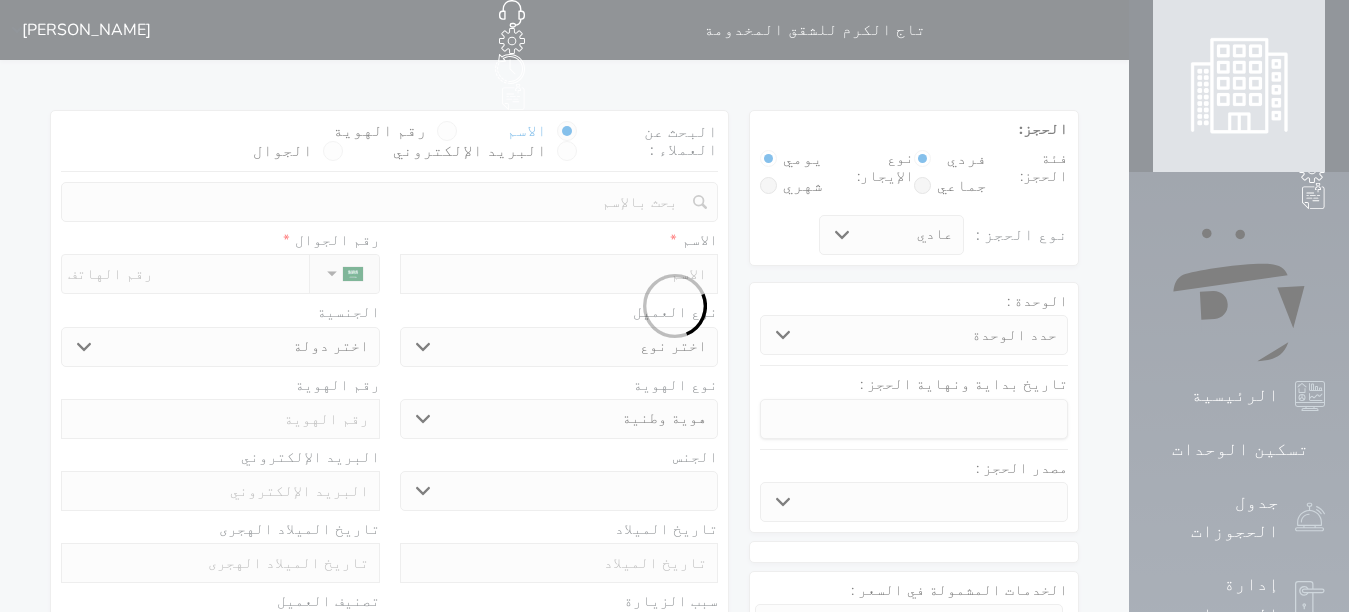 select 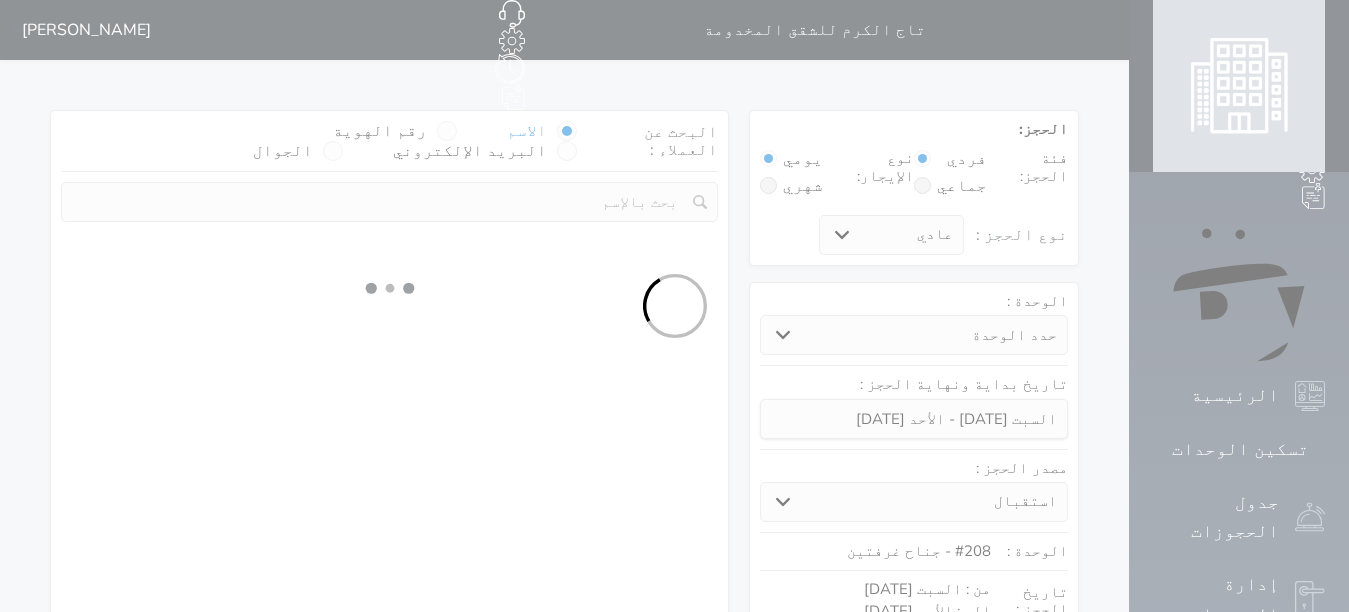 select 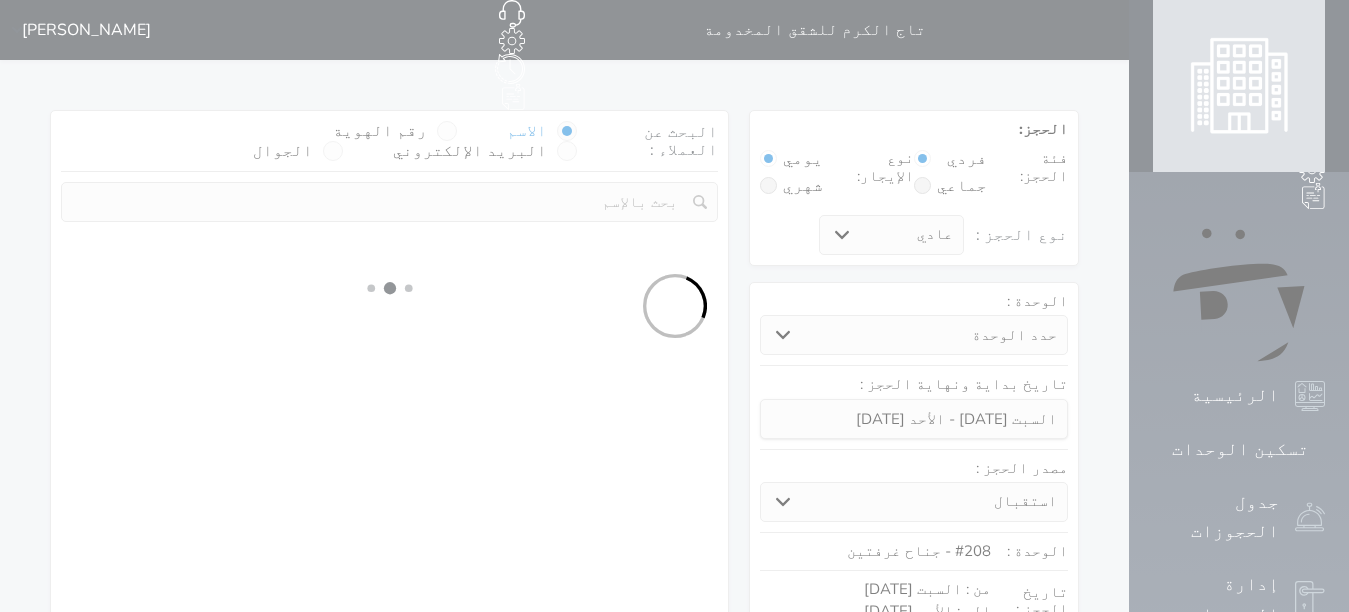 select on "1" 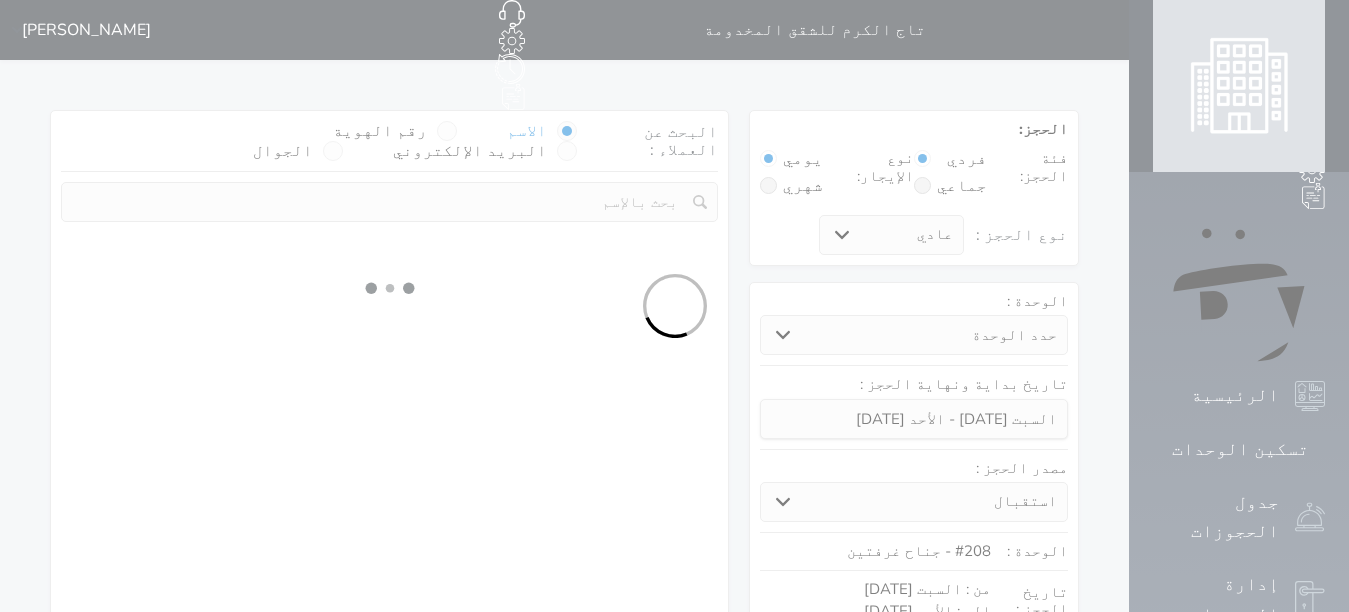 select 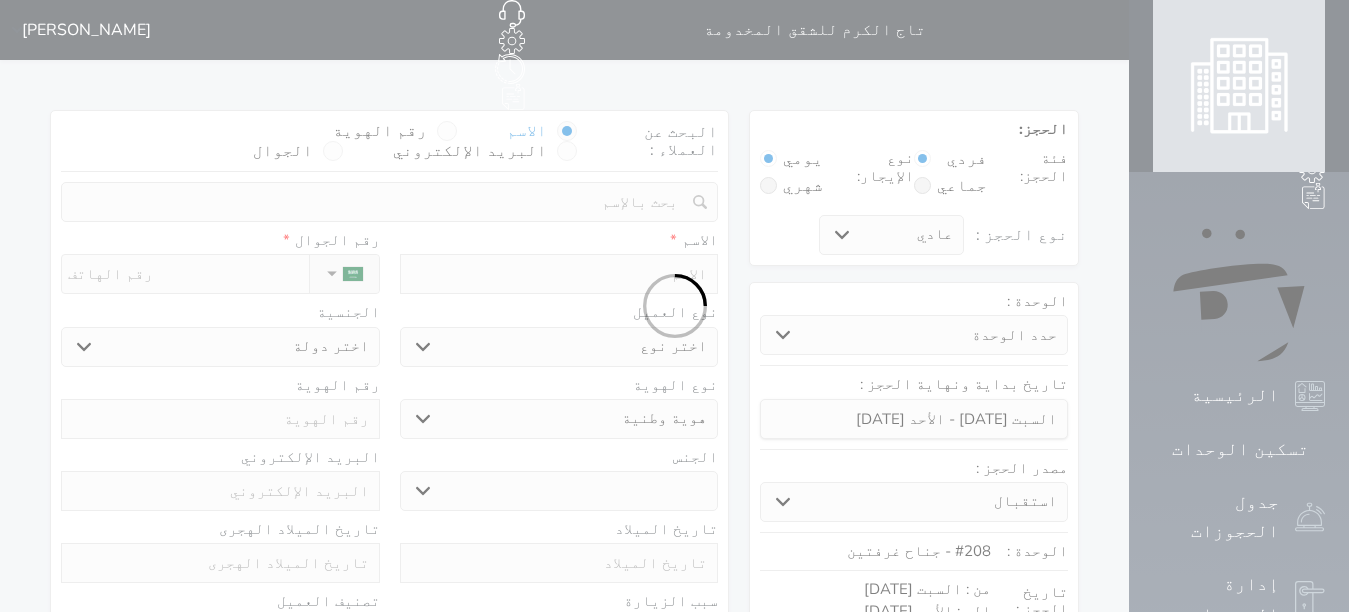 select 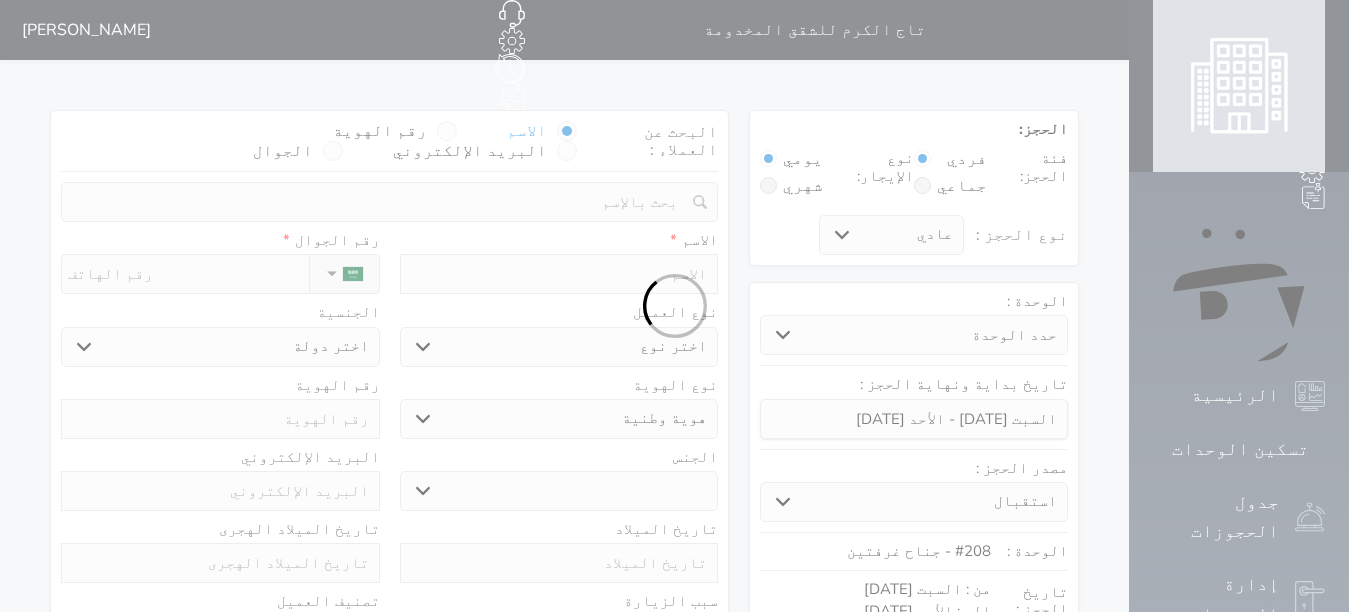 select 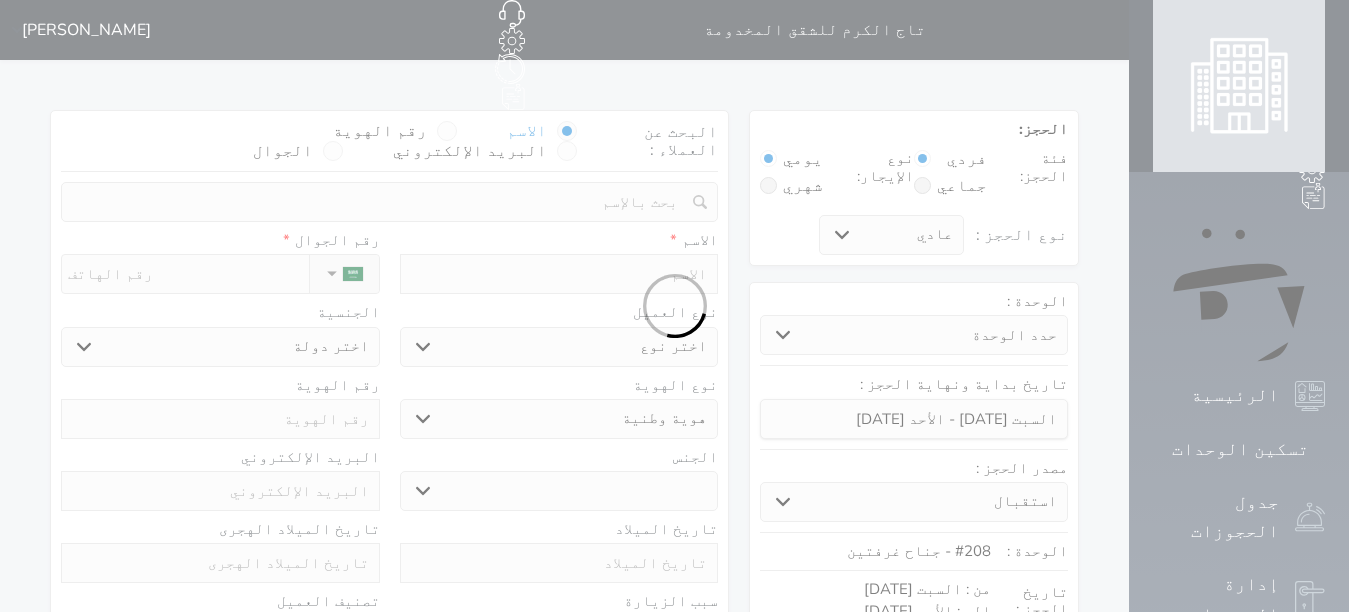 select 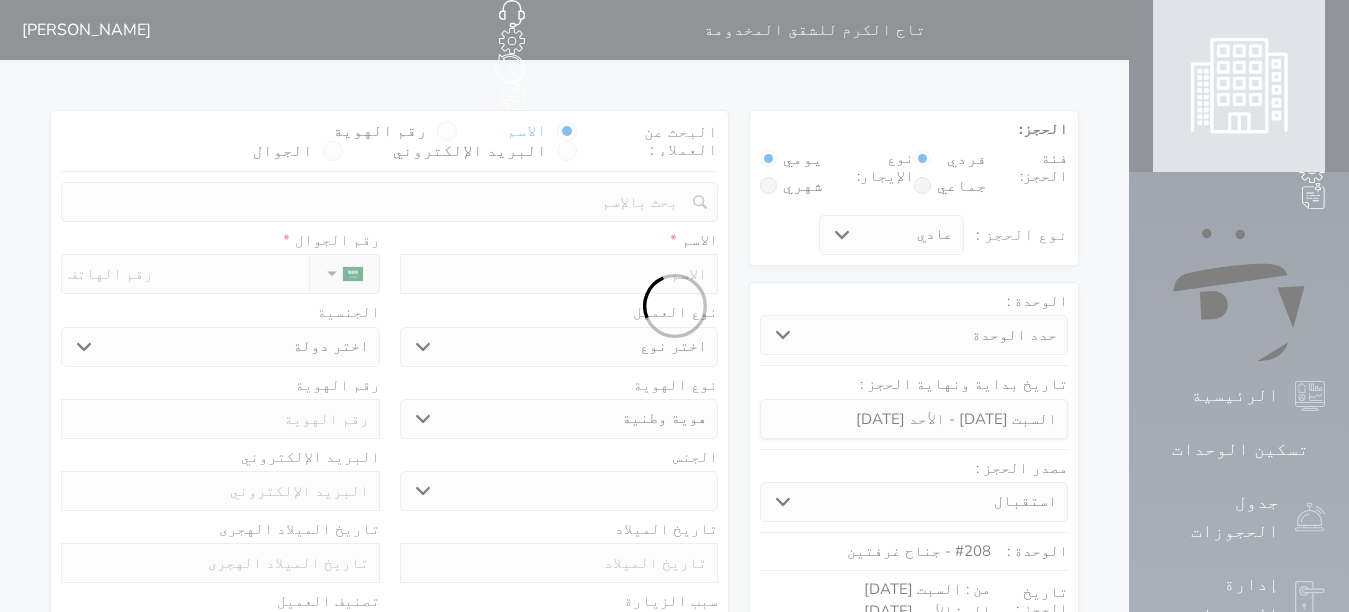 select 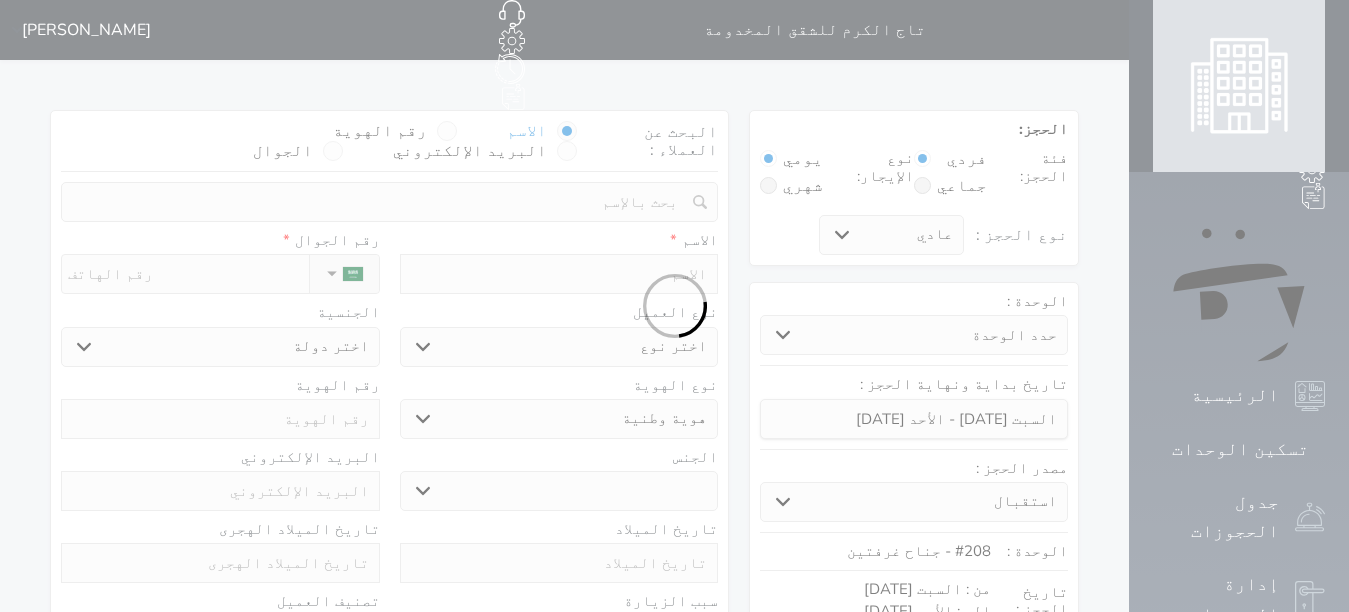 select 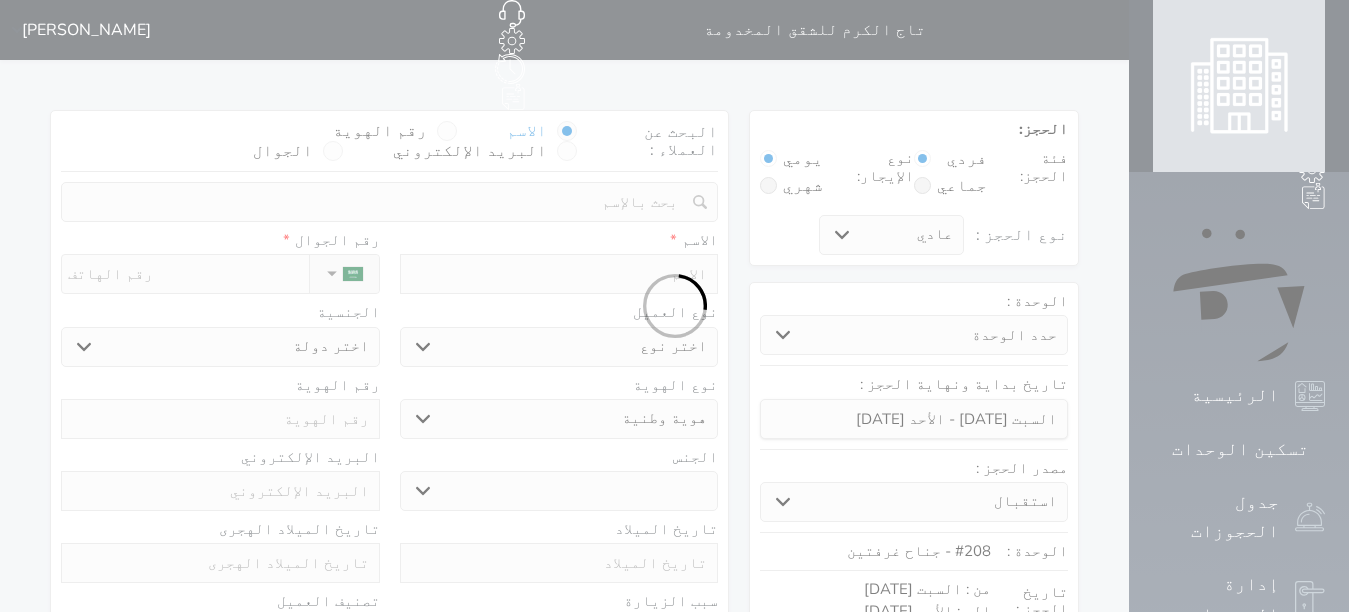 select 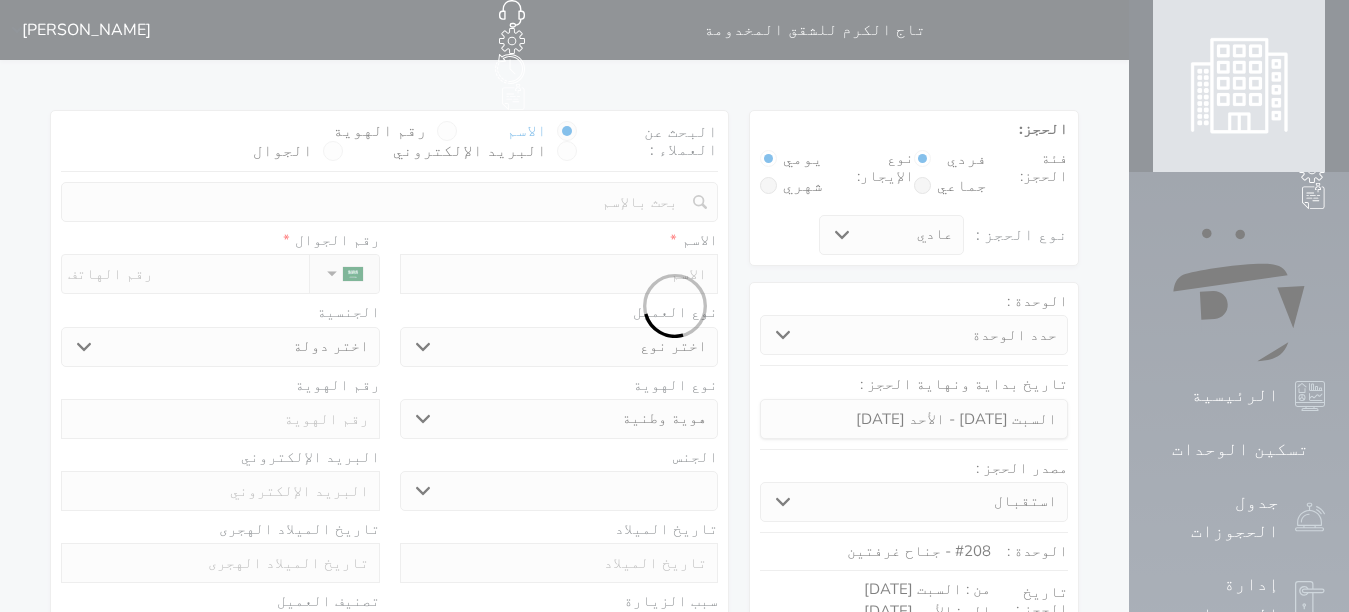 select 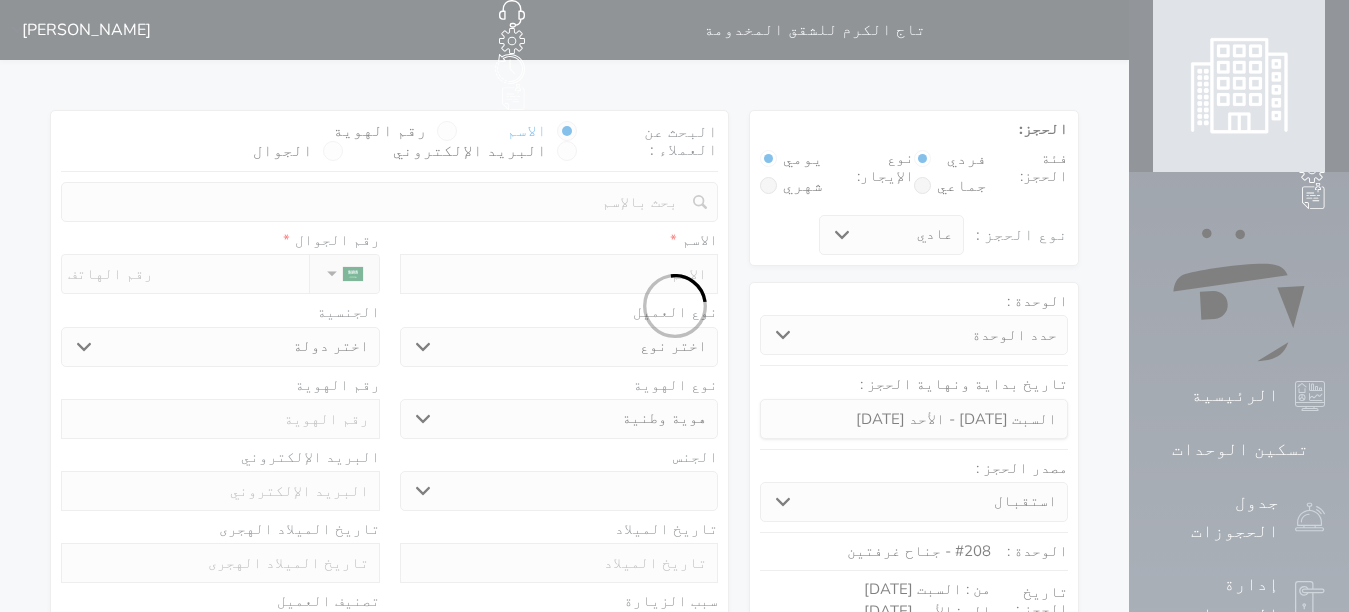 select 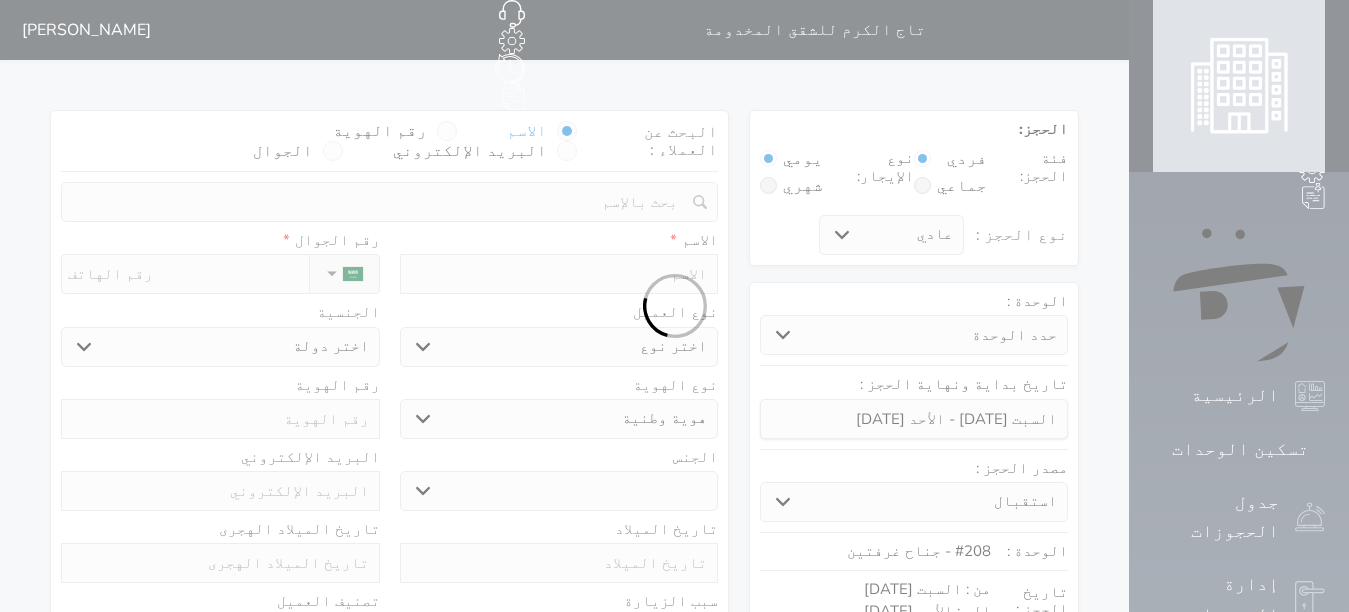 select 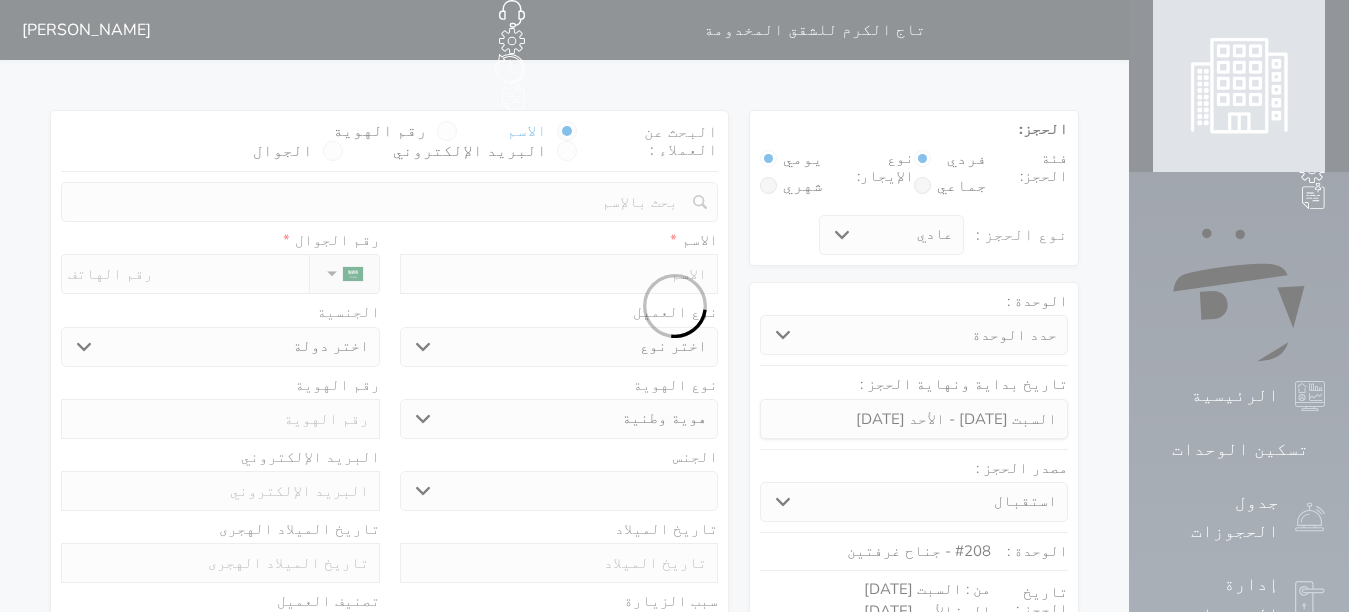 select 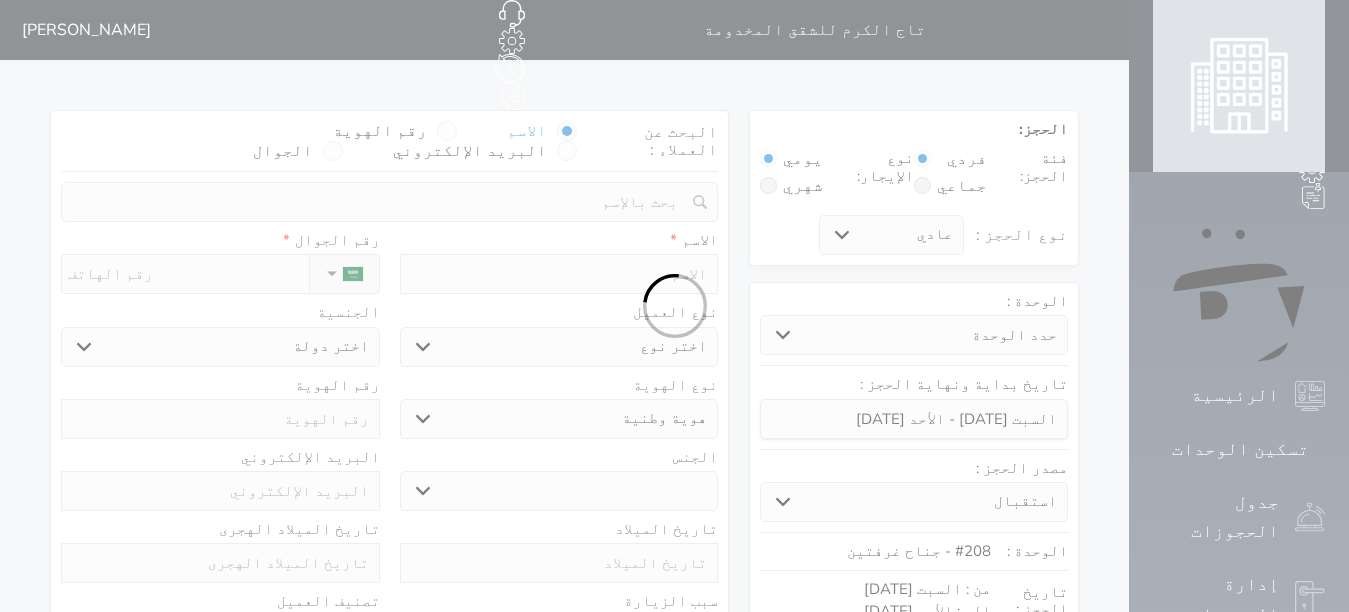 select on "1" 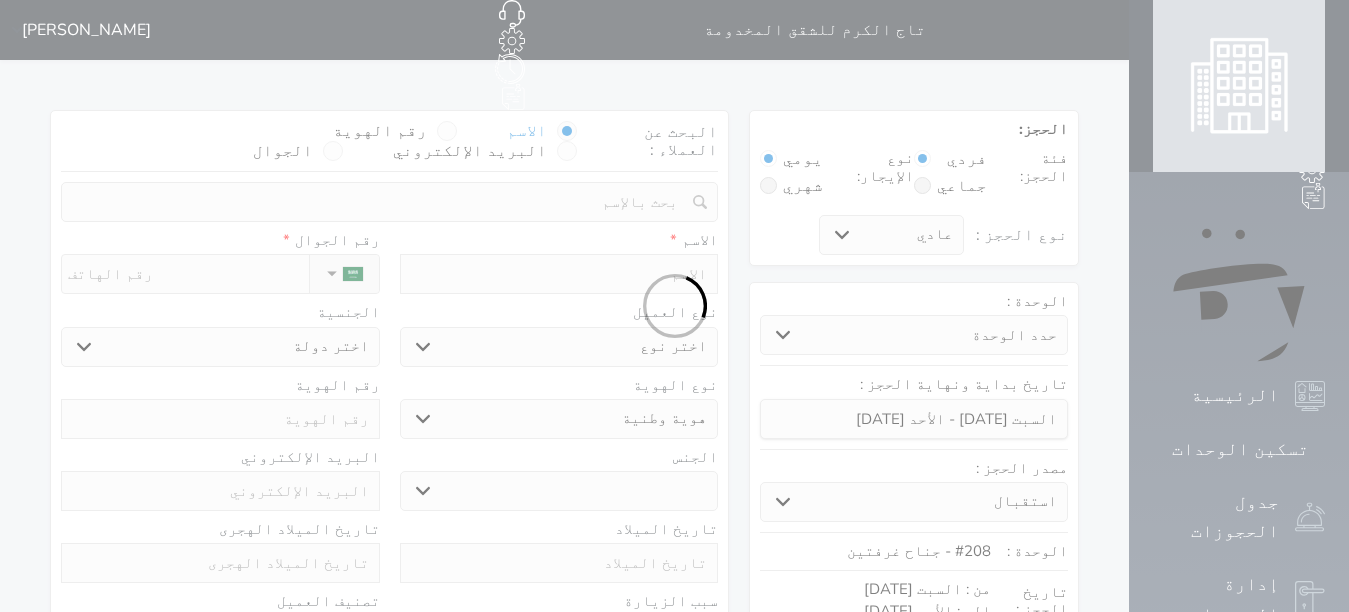 select on "7" 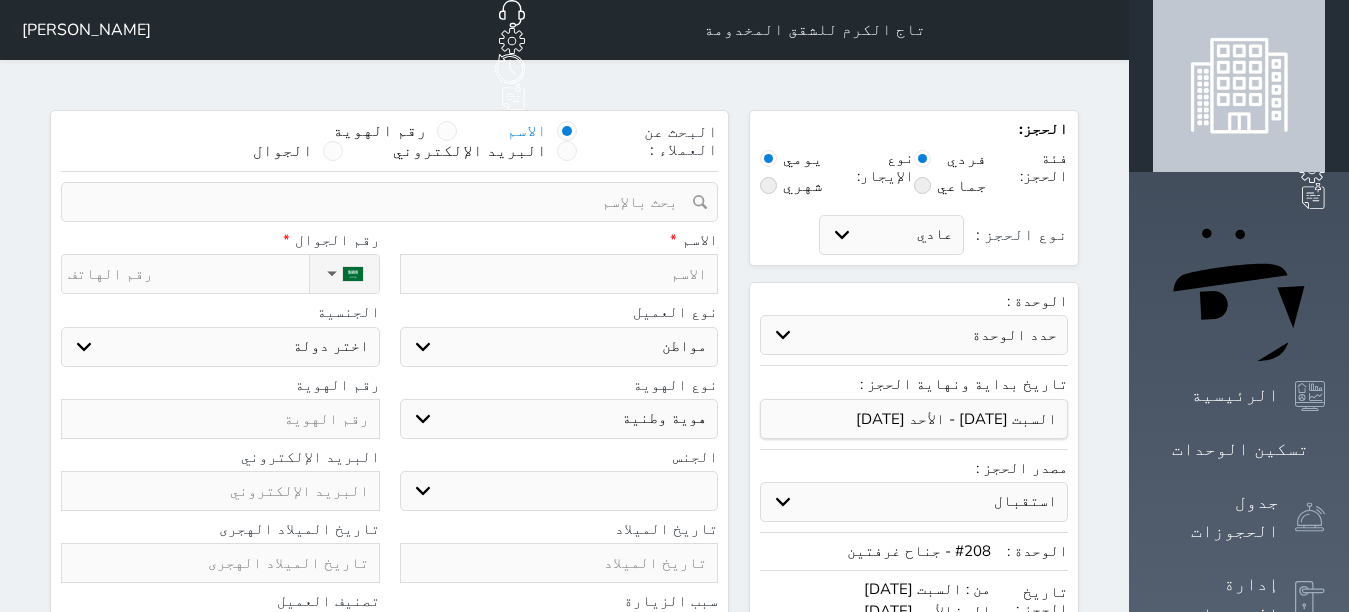 click at bounding box center [559, 274] 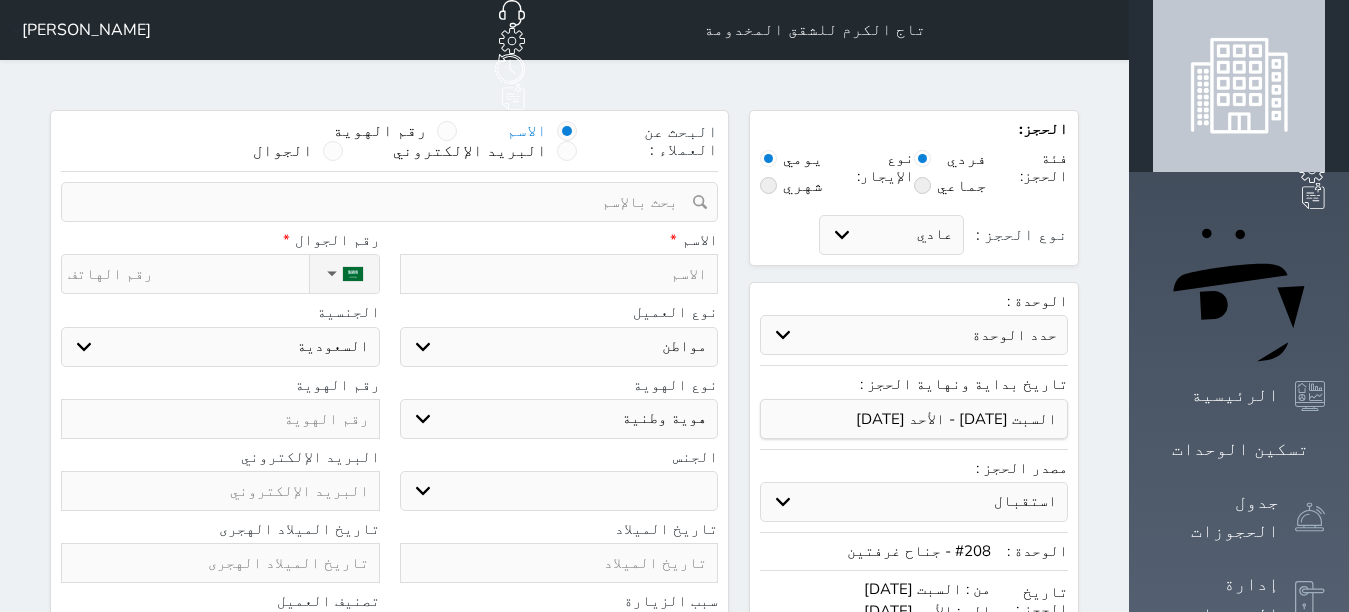 type on "غ" 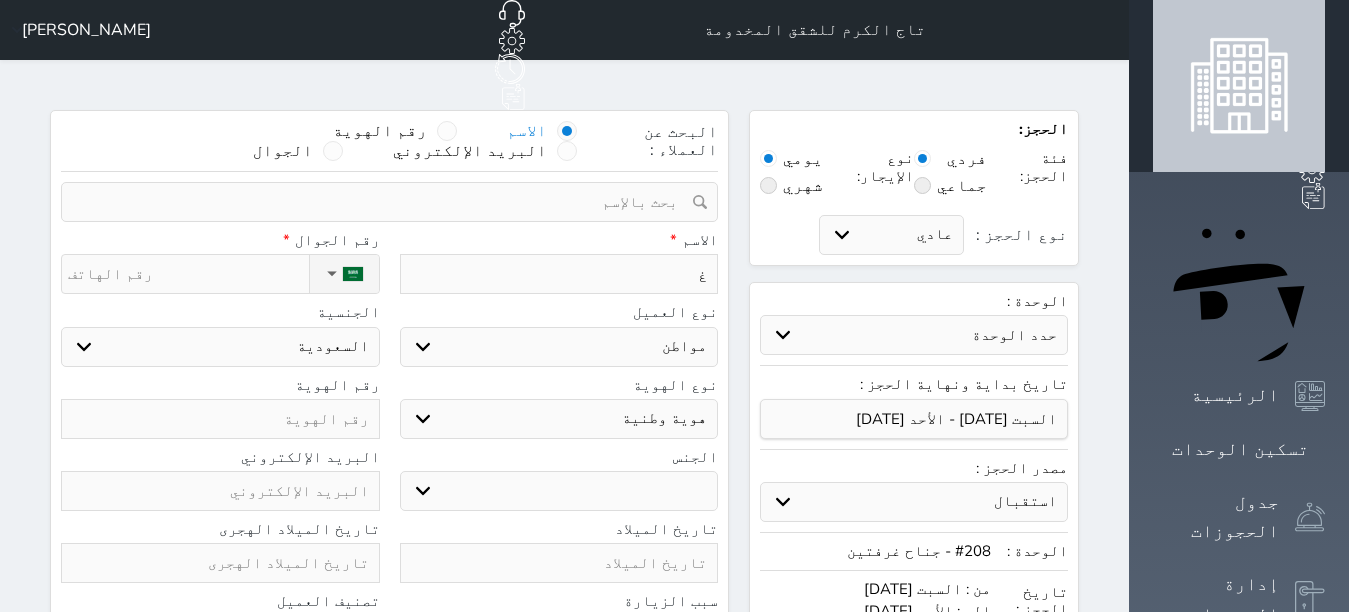 select 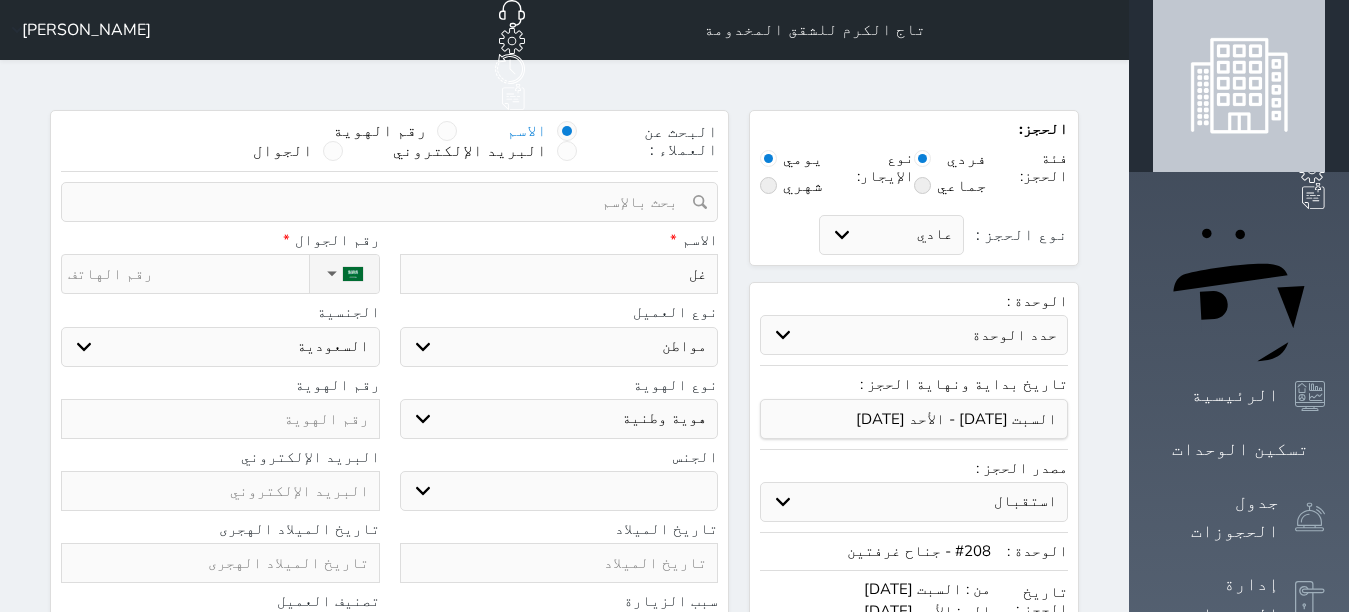 type on "غلا" 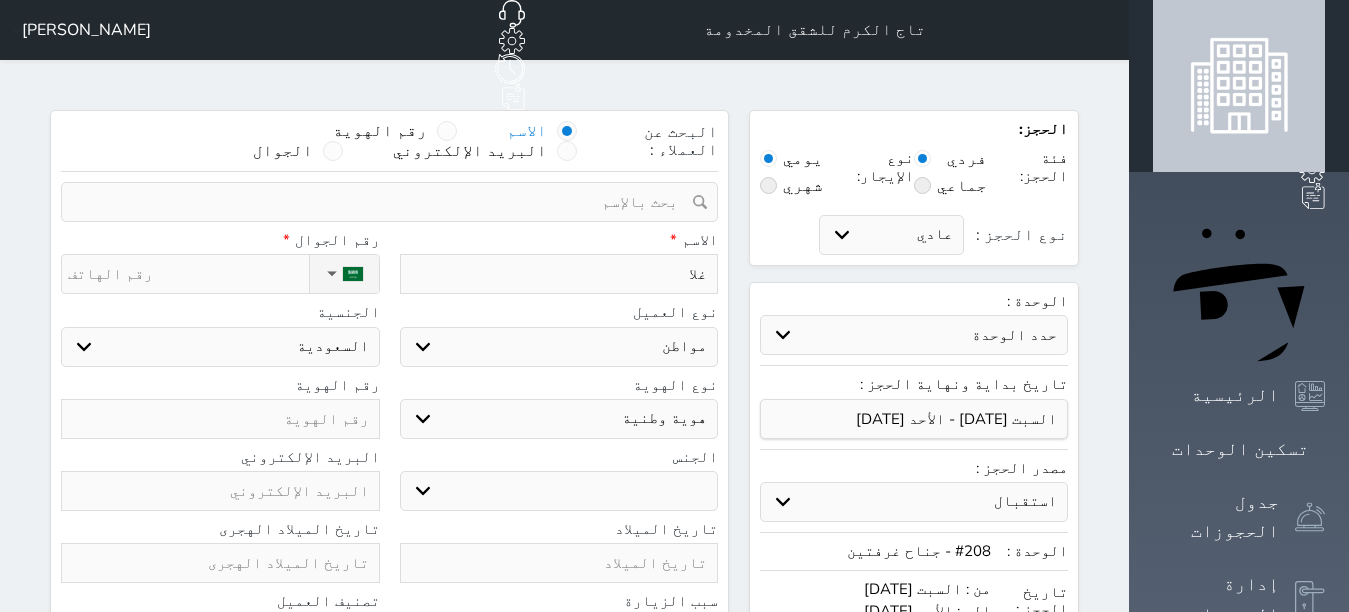 type on "غلاو" 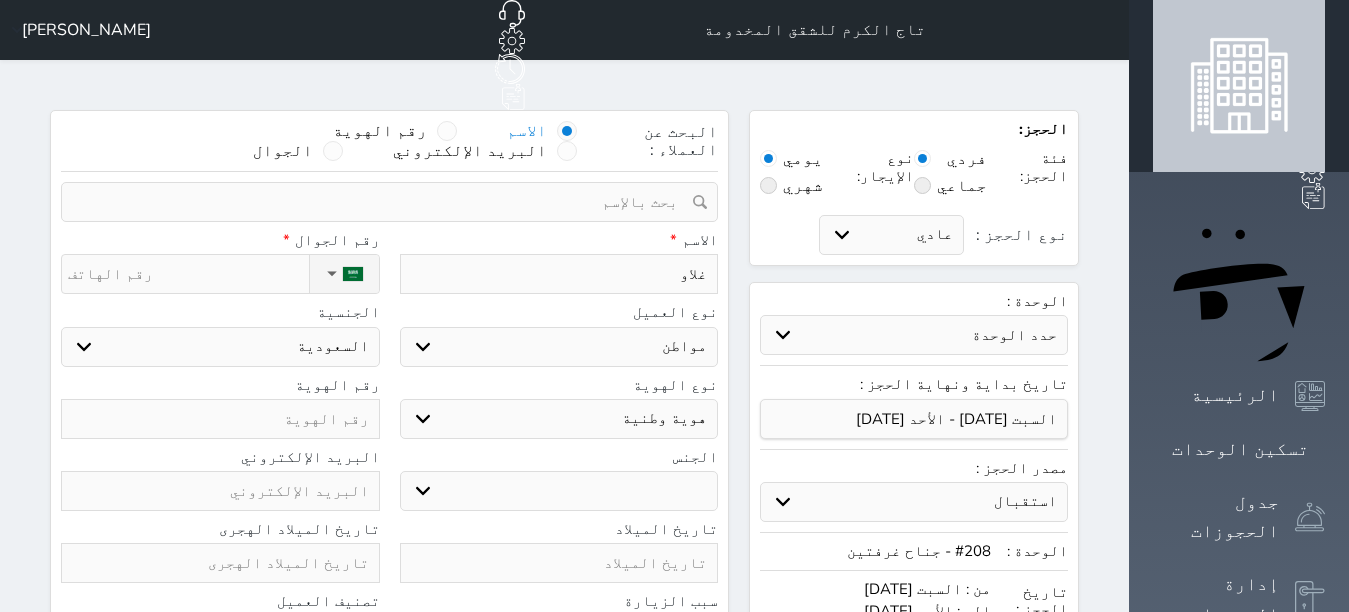 type on "غلاو" 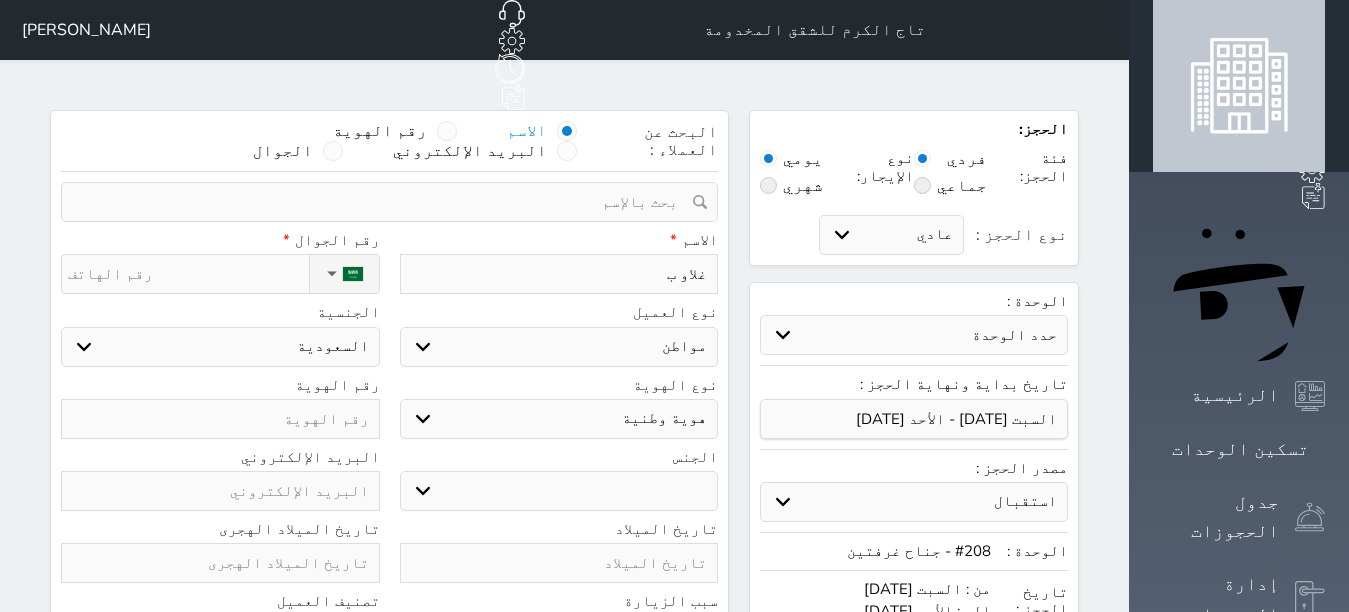 type on "غلاو بل" 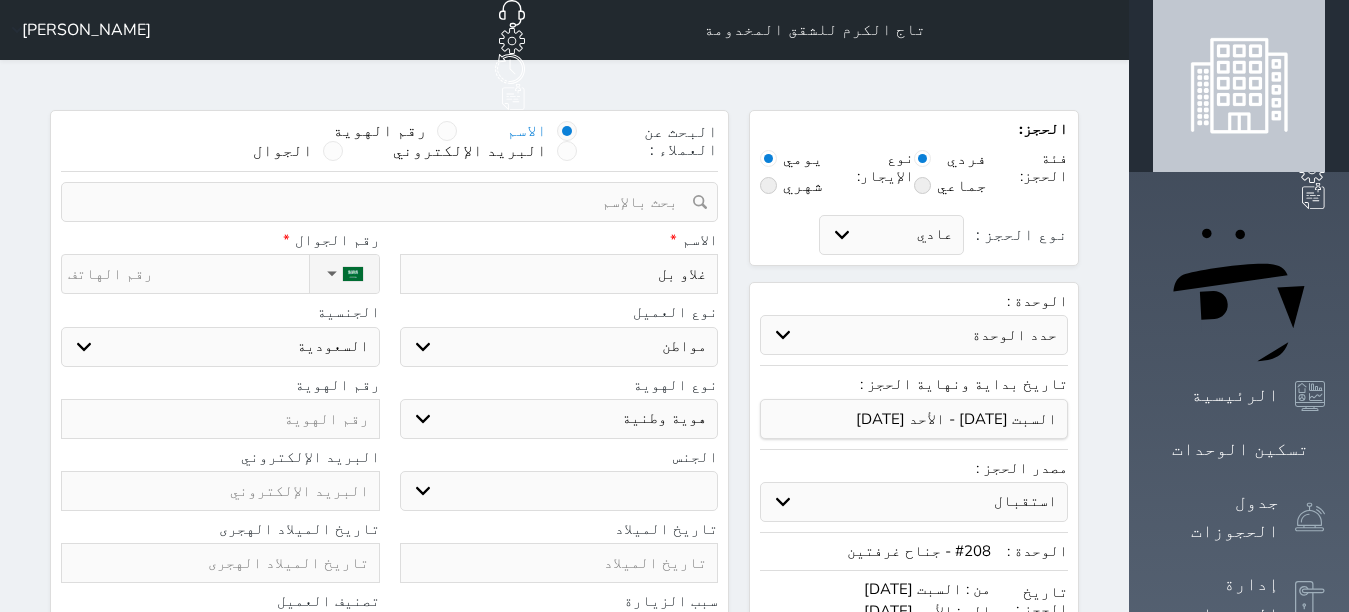 type on "غلاو بلا" 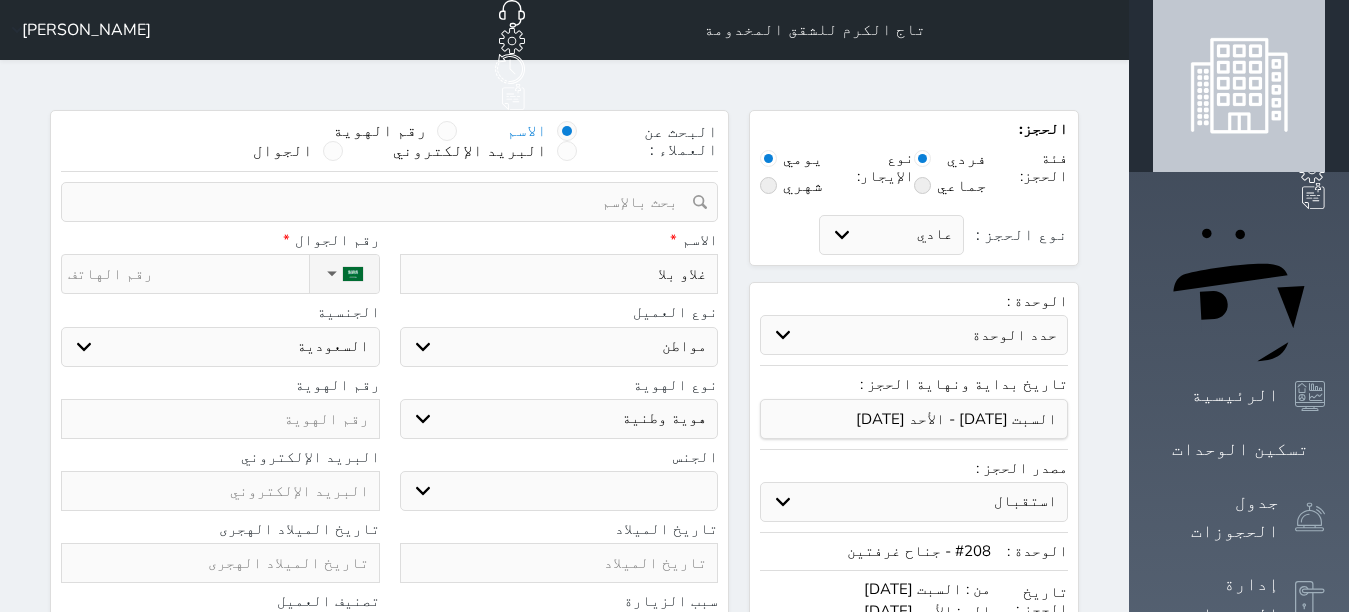 type on "غلاو بلاش" 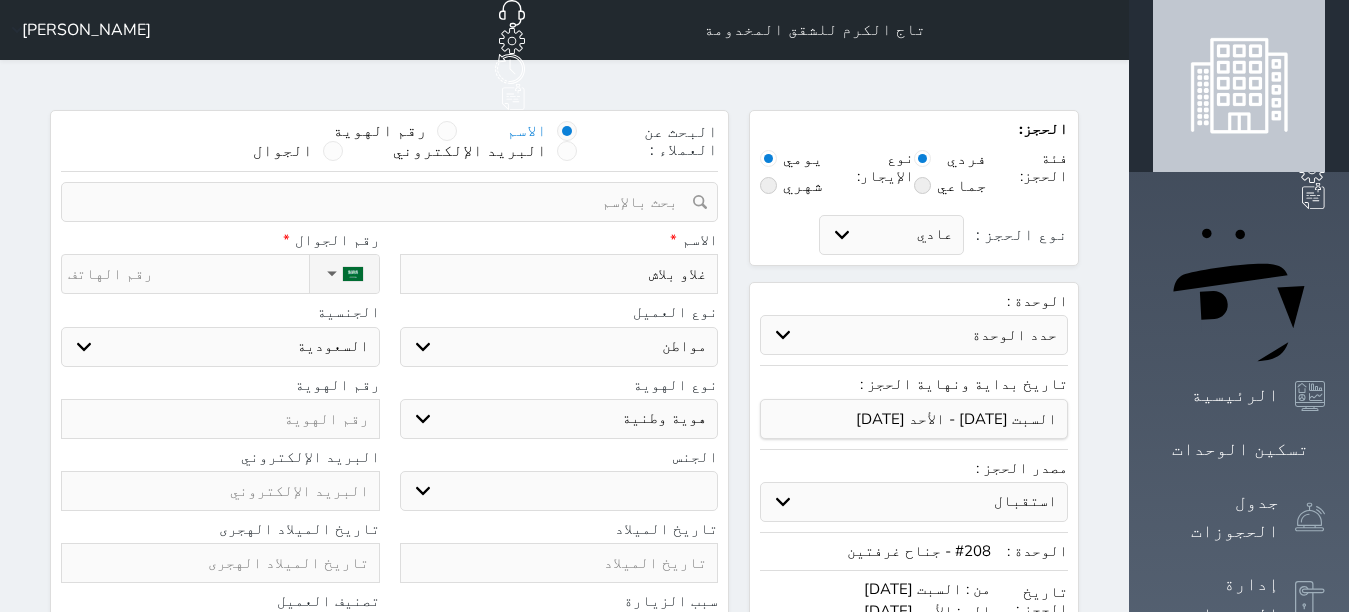 type on "غلاو بلاش" 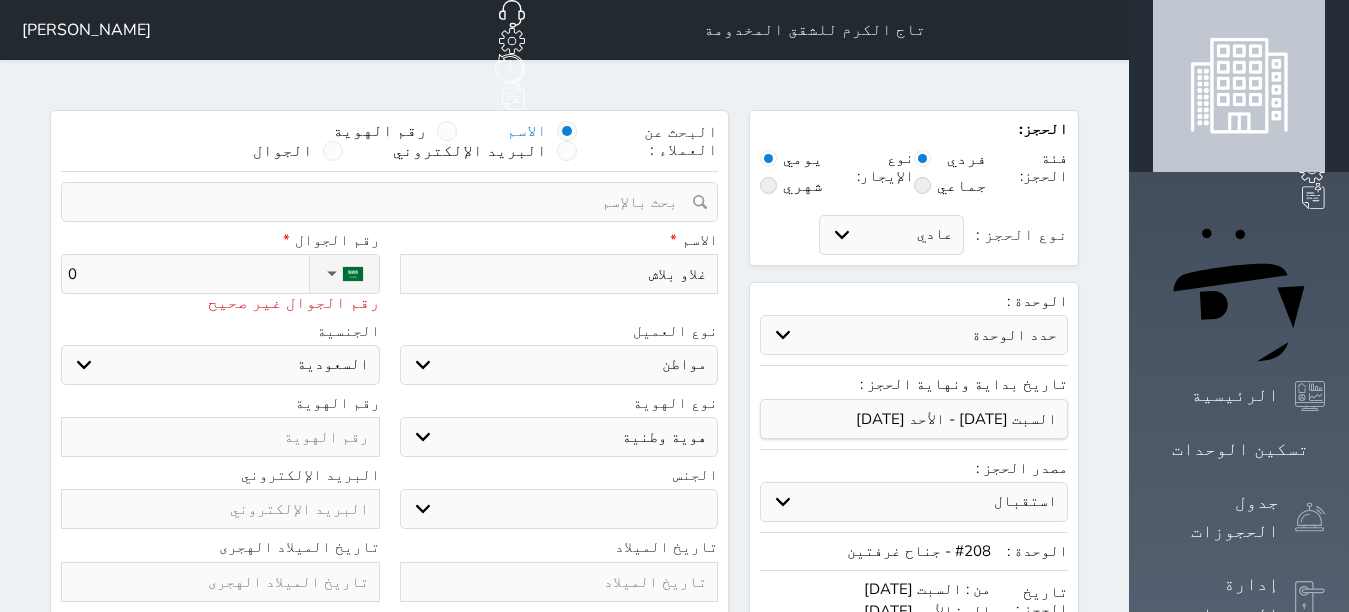 type on "05" 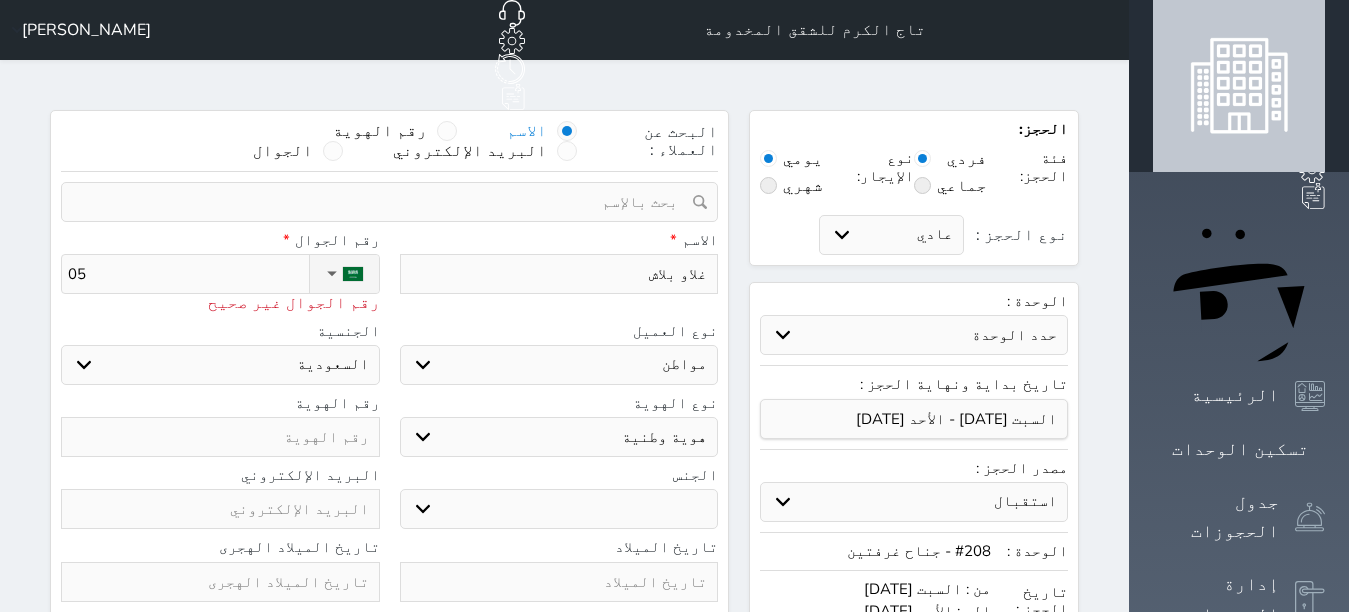 type on "0" 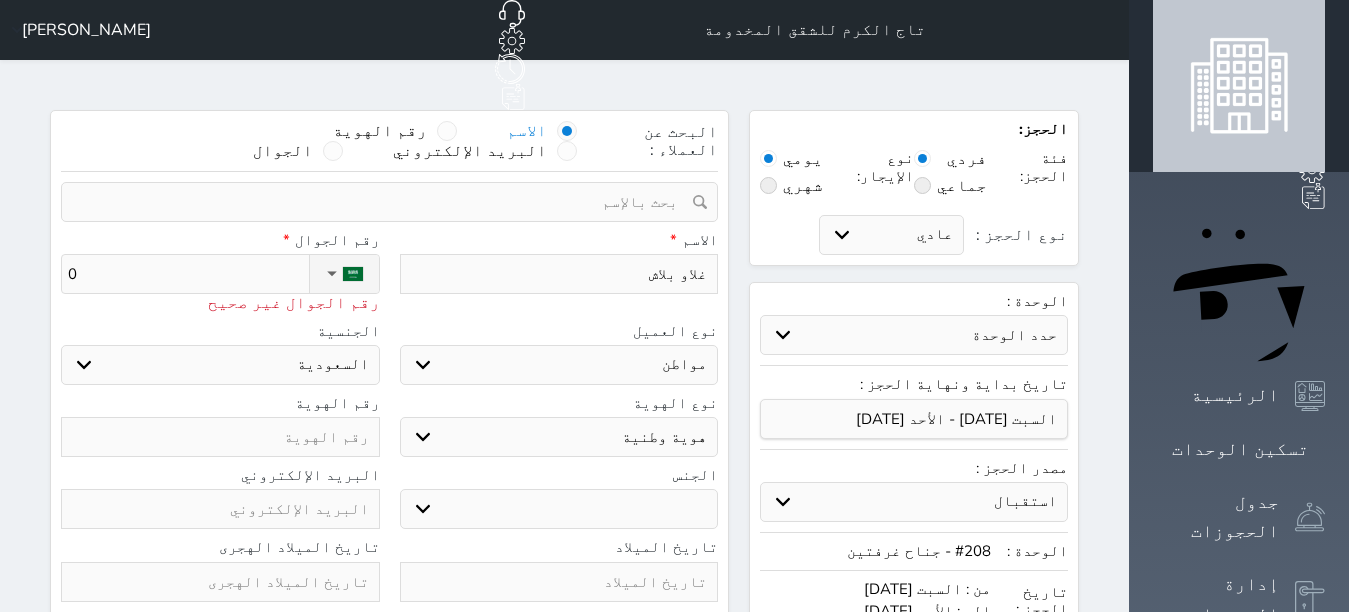 select 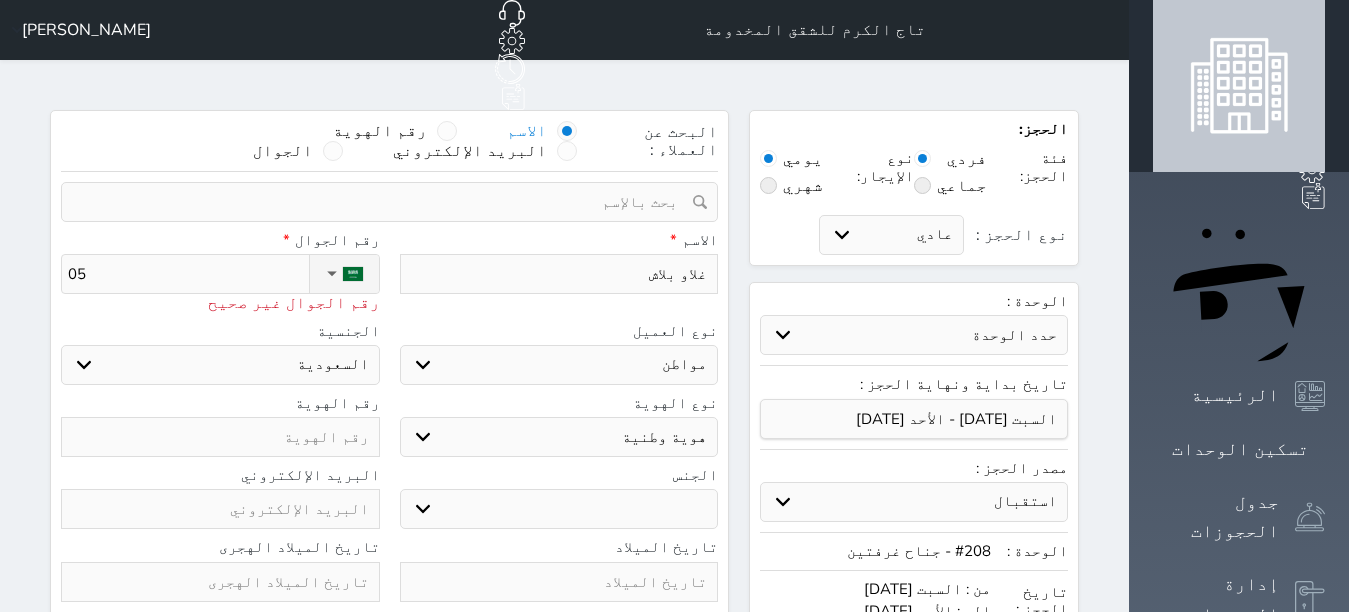 type on "055" 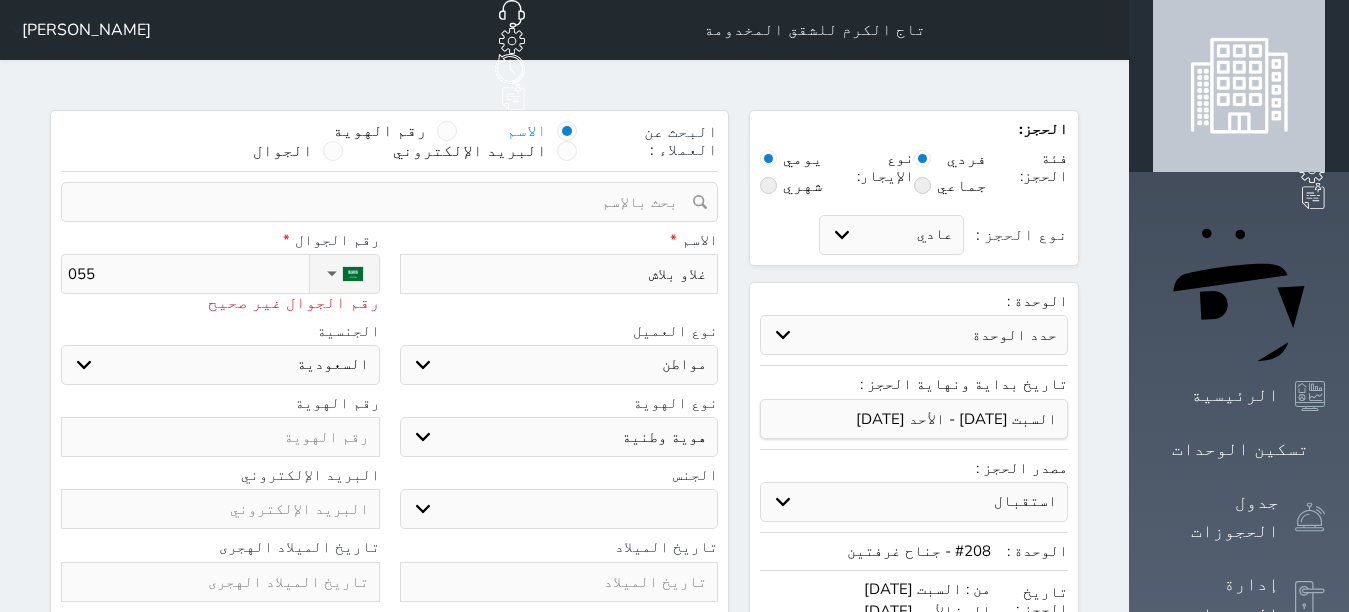 type on "0554" 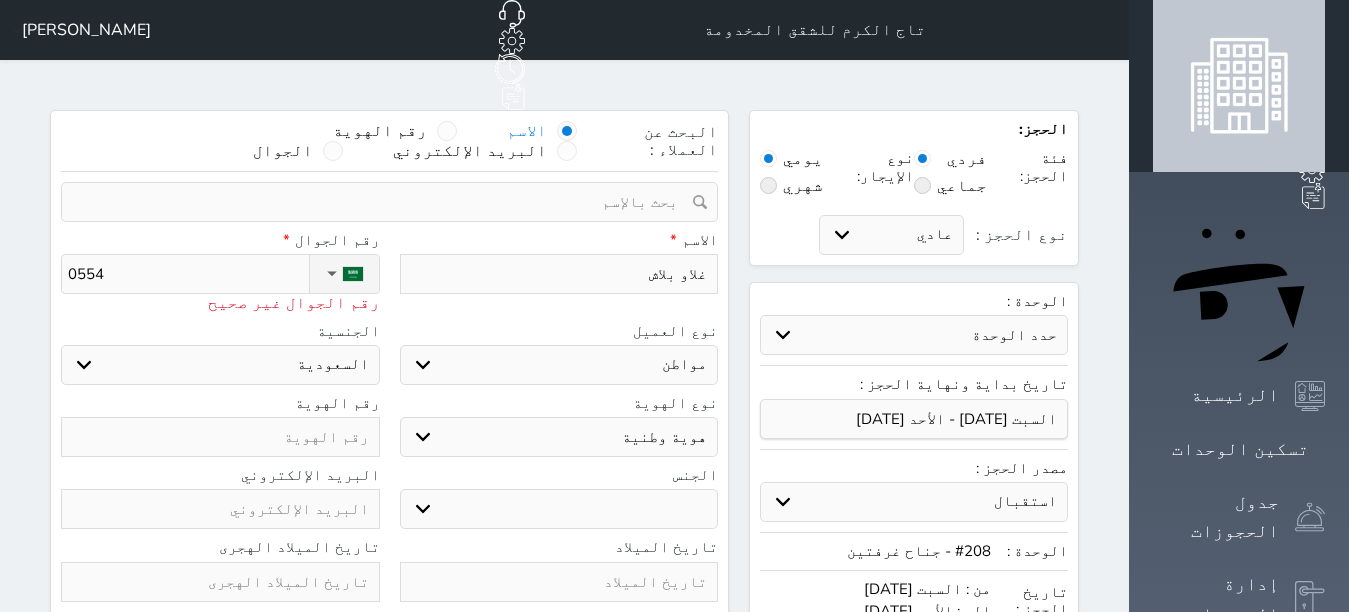 select 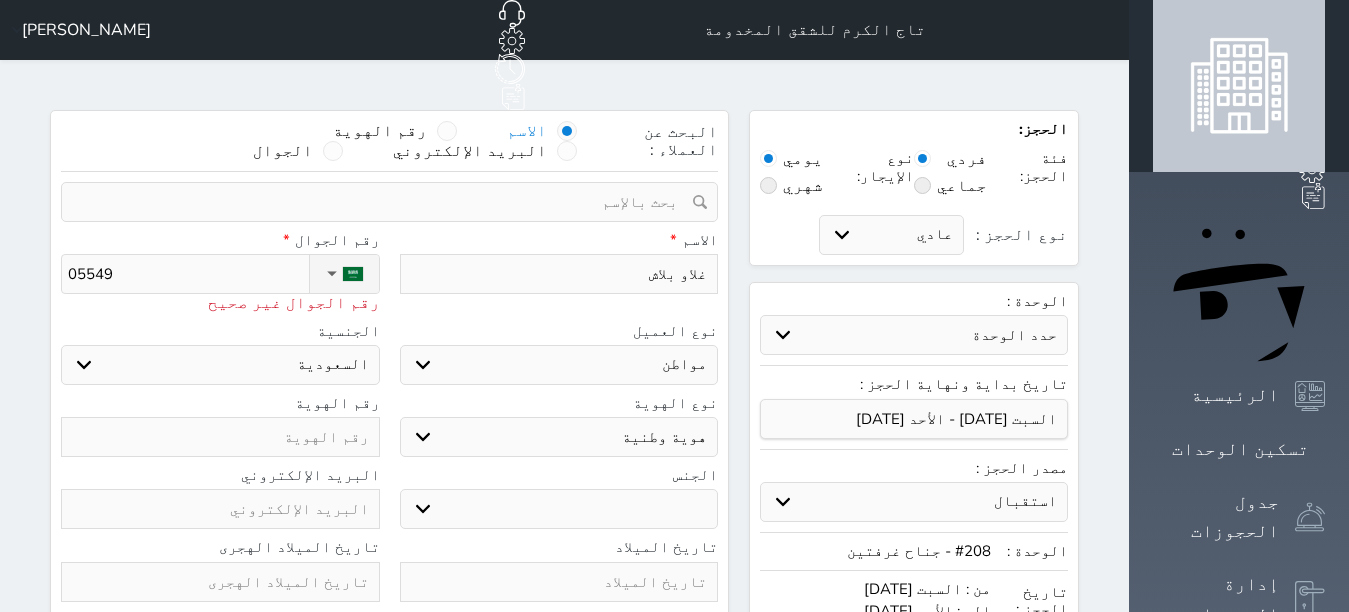 type on "055499" 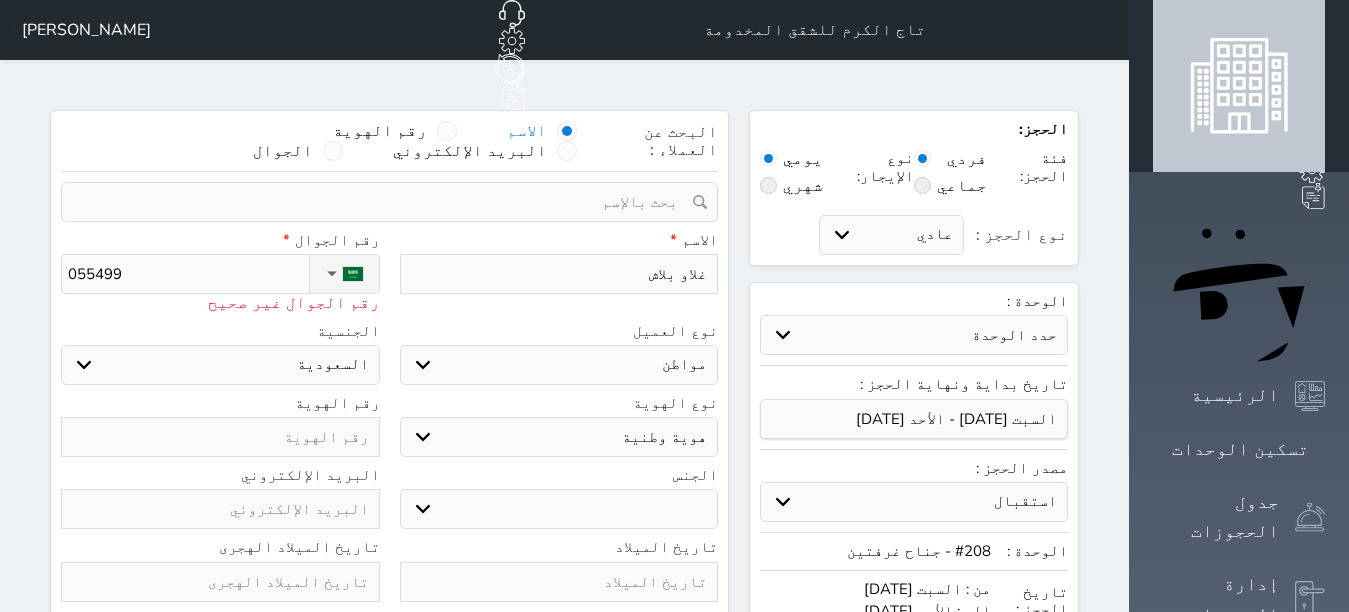 type on "0554991" 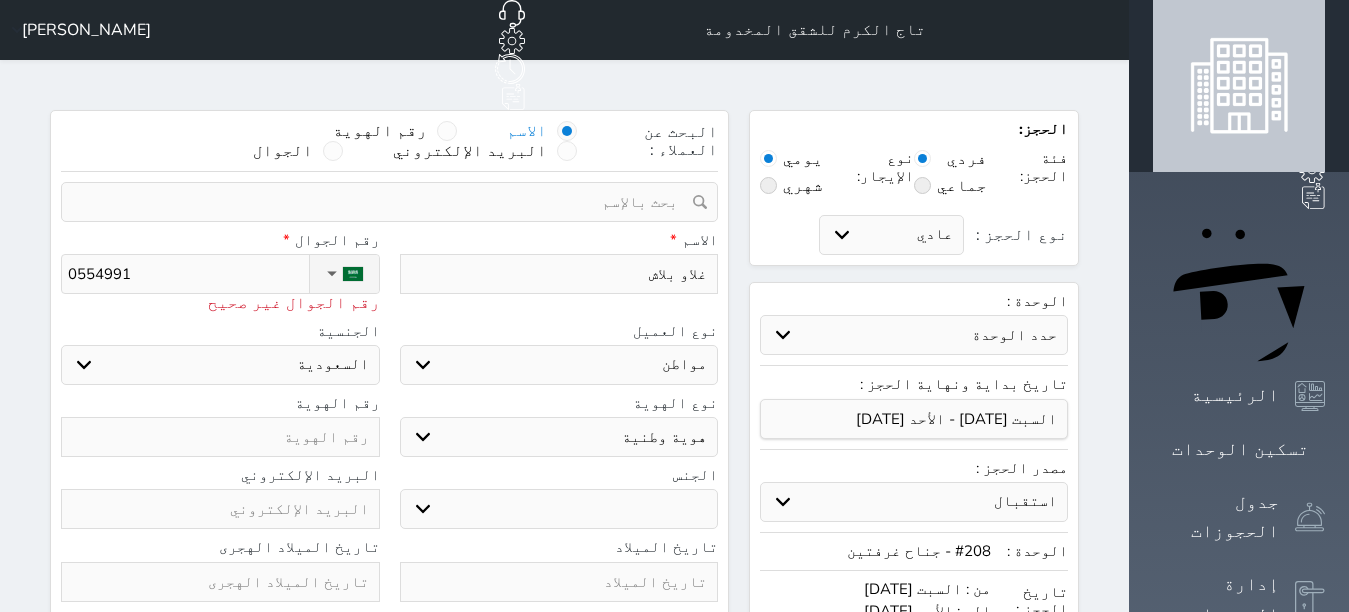select 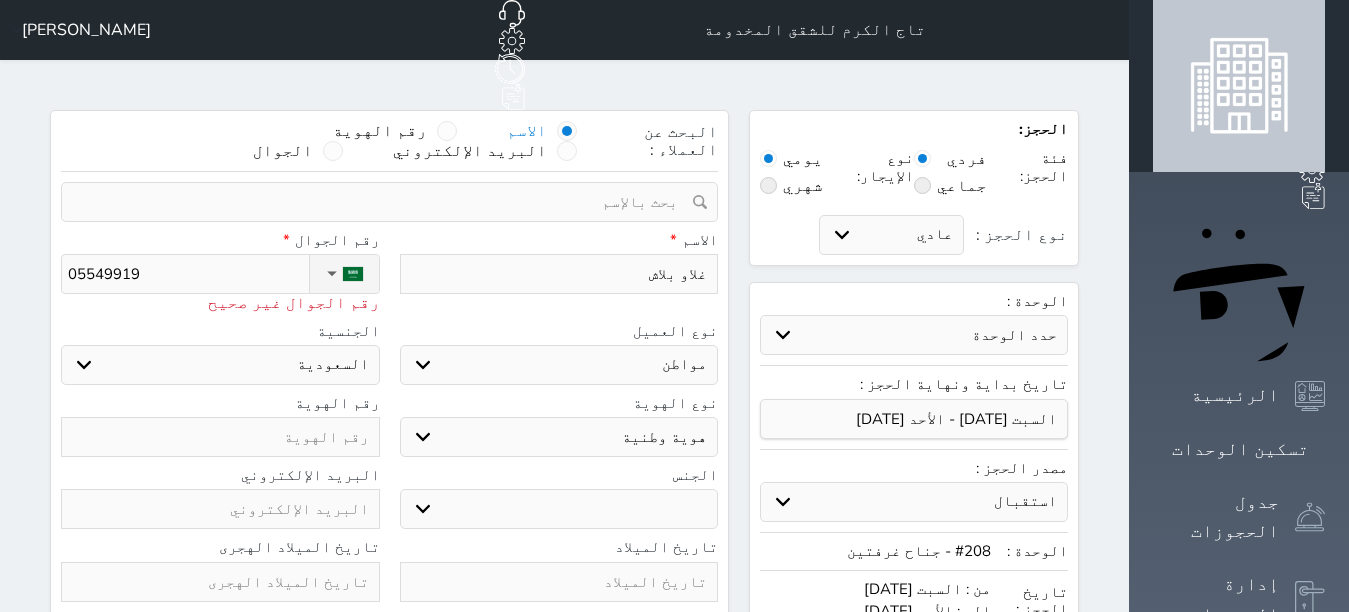 type on "055499198" 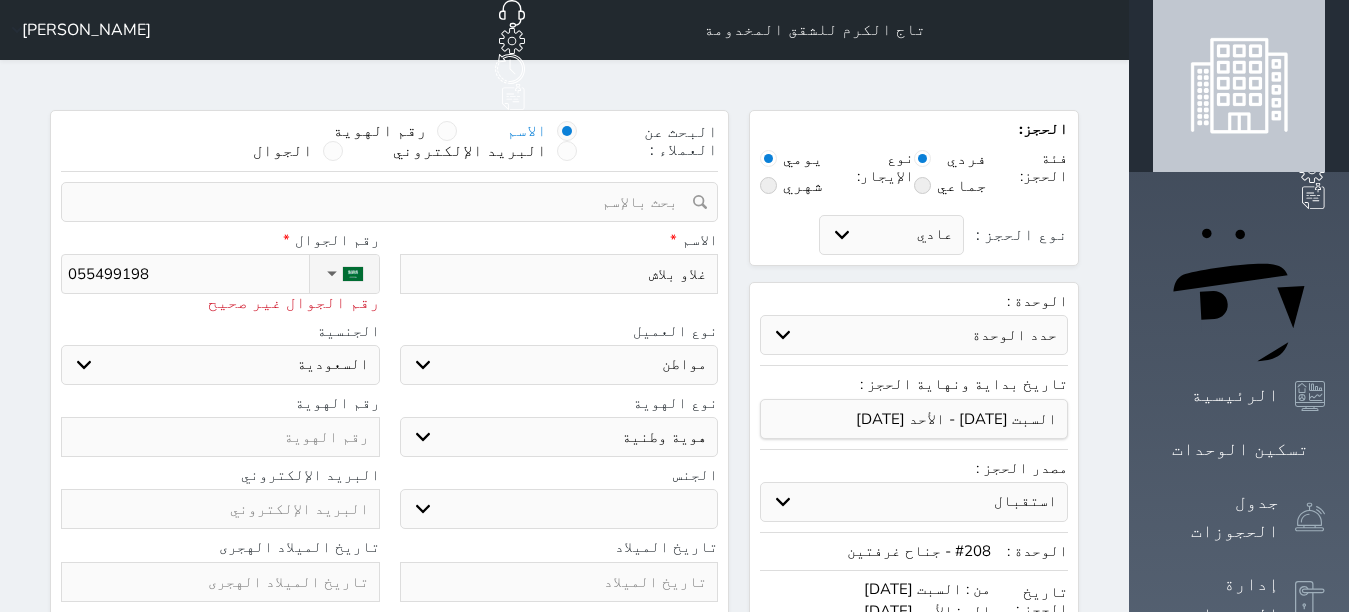 type on "[PHONE_NUMBER]" 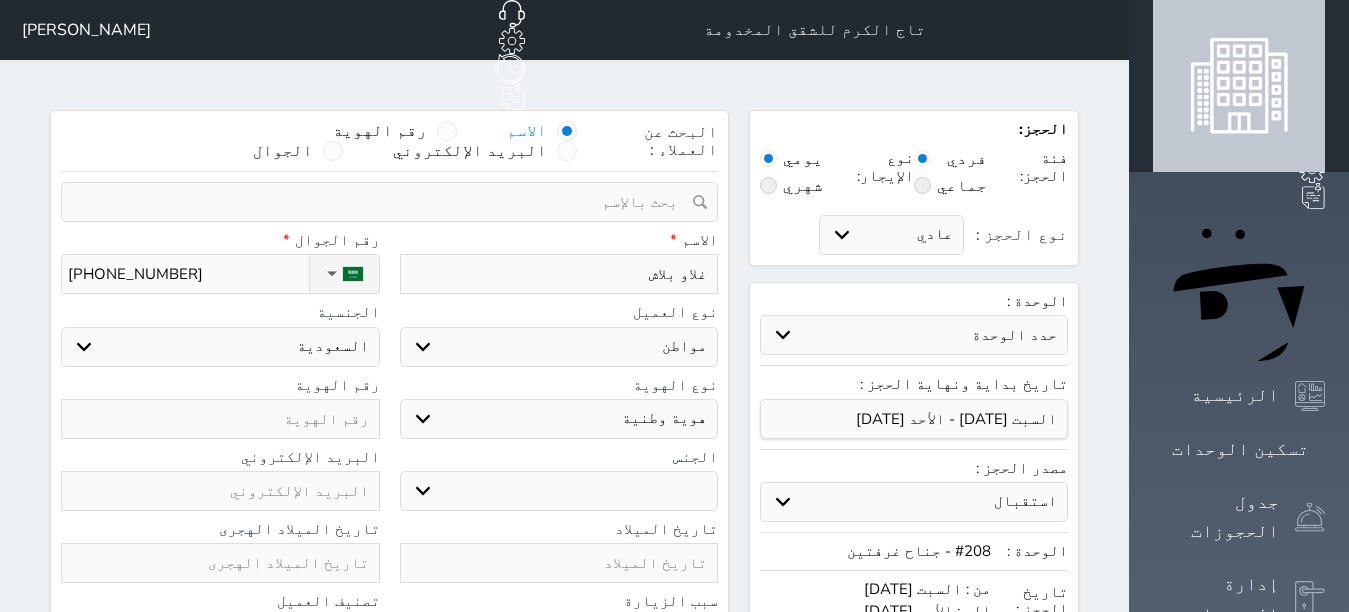 type on "[PHONE_NUMBER]" 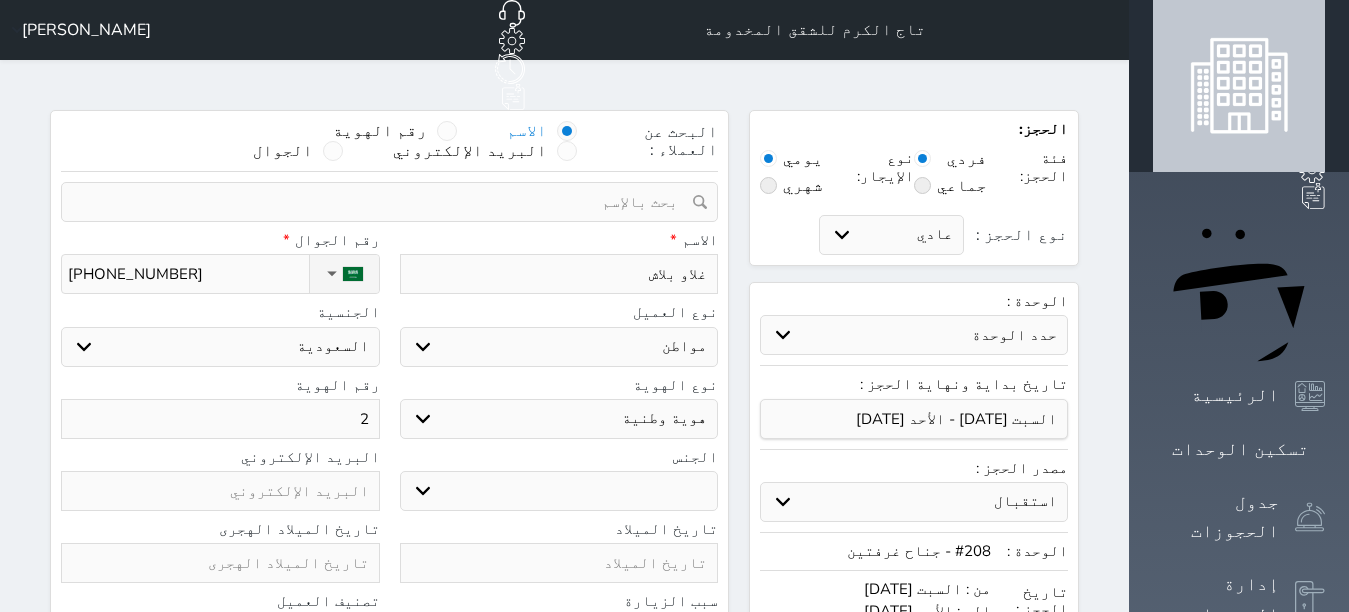 type on "21" 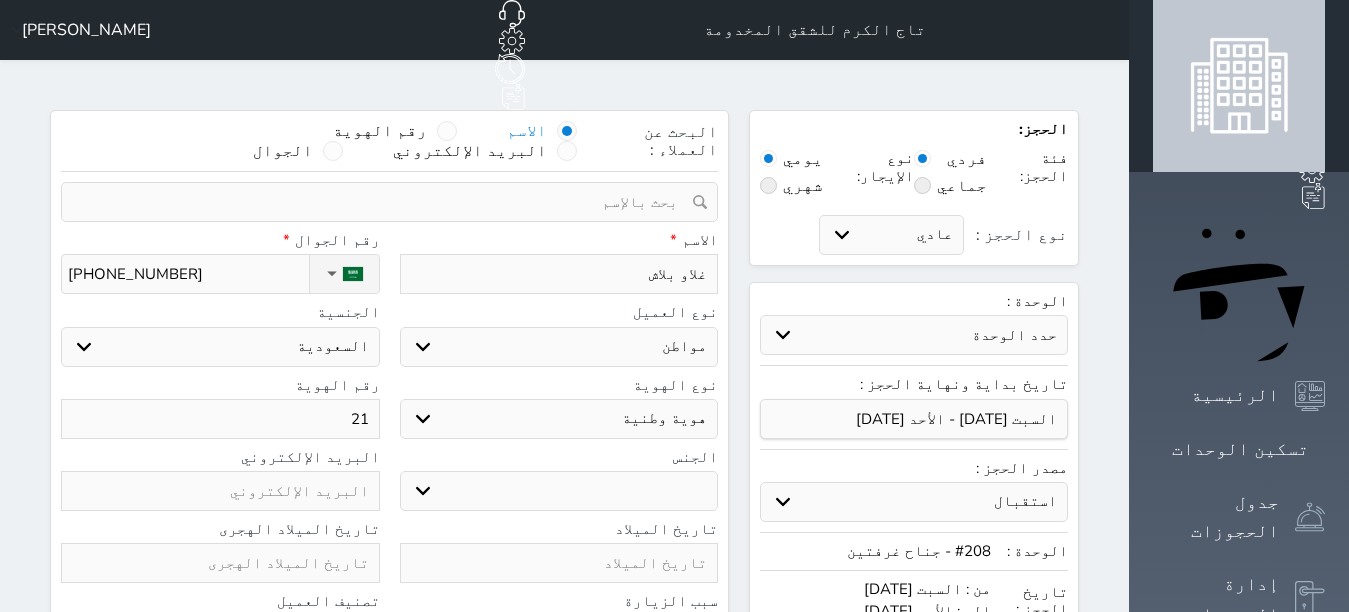 type on "218" 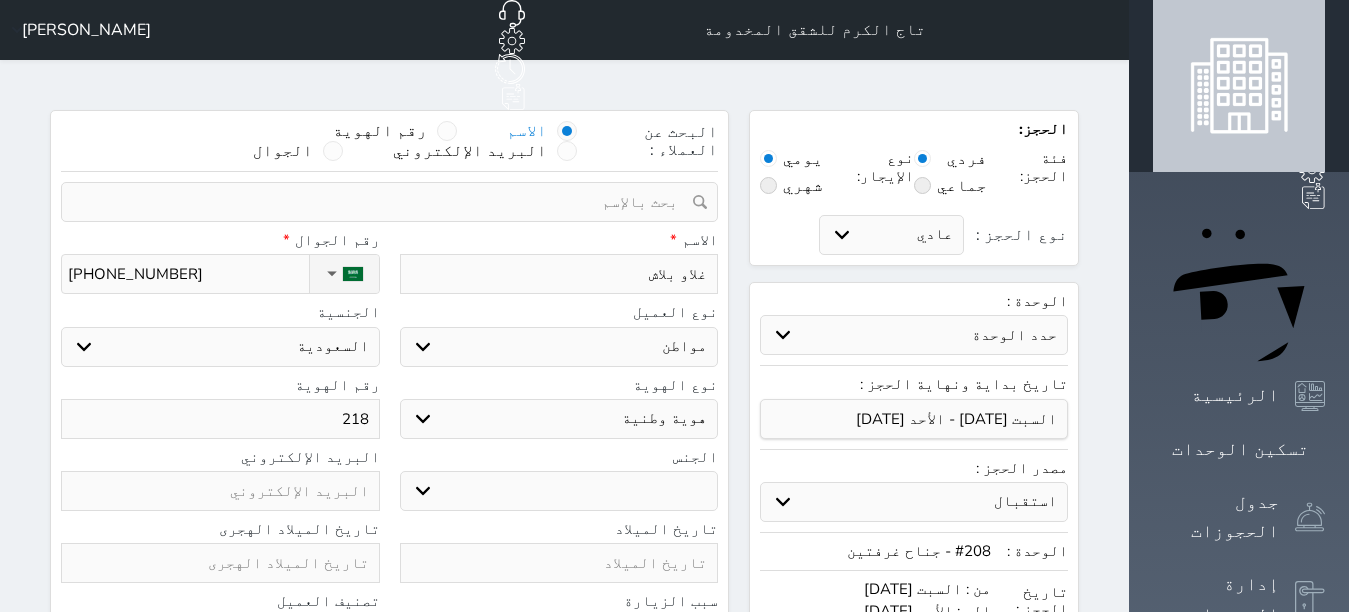 type on "2184" 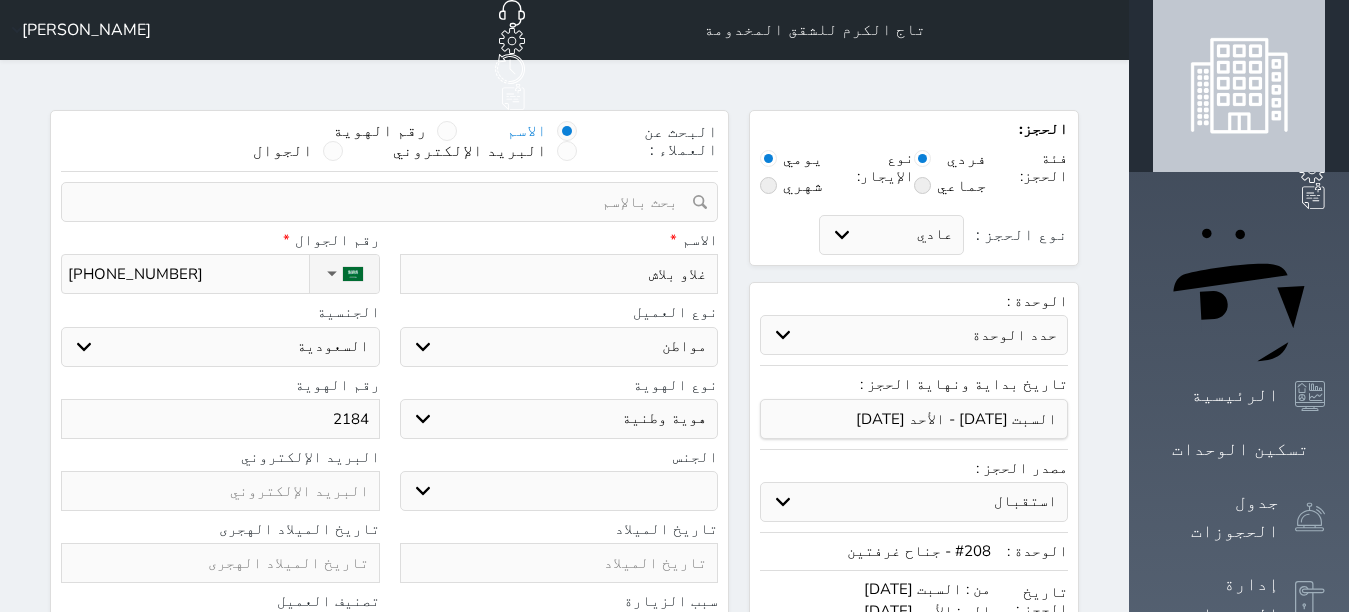 type on "21849" 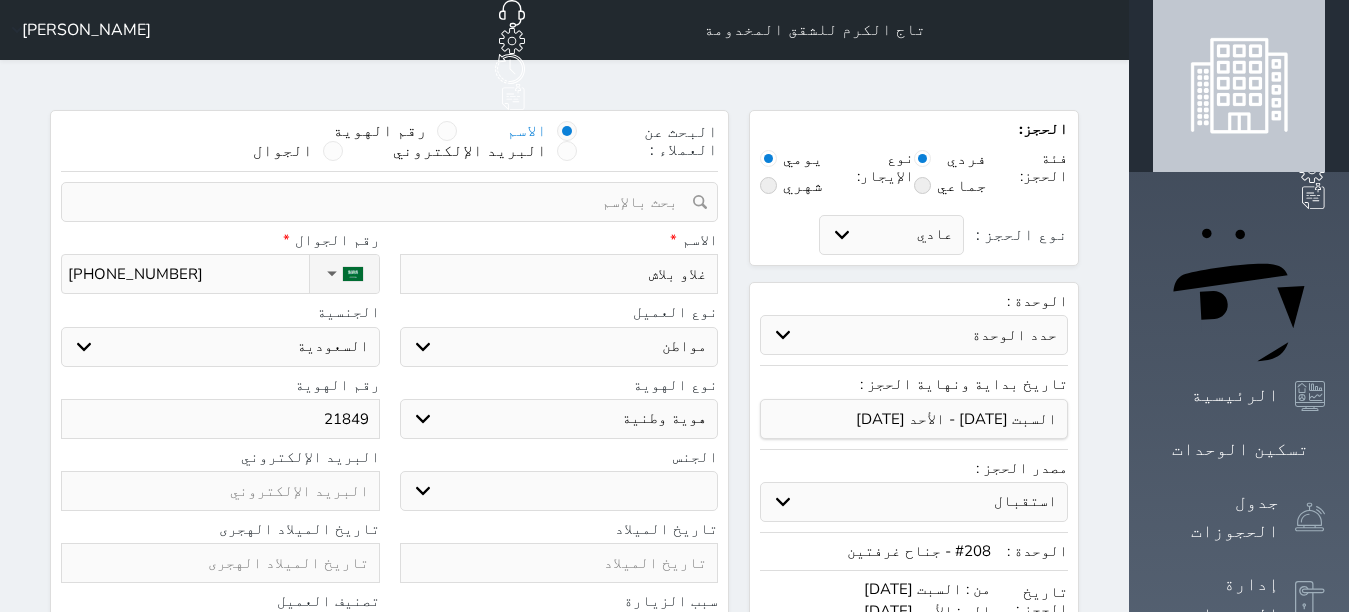 select 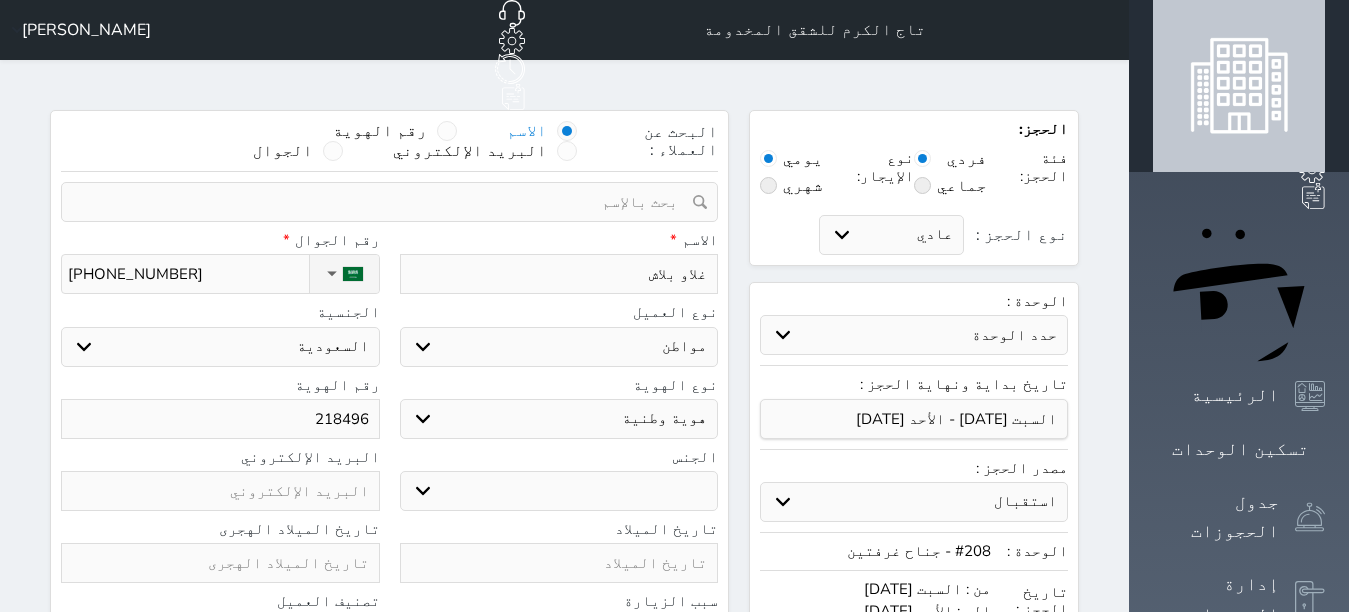 type on "2184966" 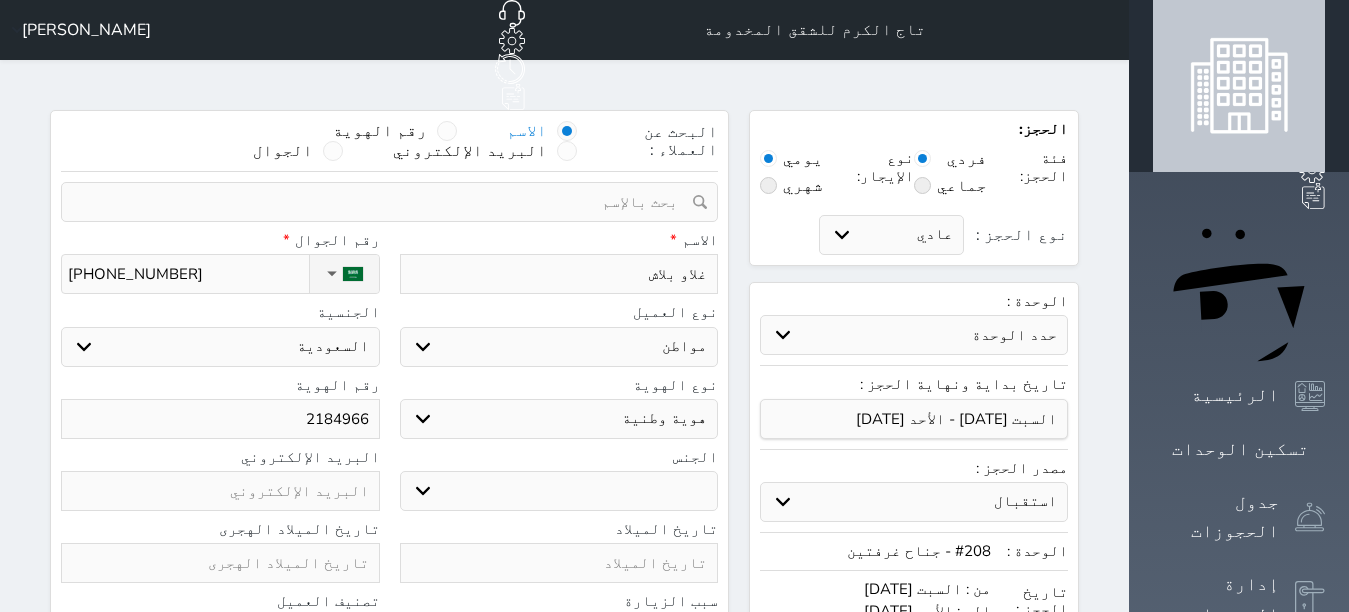 type on "21849661" 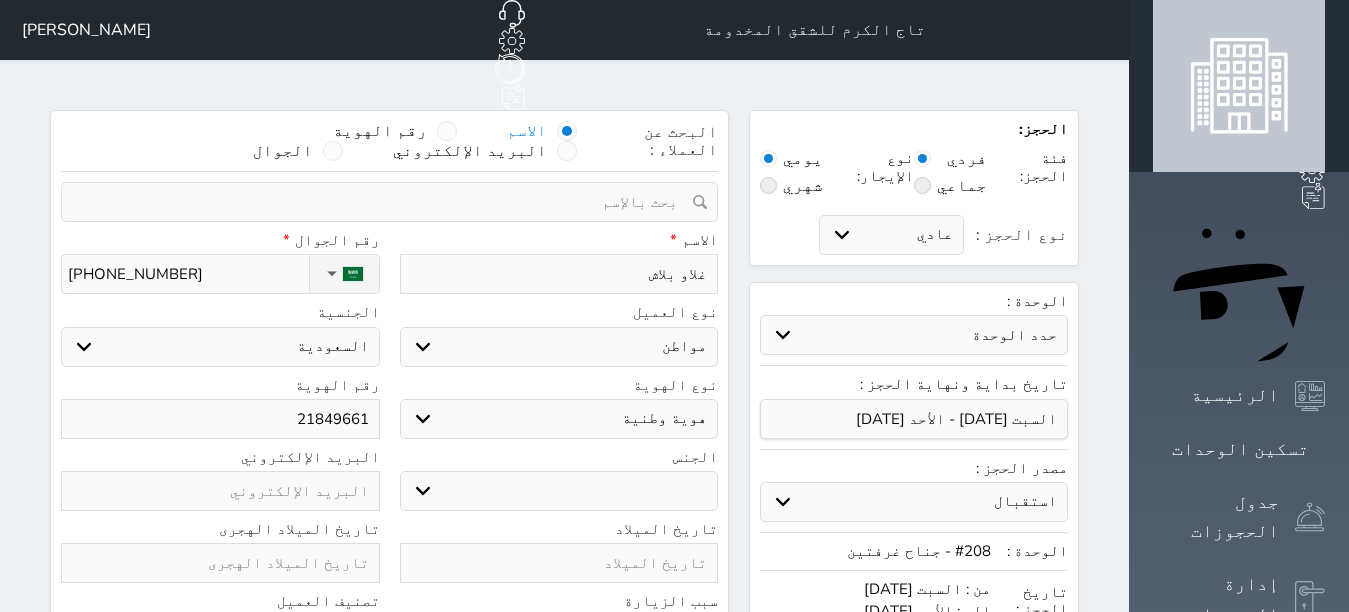 type on "218496615" 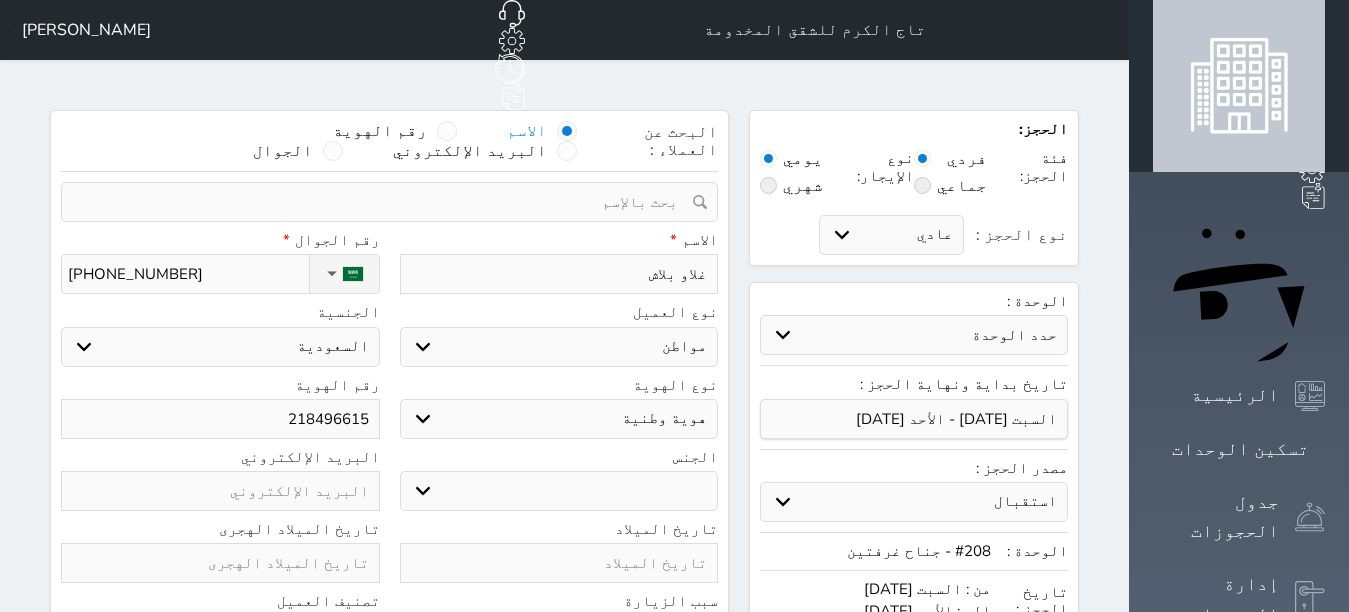 type on "2184966154" 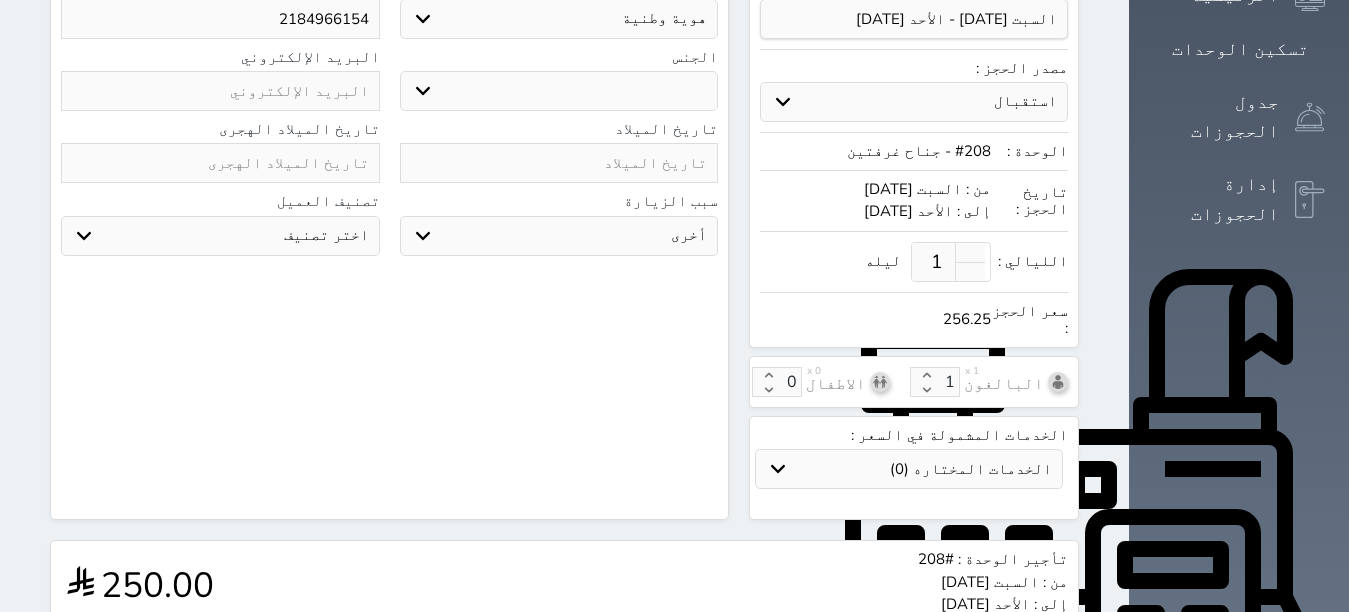 scroll, scrollTop: 697, scrollLeft: 0, axis: vertical 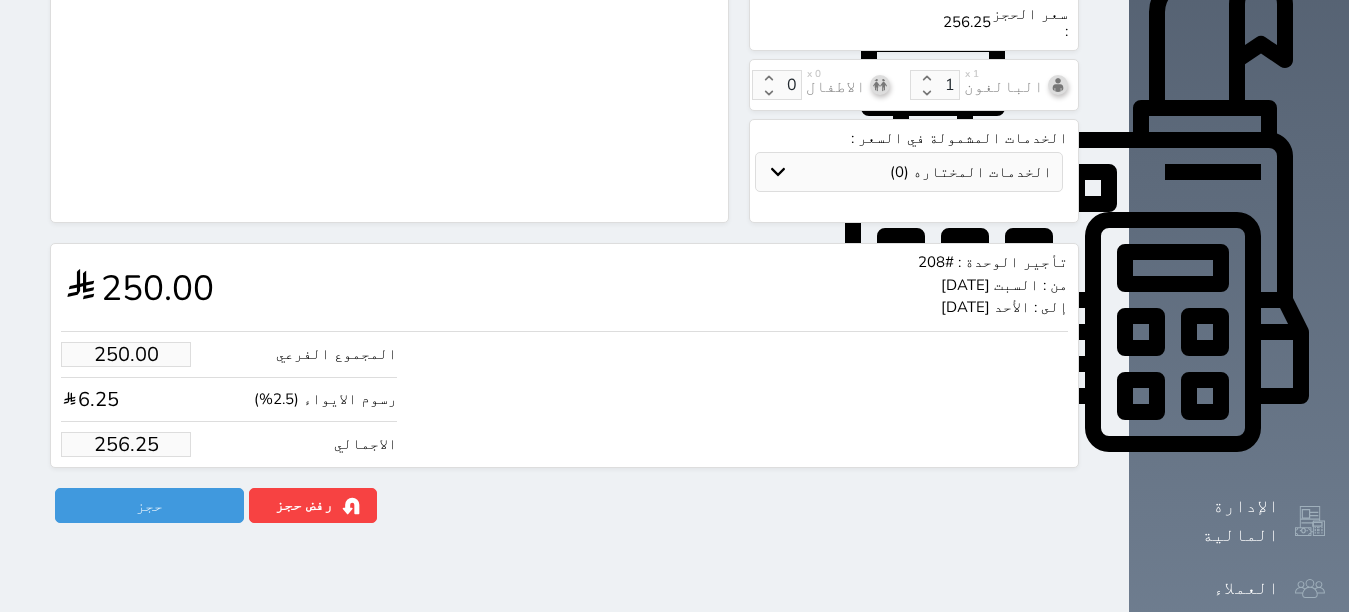type on "218496615" 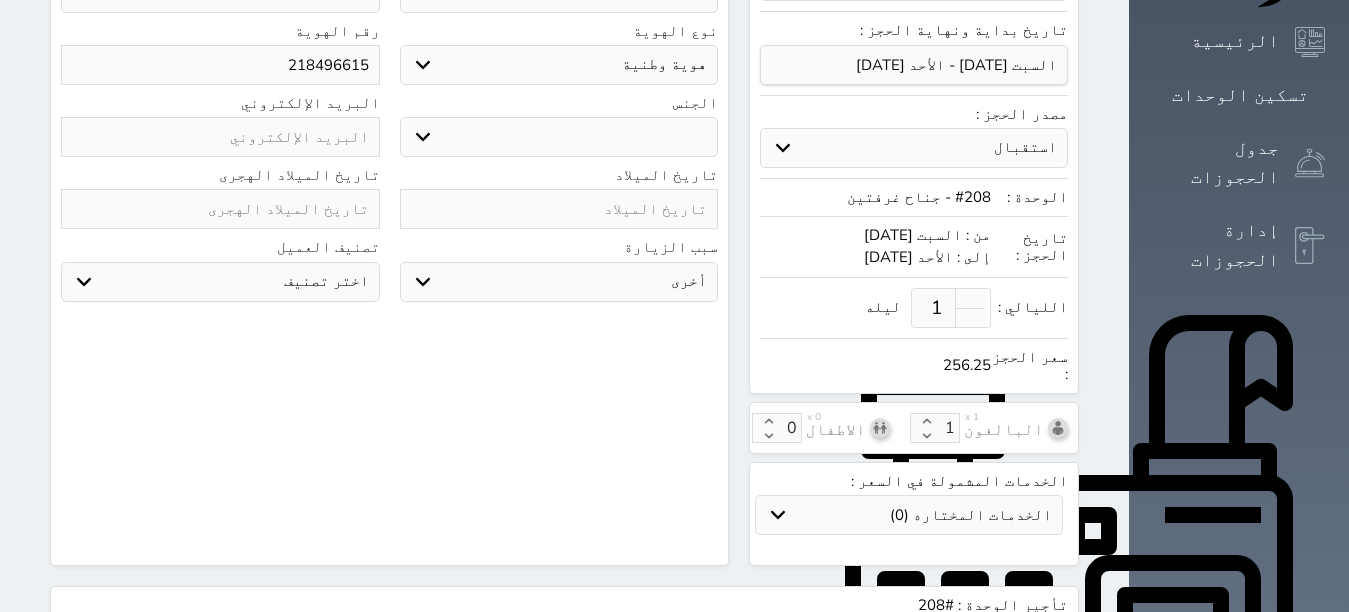 type on "21849661" 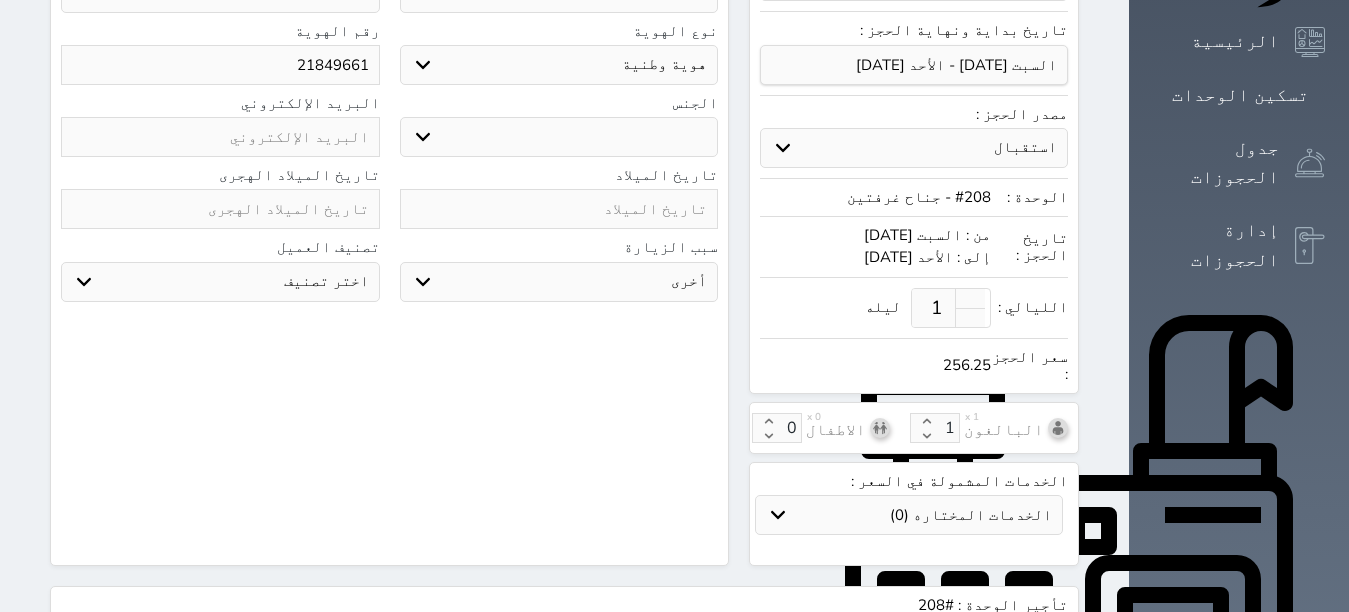 scroll, scrollTop: 697, scrollLeft: 0, axis: vertical 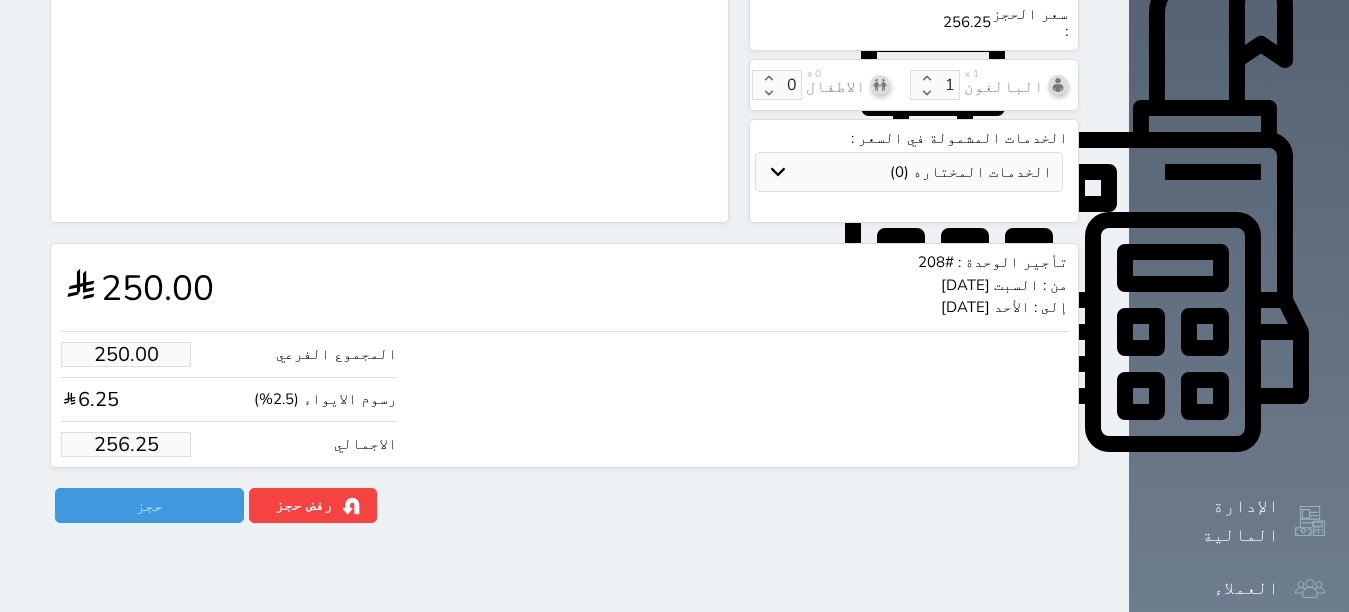 type on "21849661" 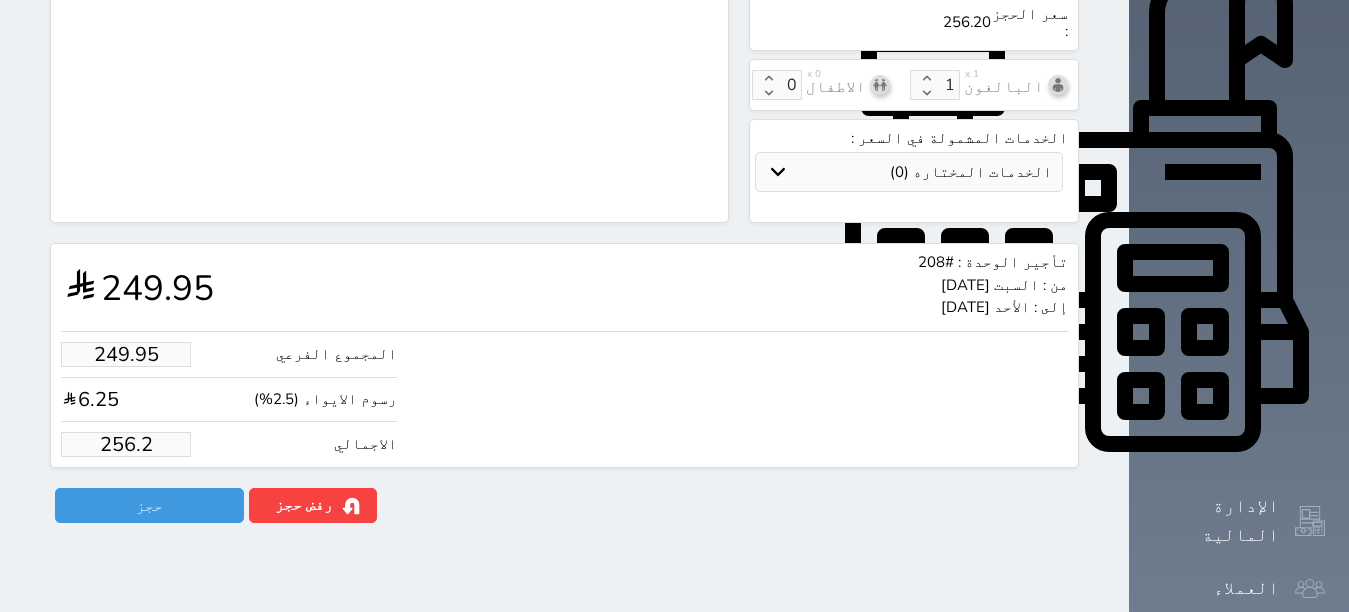type on "249.76" 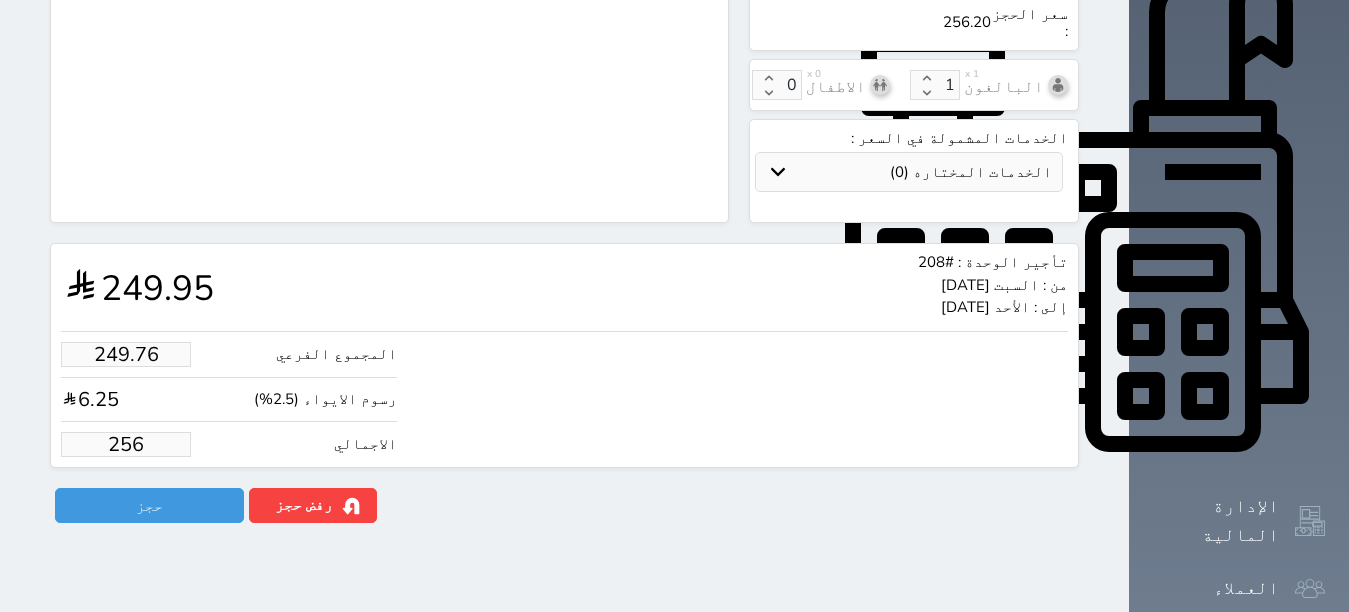 type on "24.39" 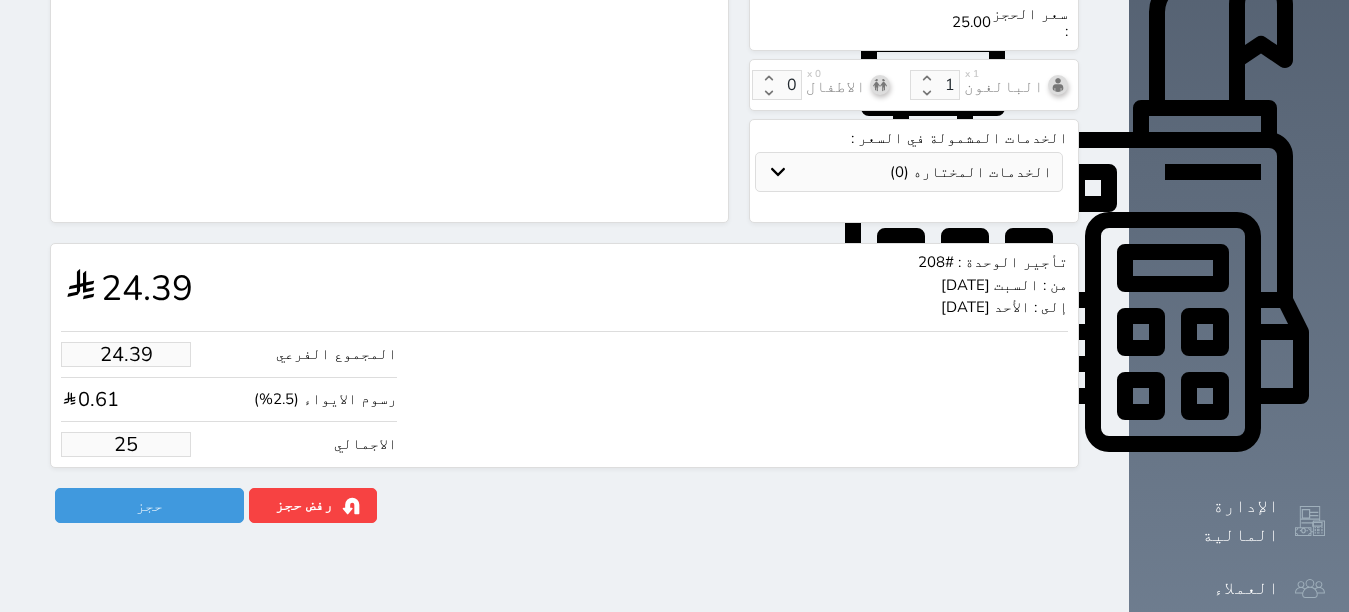 type on "1.95" 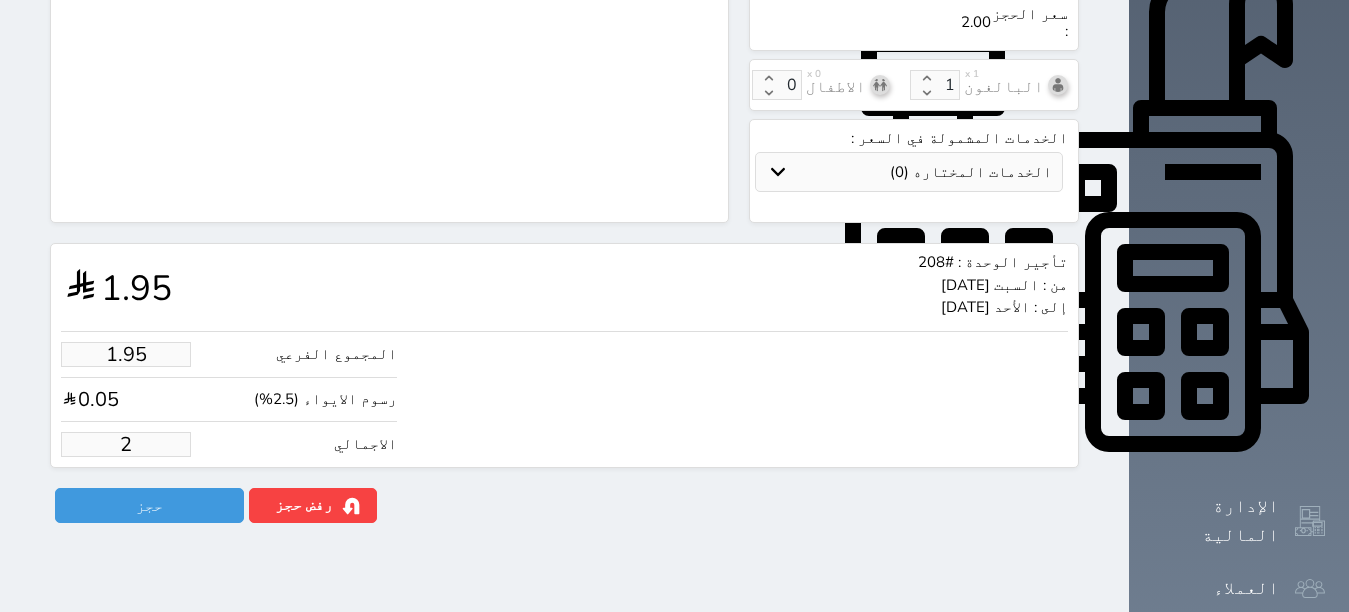 type on "1.00" 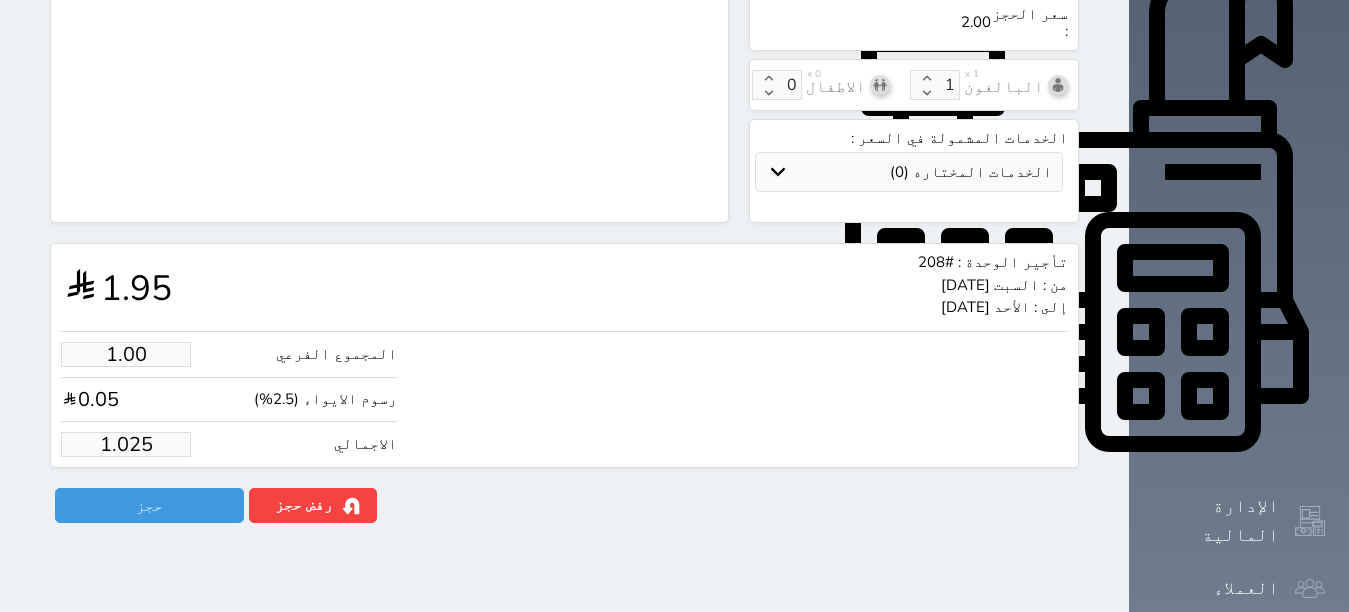 type on "1.02" 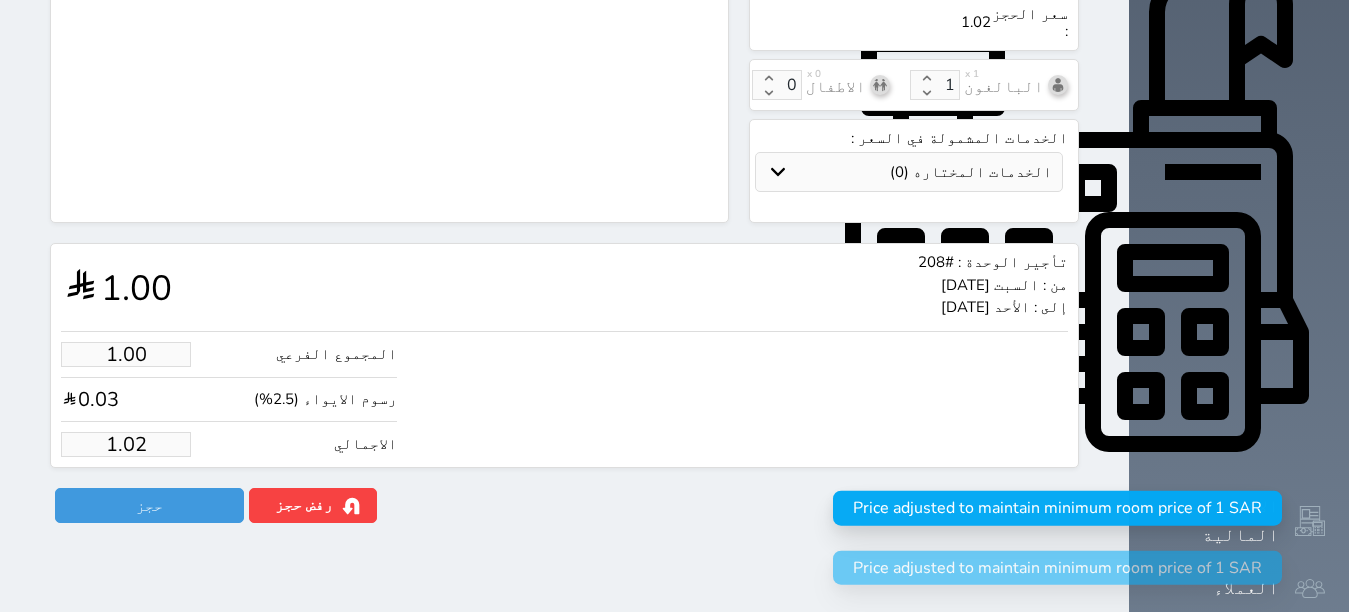 type on "1.0" 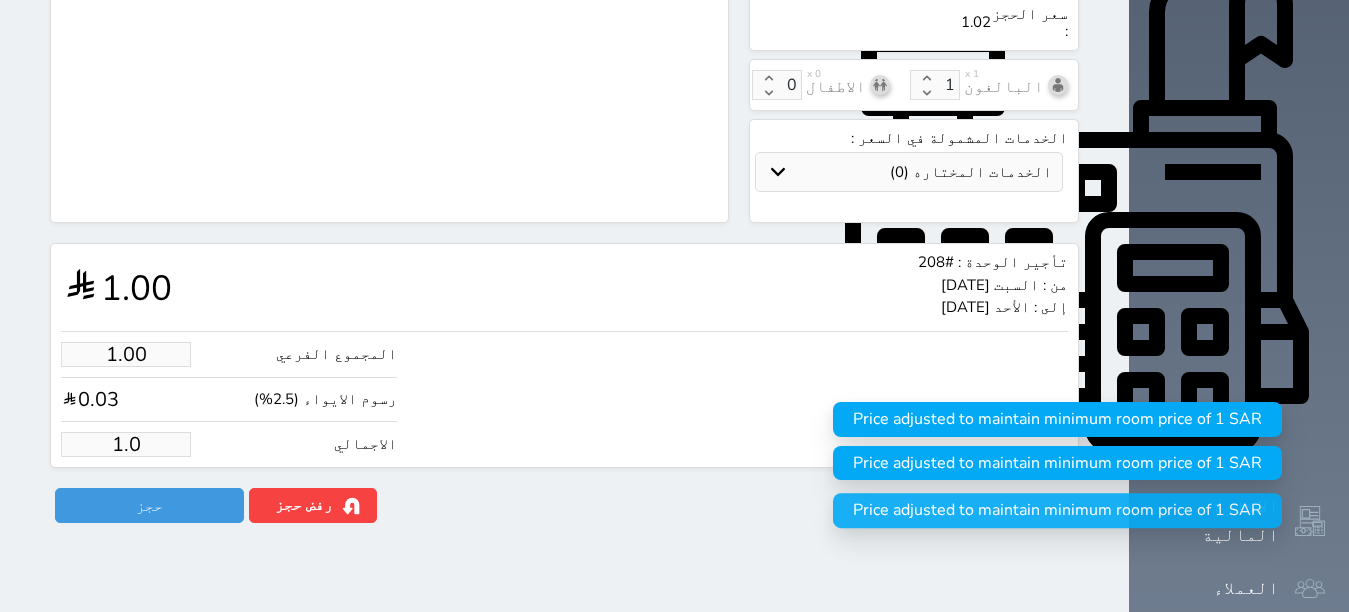 type on "1." 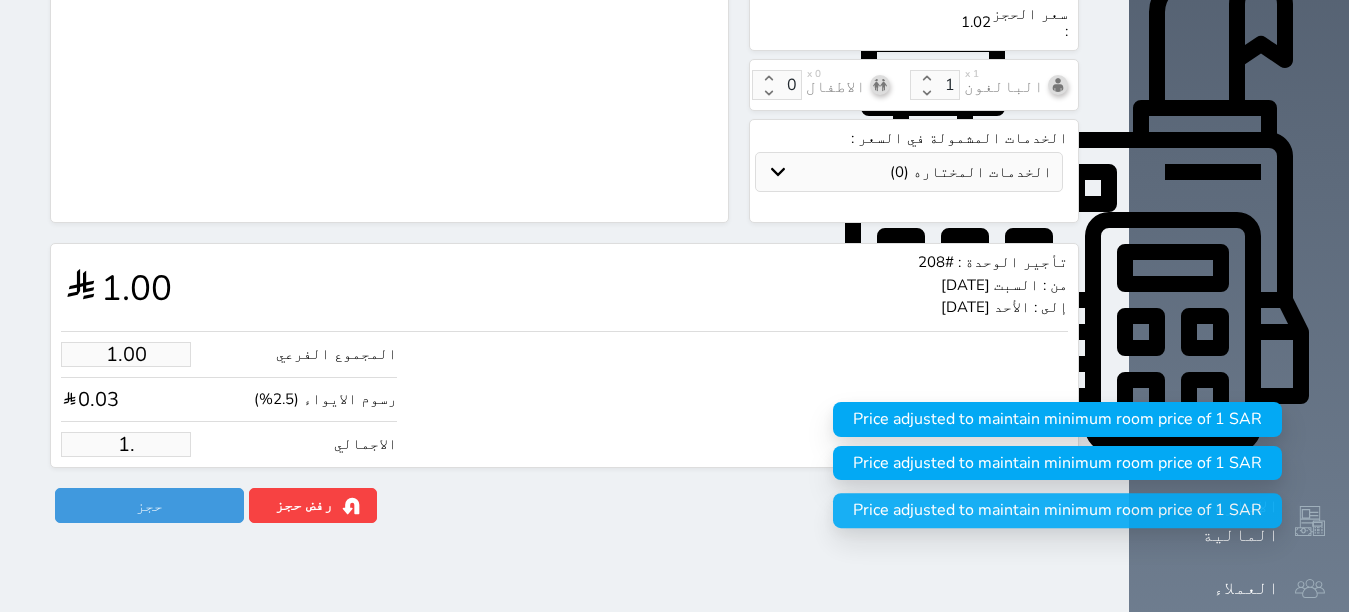 type on "1" 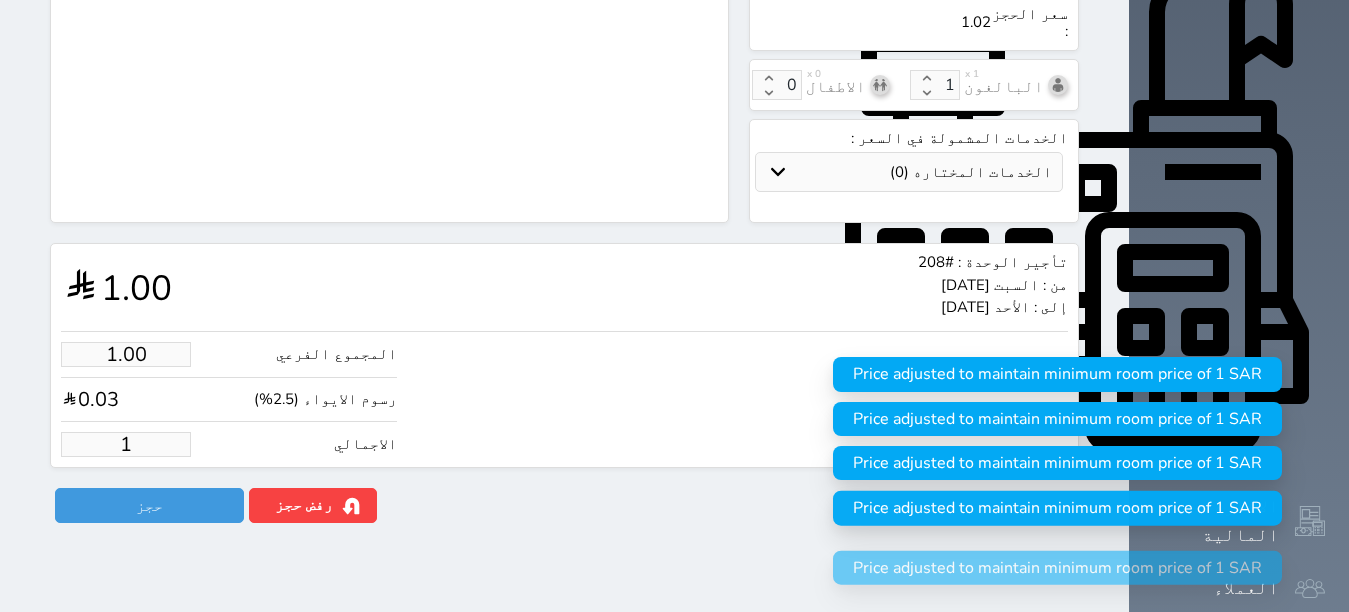 type 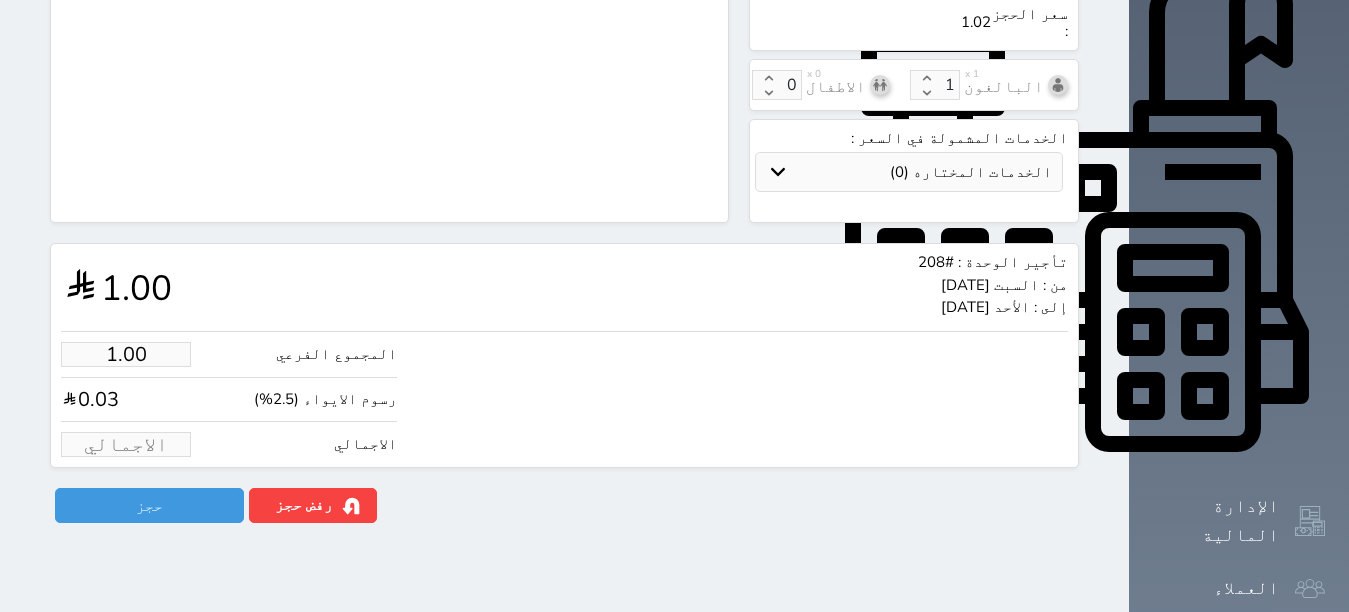 type on "1.95" 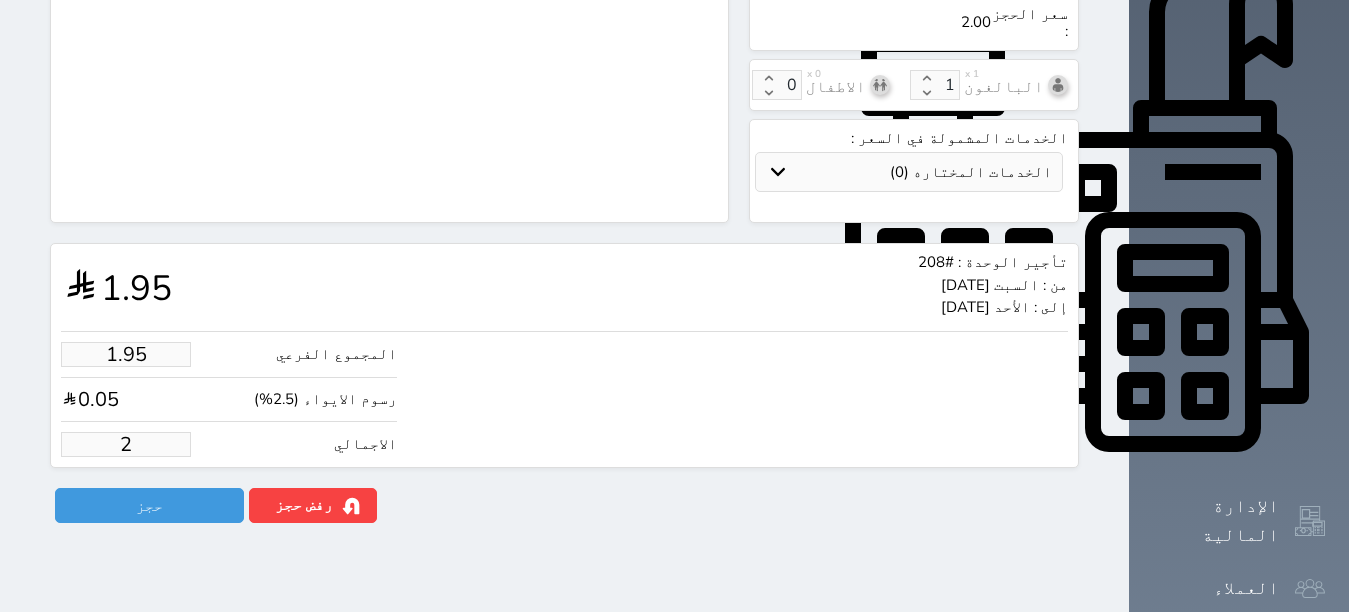 type on "22.44" 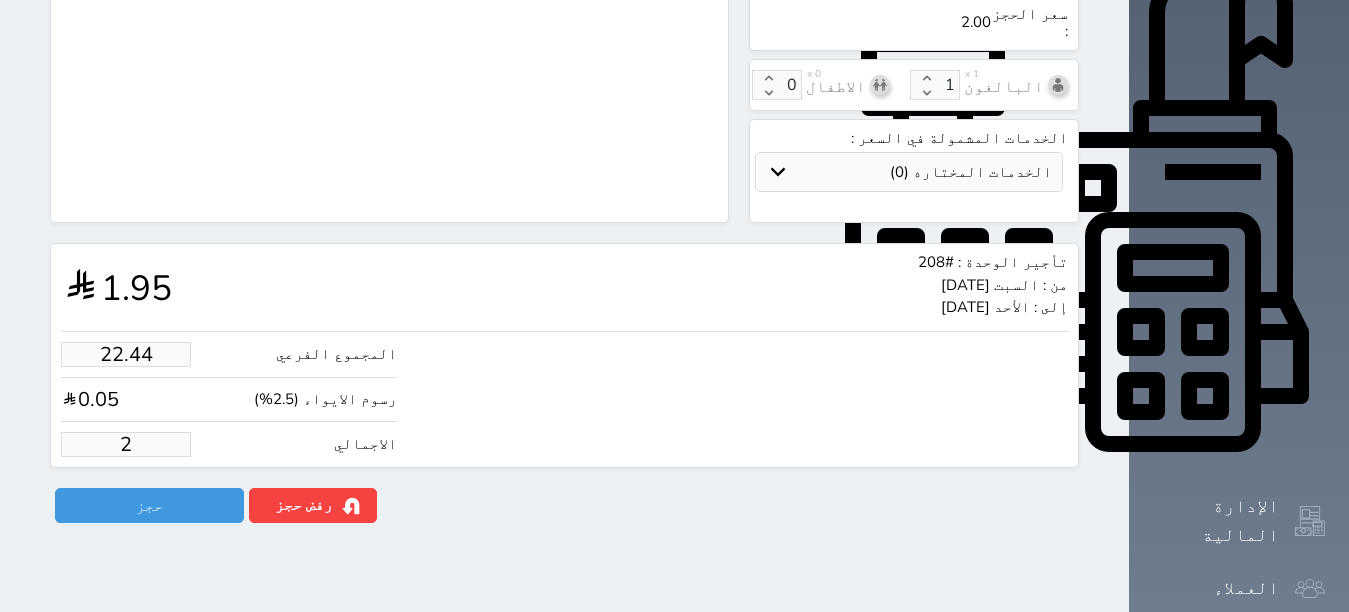 type on "23" 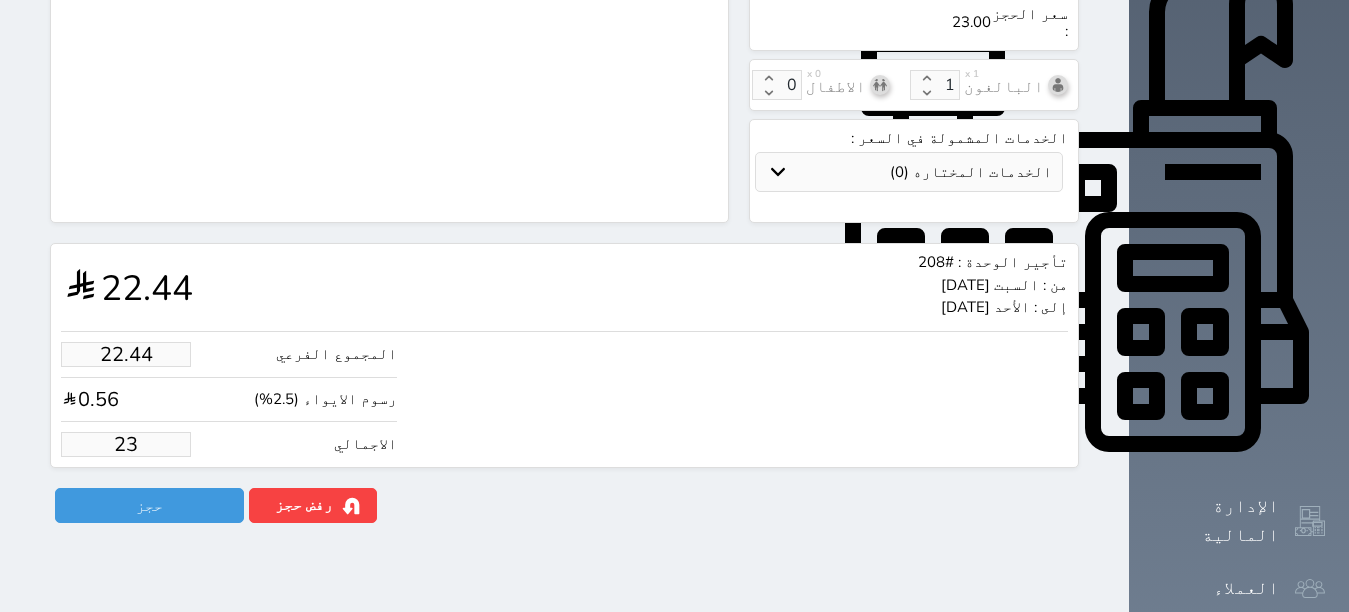 type on "224.39" 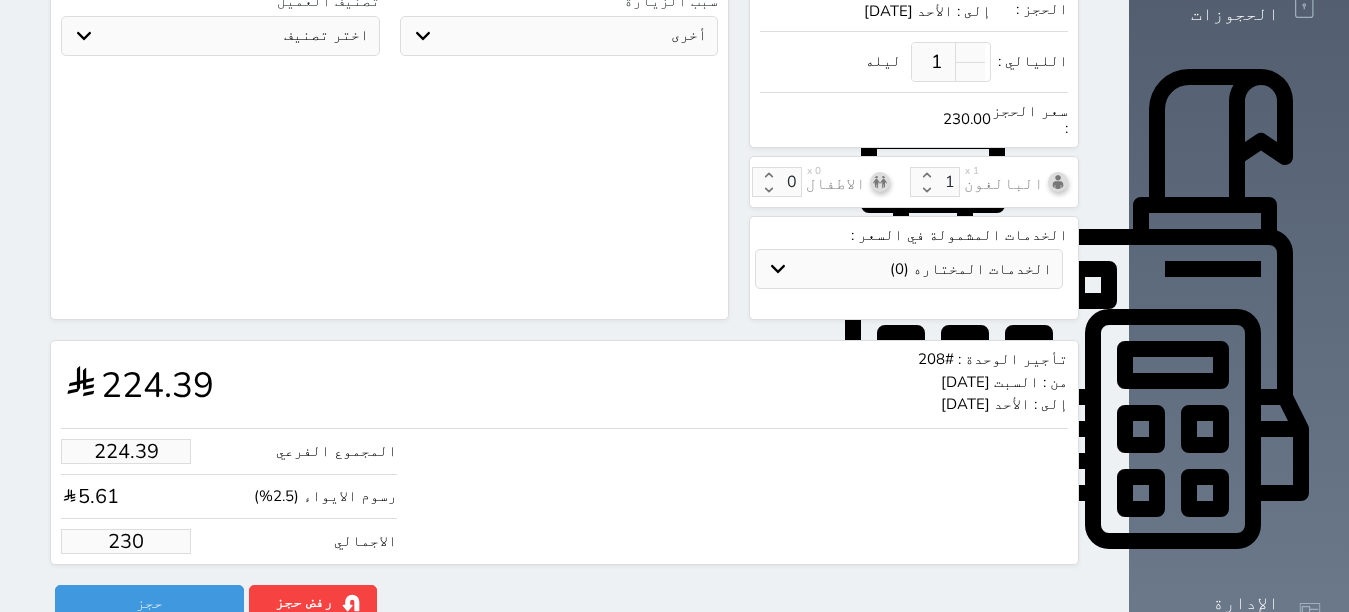 scroll, scrollTop: 697, scrollLeft: 0, axis: vertical 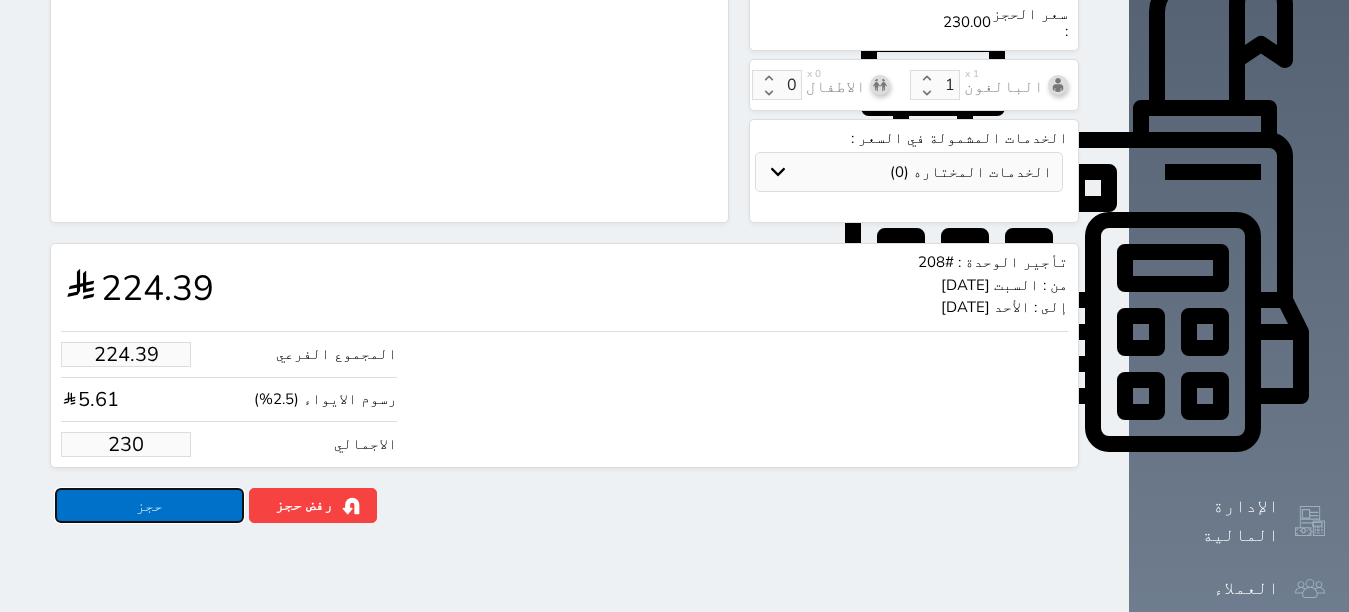 type on "230.00" 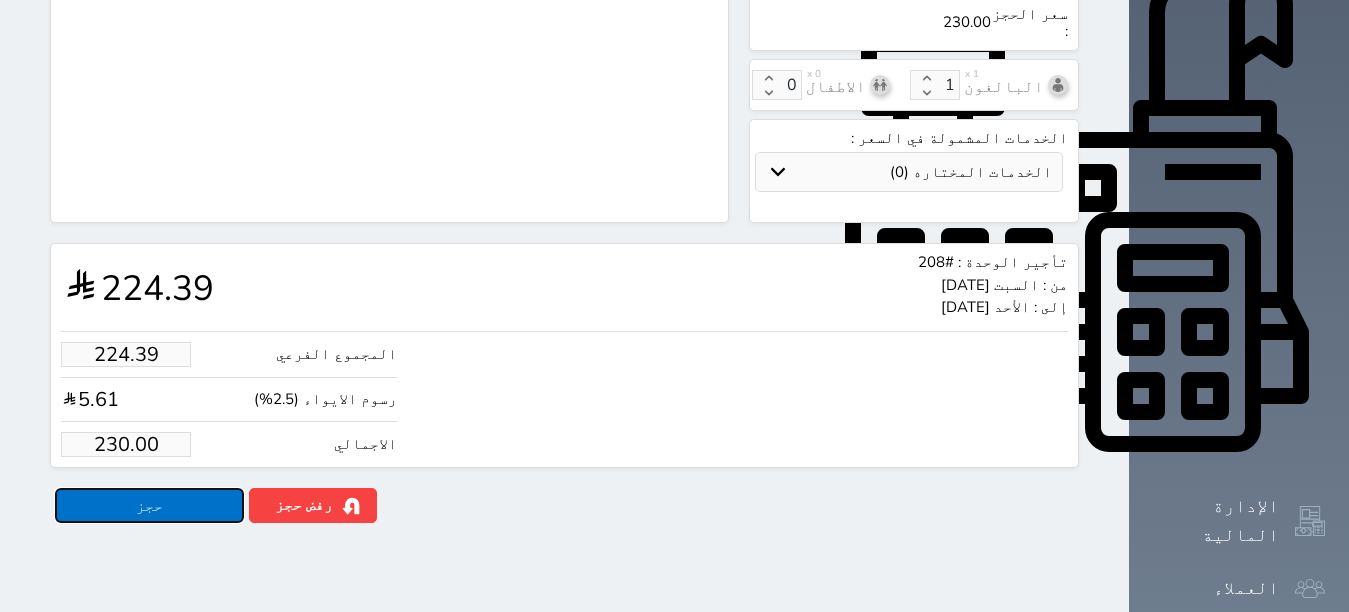 click on "حجز" at bounding box center (149, 505) 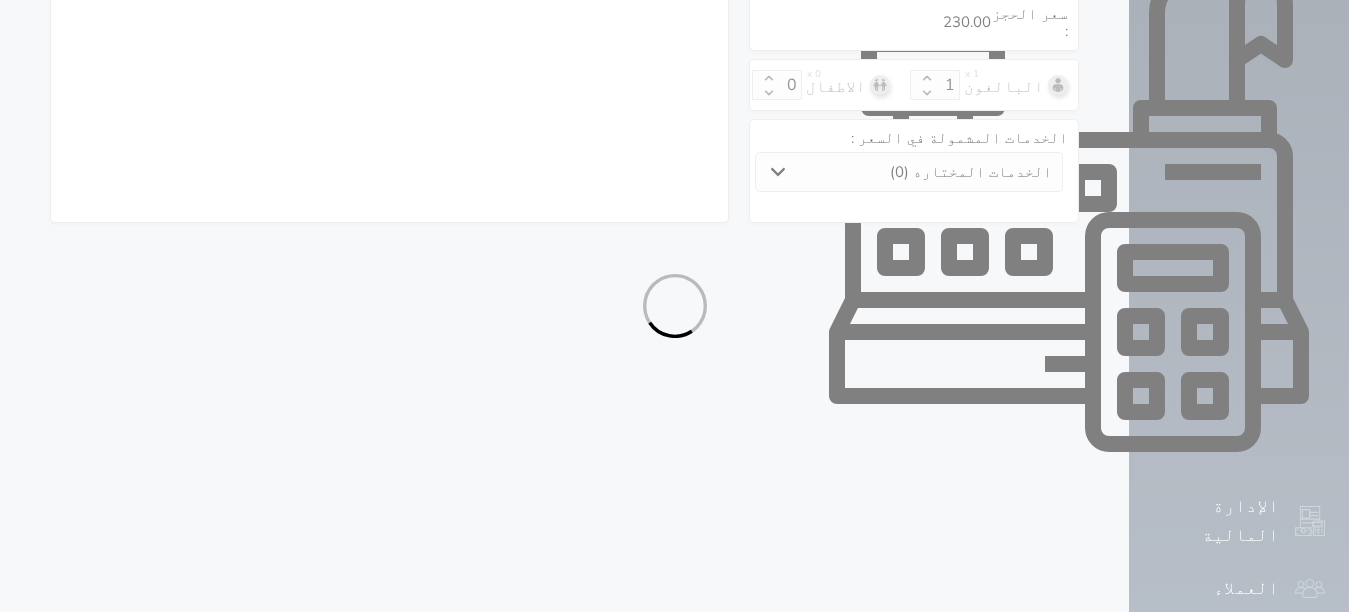 select on "1" 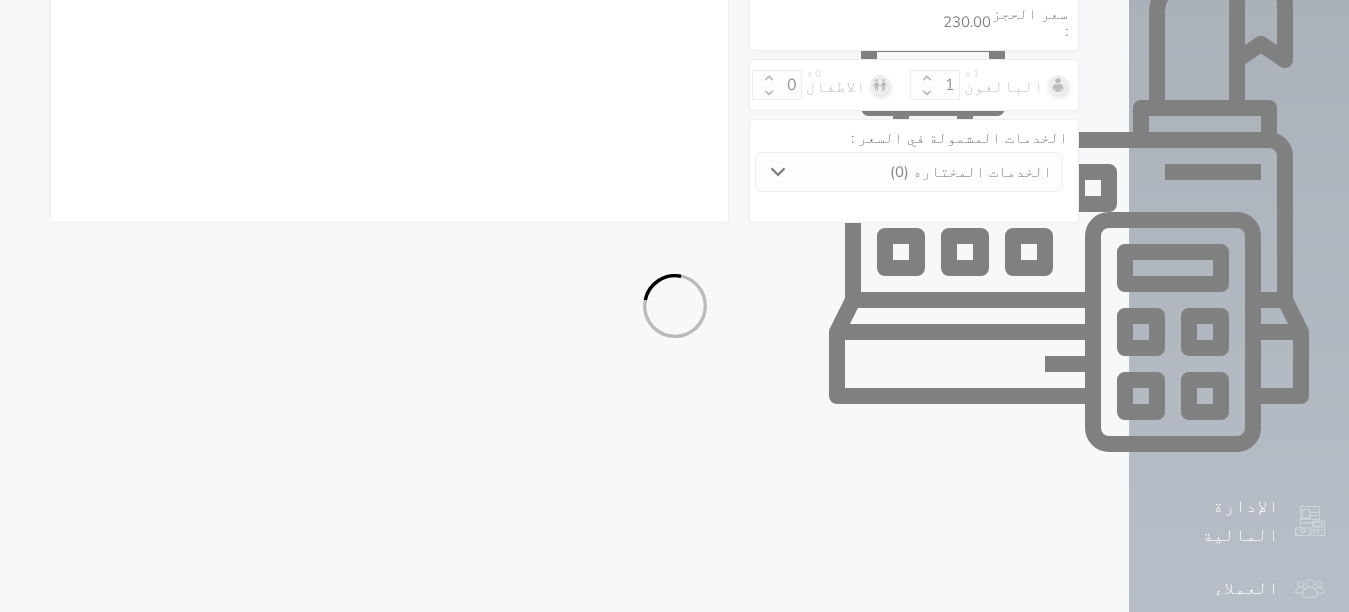 select on "113" 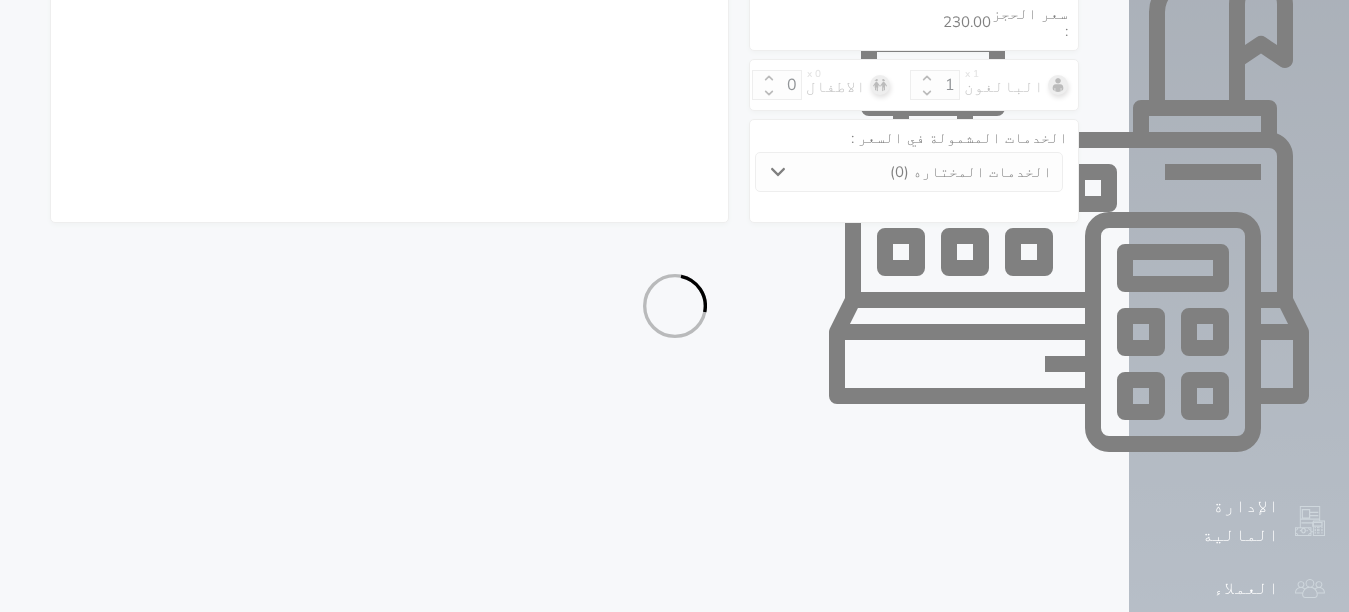 select on "1" 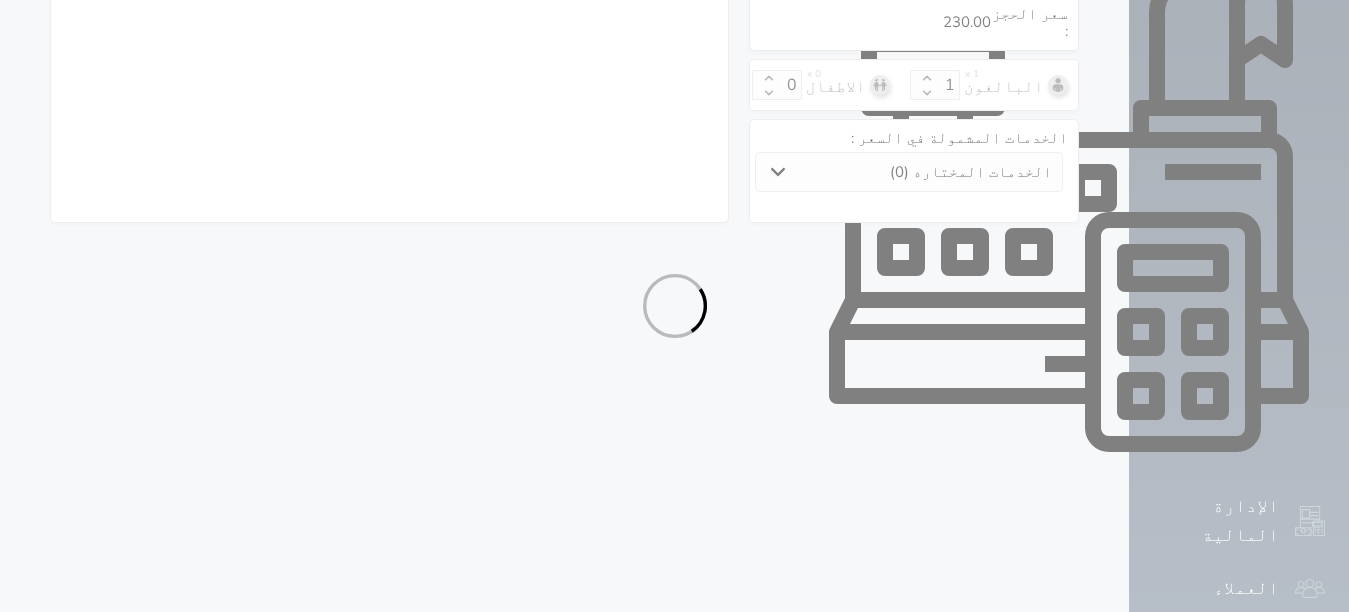 select 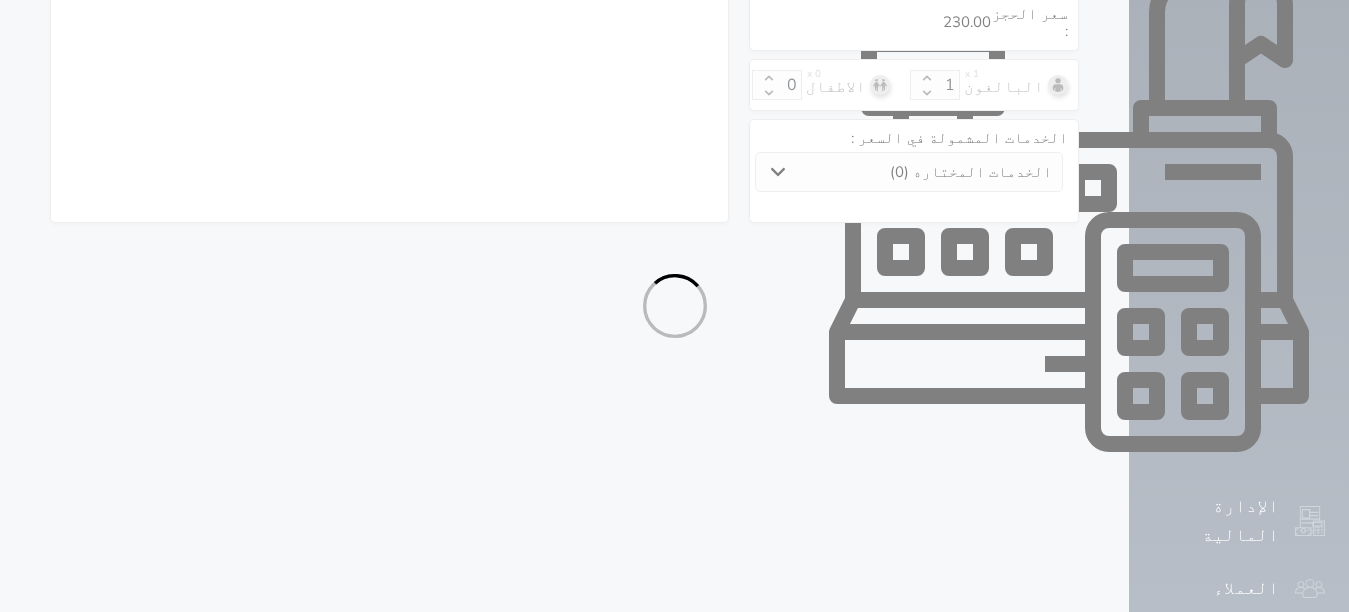 select on "7" 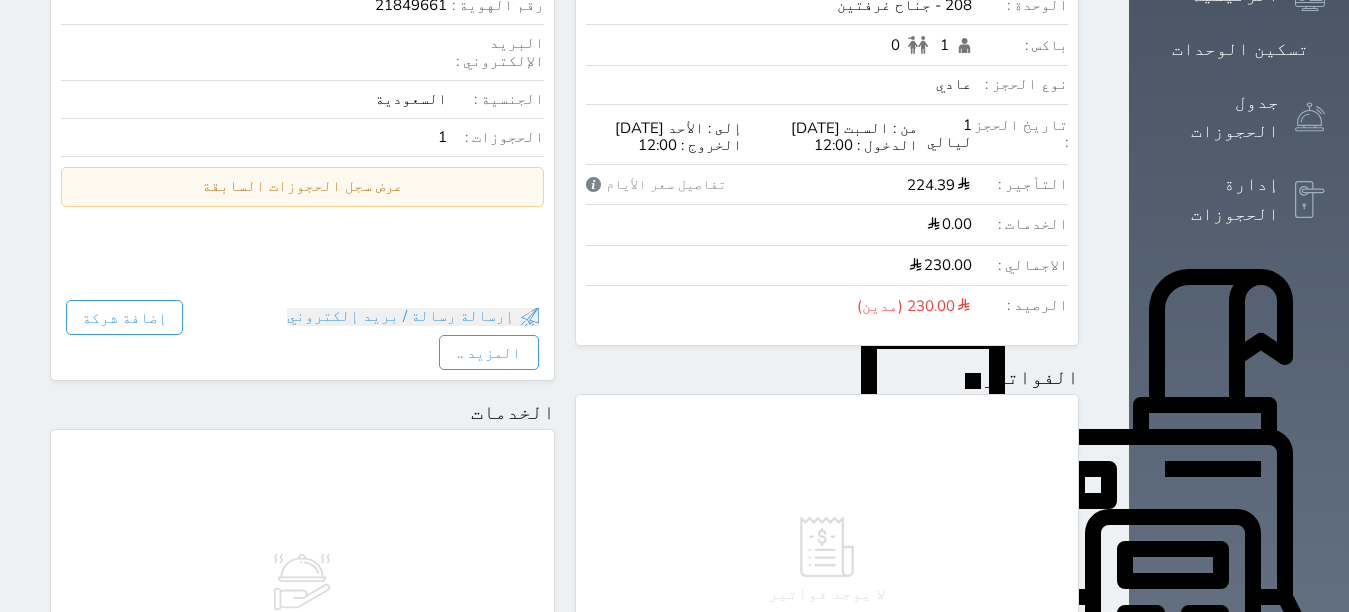 scroll, scrollTop: 700, scrollLeft: 0, axis: vertical 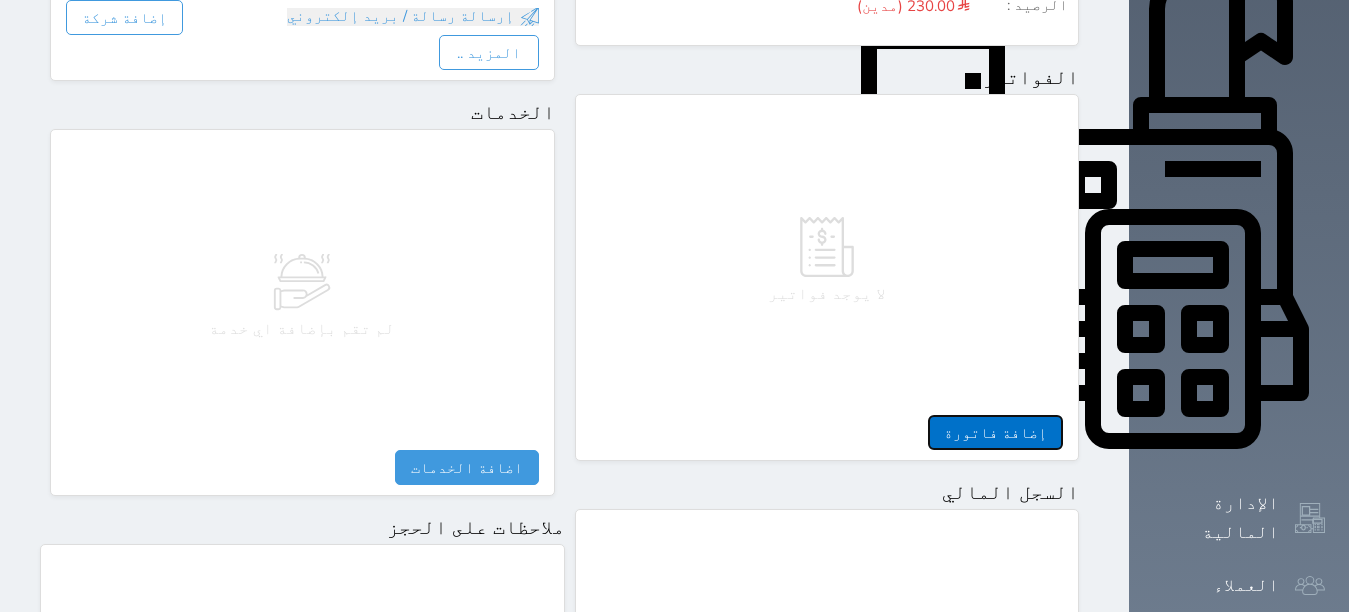 click on "إضافة فاتورة" at bounding box center (995, 432) 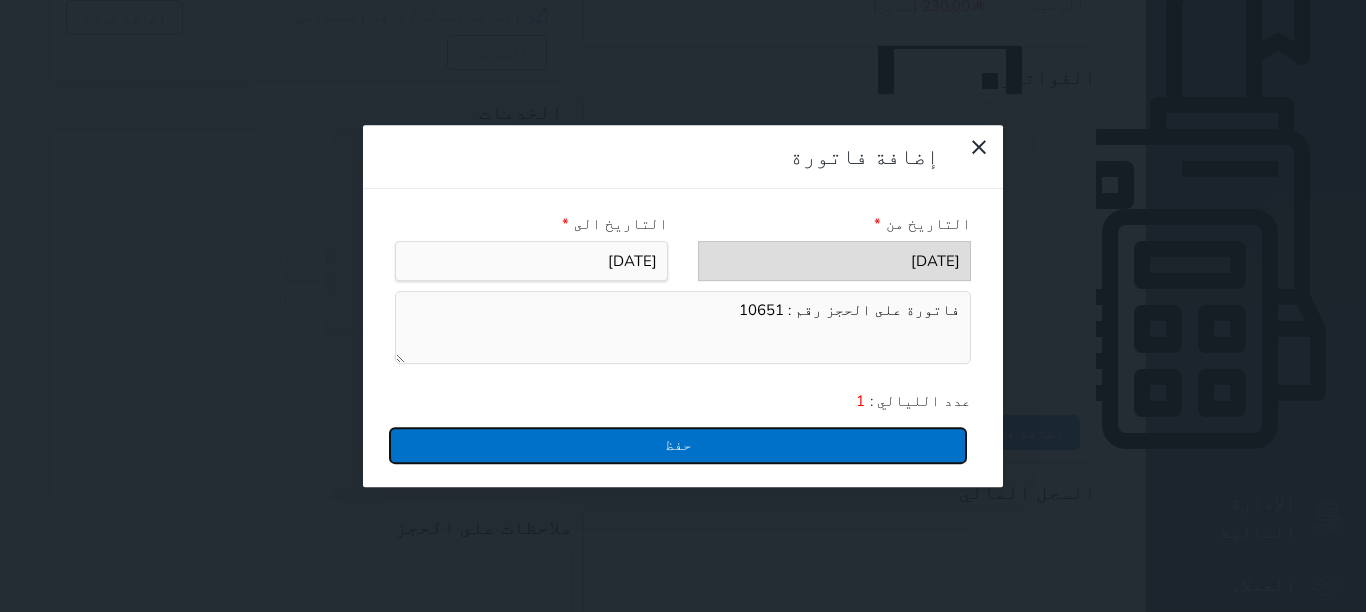 click on "حفظ" at bounding box center (678, 445) 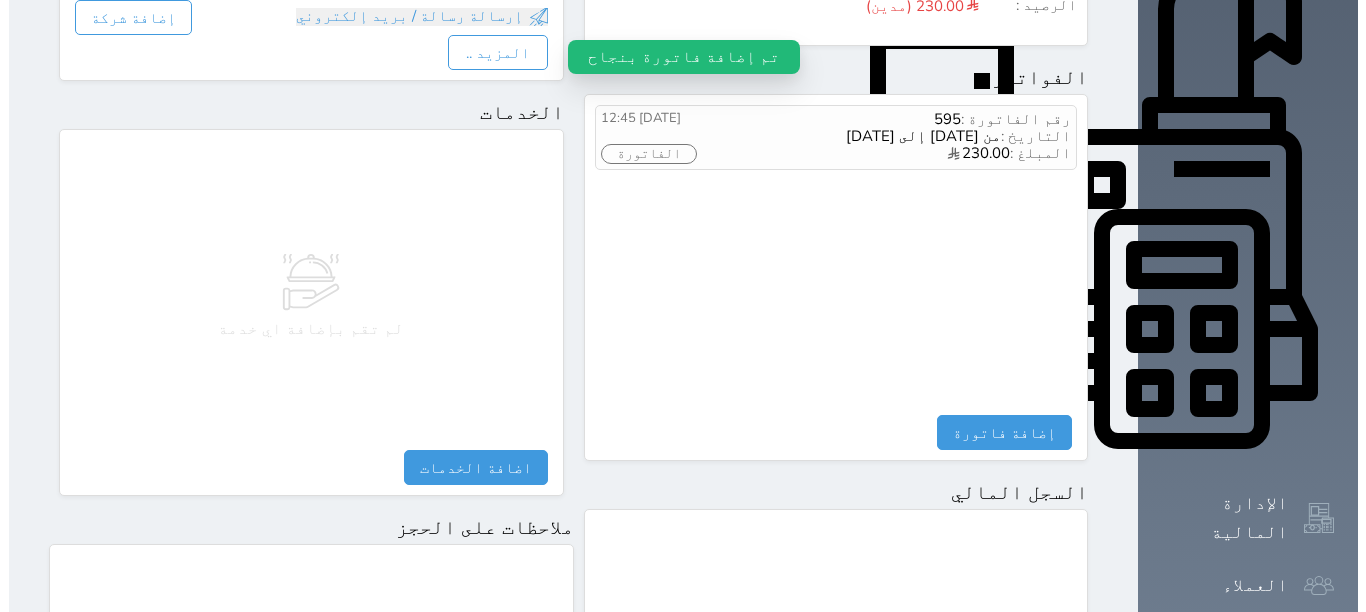 scroll, scrollTop: 500, scrollLeft: 0, axis: vertical 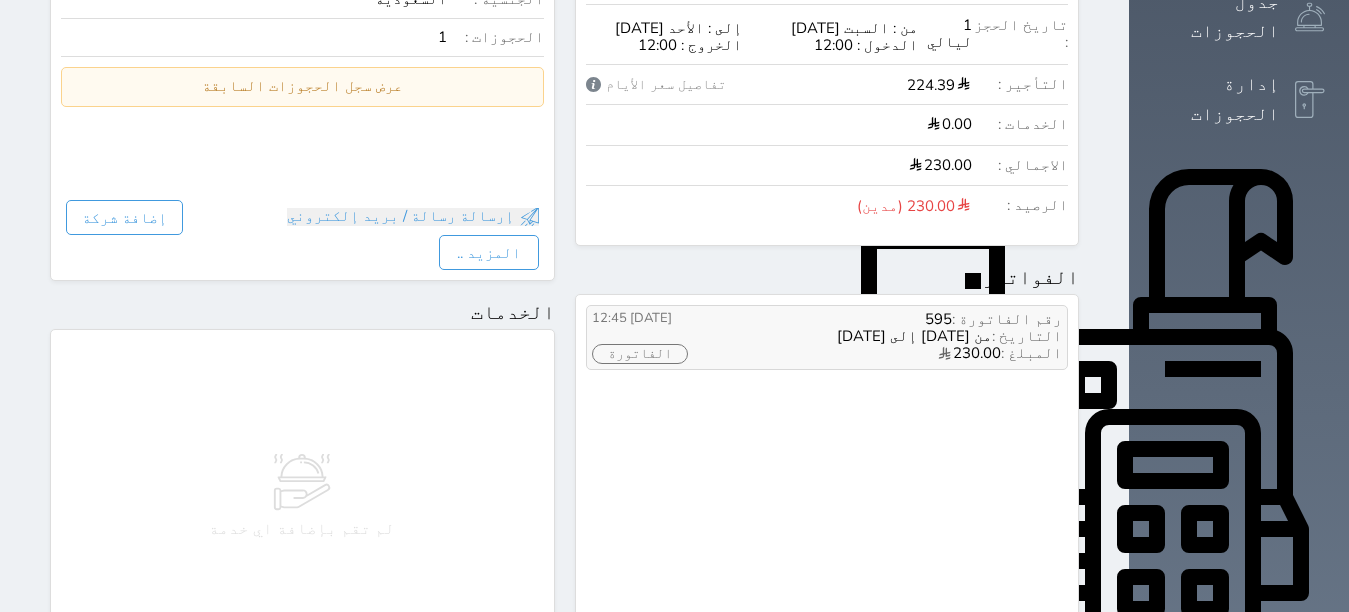 click on "الفاتورة" at bounding box center [640, 354] 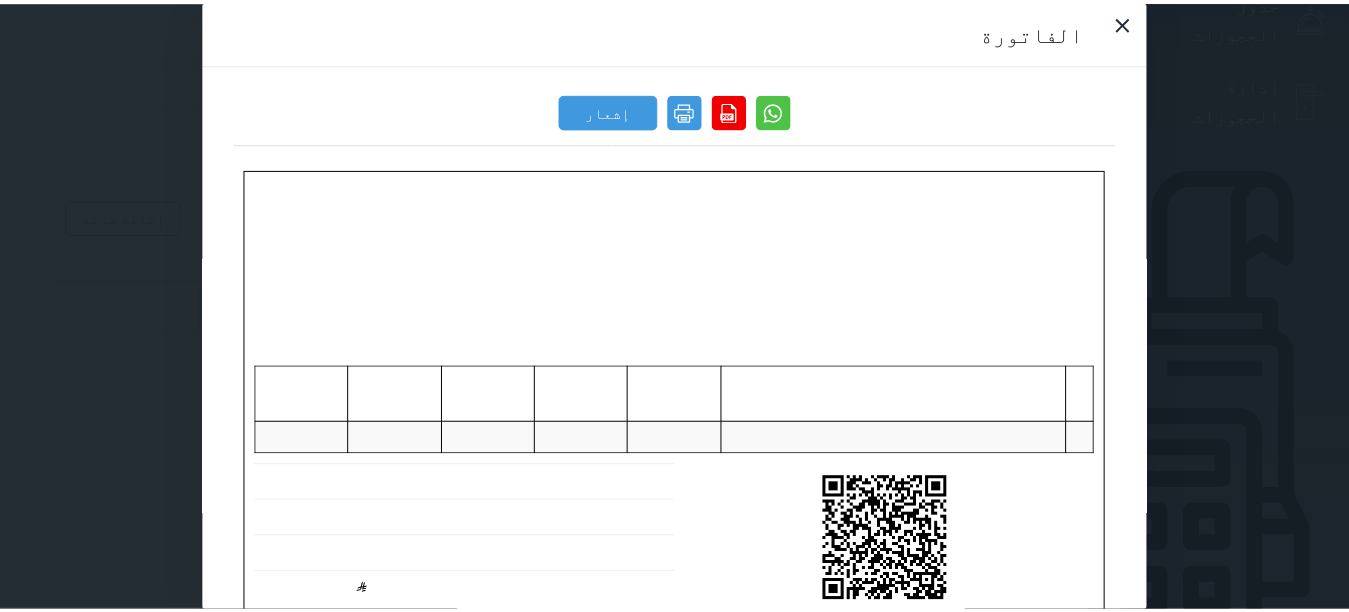 scroll, scrollTop: 0, scrollLeft: 0, axis: both 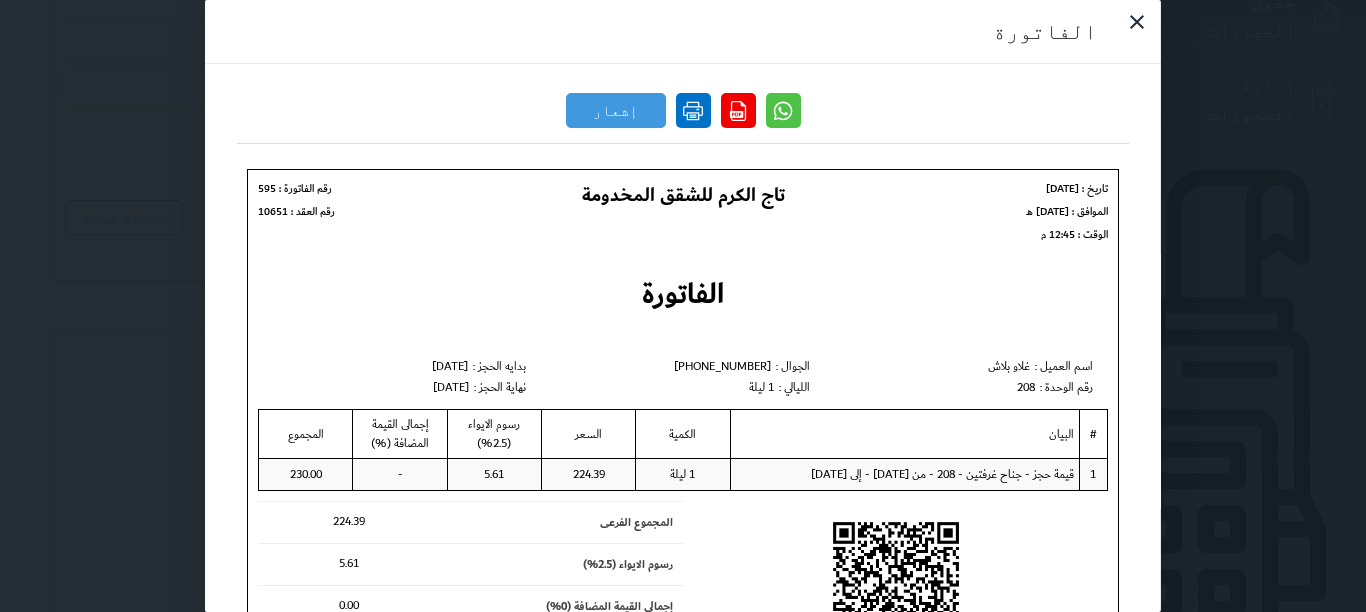 click at bounding box center [693, 110] 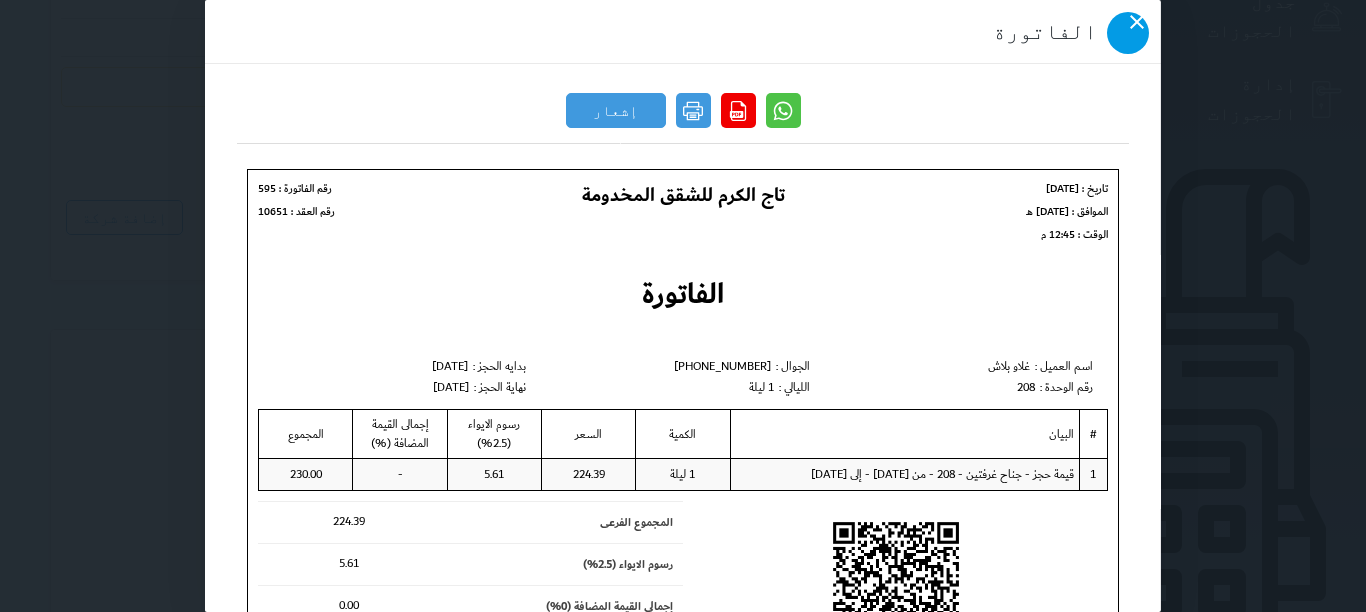 click 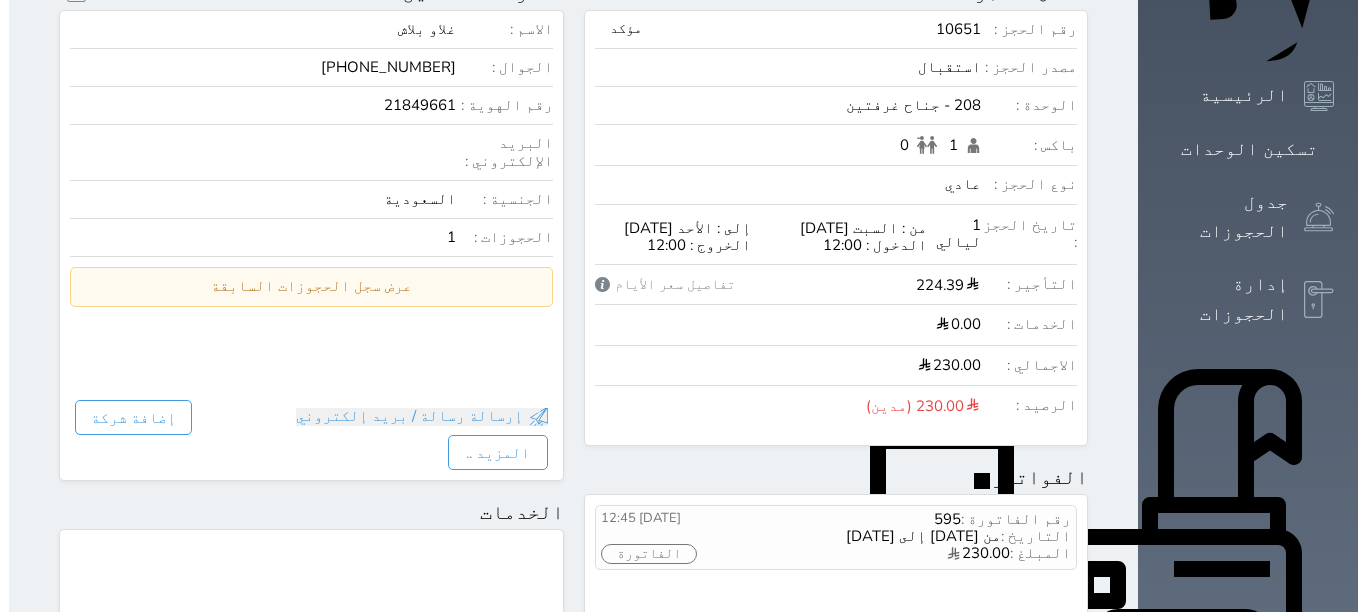 scroll, scrollTop: 0, scrollLeft: 0, axis: both 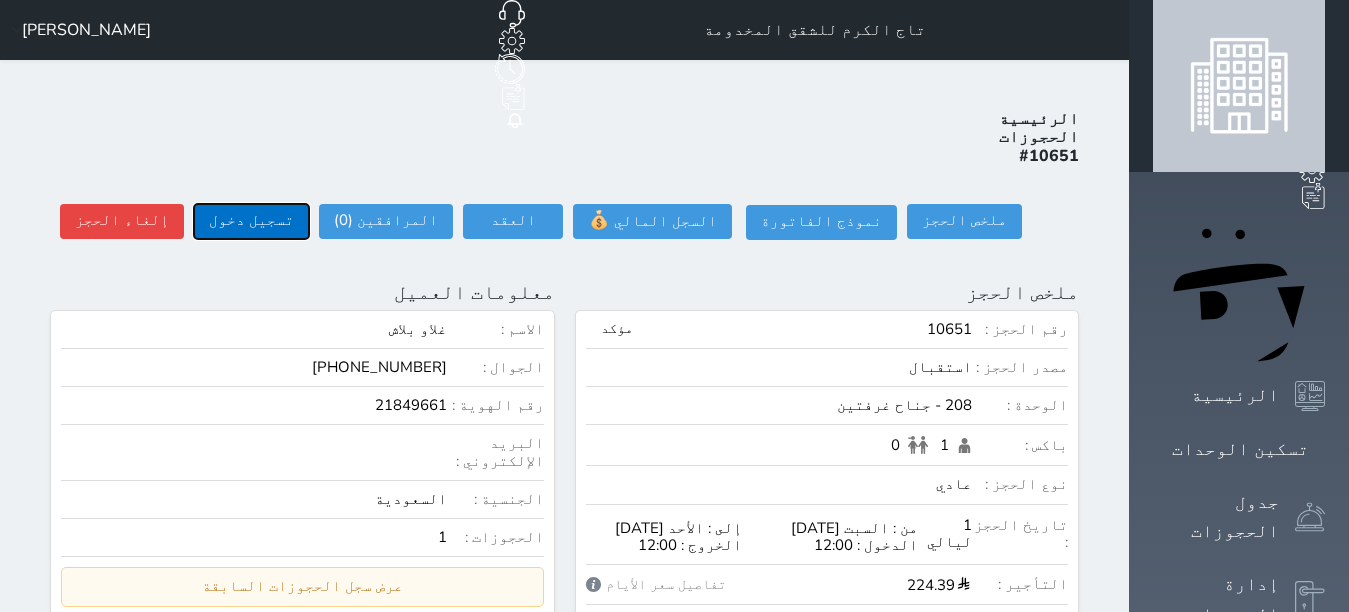 click on "تسجيل دخول" at bounding box center [251, 221] 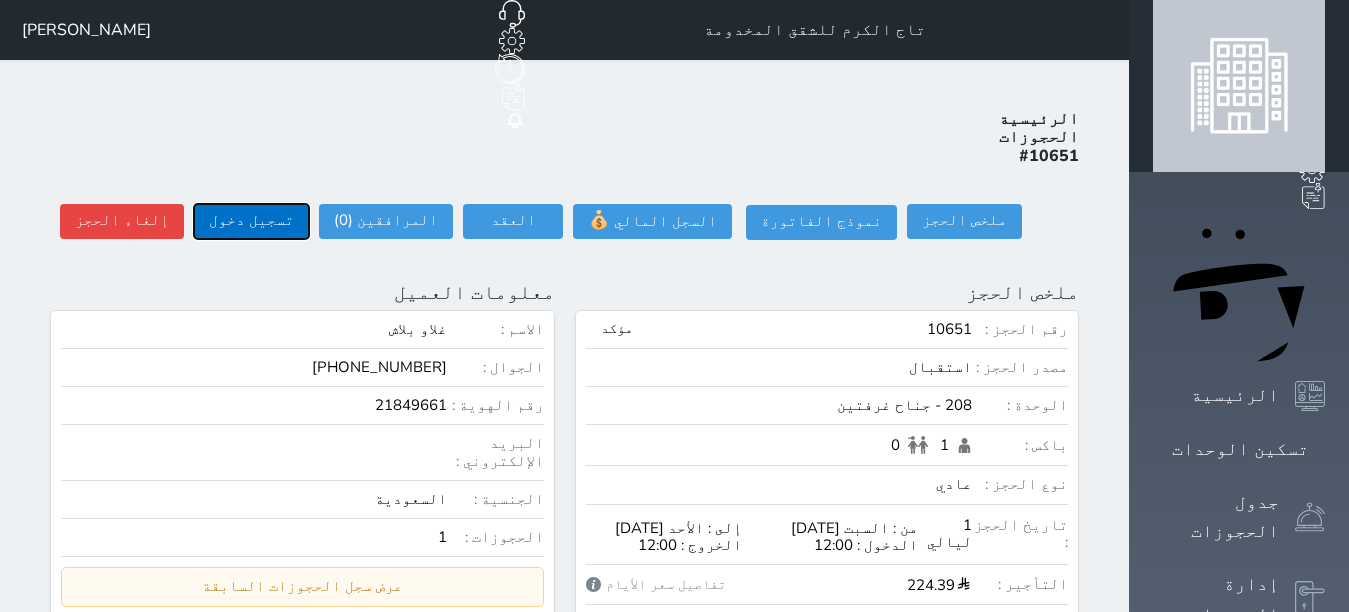 type on "12:46" 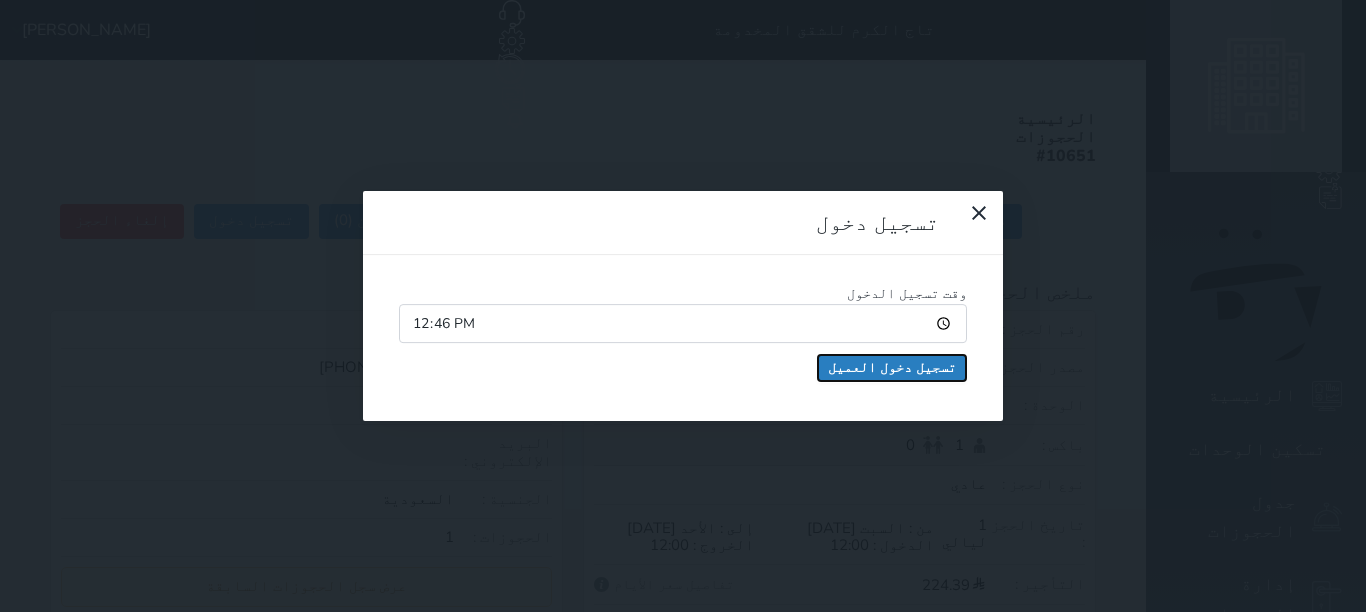 click on "تسجيل دخول العميل" at bounding box center (892, 368) 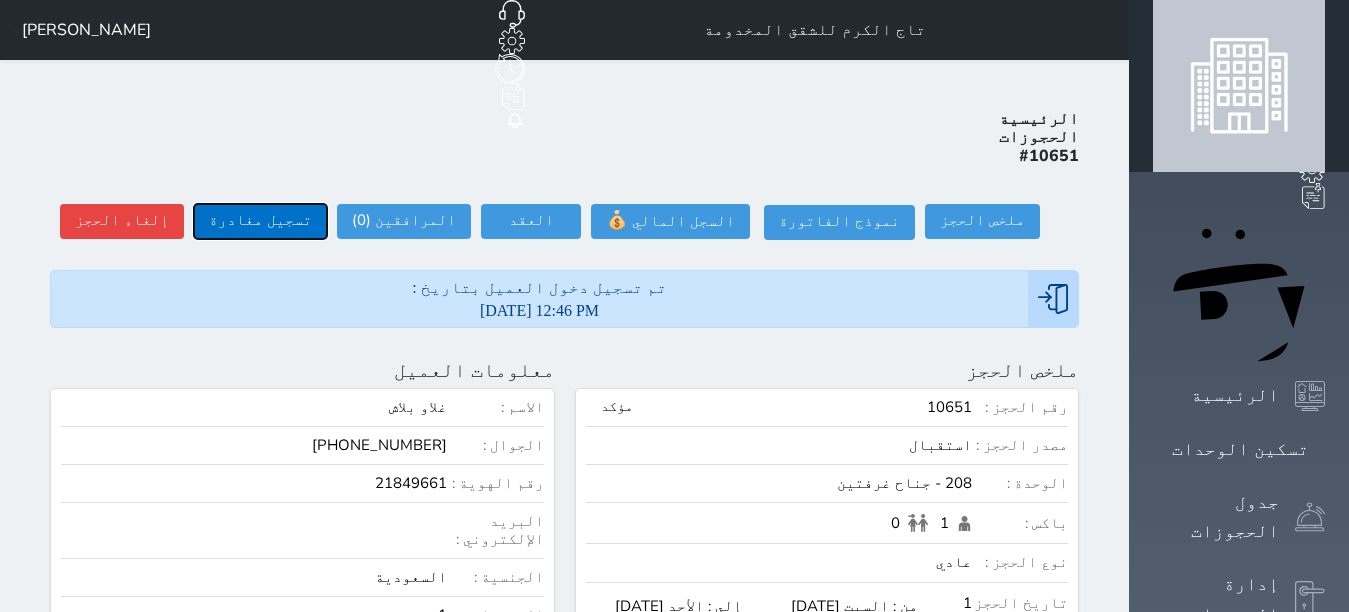 click on "تسجيل مغادرة" at bounding box center (260, 221) 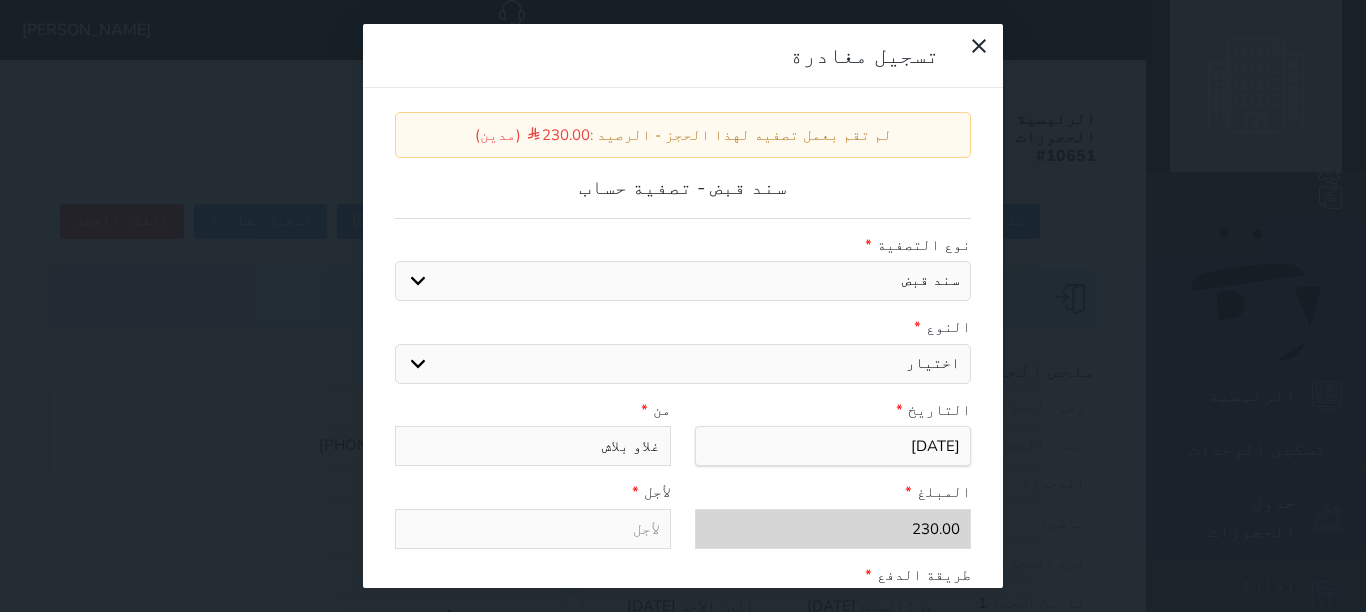 click on "اختيار   مقبوضات عامة
قيمة إيجار
فواتير
عربون
لا ينطبق
آخر
مغسلة
واي فاي - الإنترنت
مواقف السيارات
طعام
الأغذية والمشروبات
مشروبات
المشروبات الباردة
المشروبات الساخنة
الإفطار
غداء
عشاء
مخبز و كعك
حمام سباحة
الصالة الرياضية
سبا و خدمات الجمال
اختيار وإسقاط (خدمات النقل)
ميني بار
كابل - تلفزيون
سرير إضافي
تصفيف الشعر
التسوق" at bounding box center (683, 364) 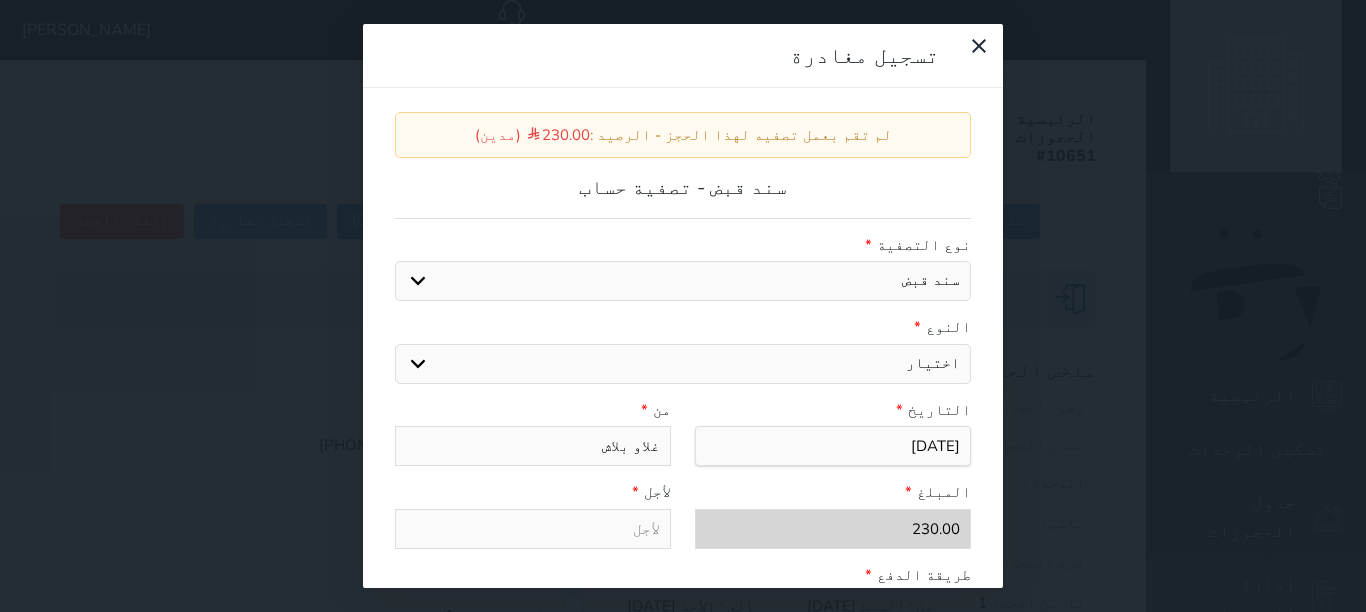 select on "14930" 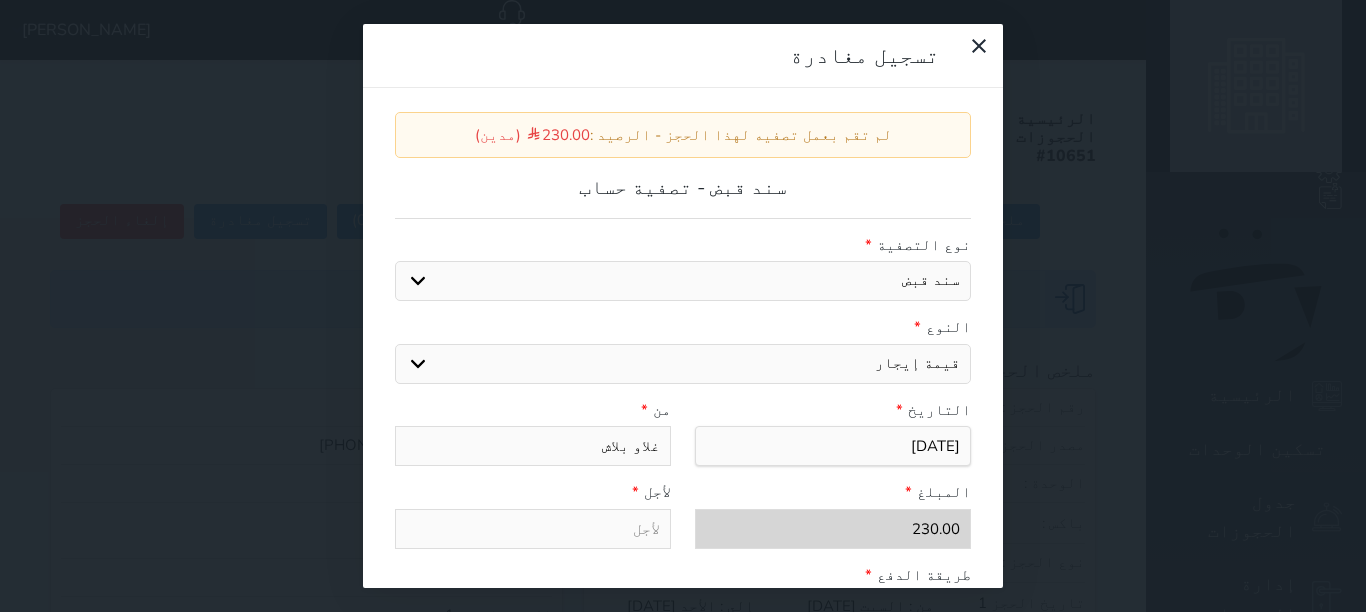 click on "اختيار   مقبوضات عامة
قيمة إيجار
فواتير
عربون
لا ينطبق
آخر
مغسلة
واي فاي - الإنترنت
مواقف السيارات
طعام
الأغذية والمشروبات
مشروبات
المشروبات الباردة
المشروبات الساخنة
الإفطار
غداء
عشاء
مخبز و كعك
حمام سباحة
الصالة الرياضية
سبا و خدمات الجمال
اختيار وإسقاط (خدمات النقل)
ميني بار
كابل - تلفزيون
سرير إضافي
تصفيف الشعر
التسوق" at bounding box center [683, 364] 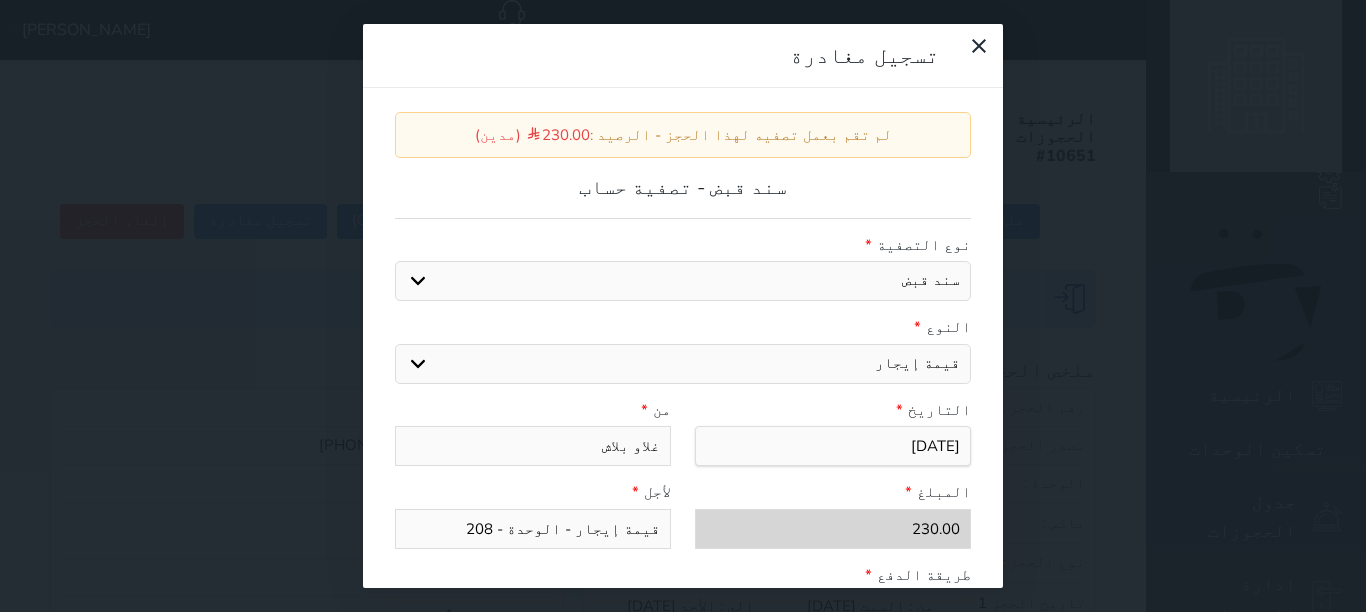 click on "قيمة إيجار - الوحدة - 208" at bounding box center (533, 529) 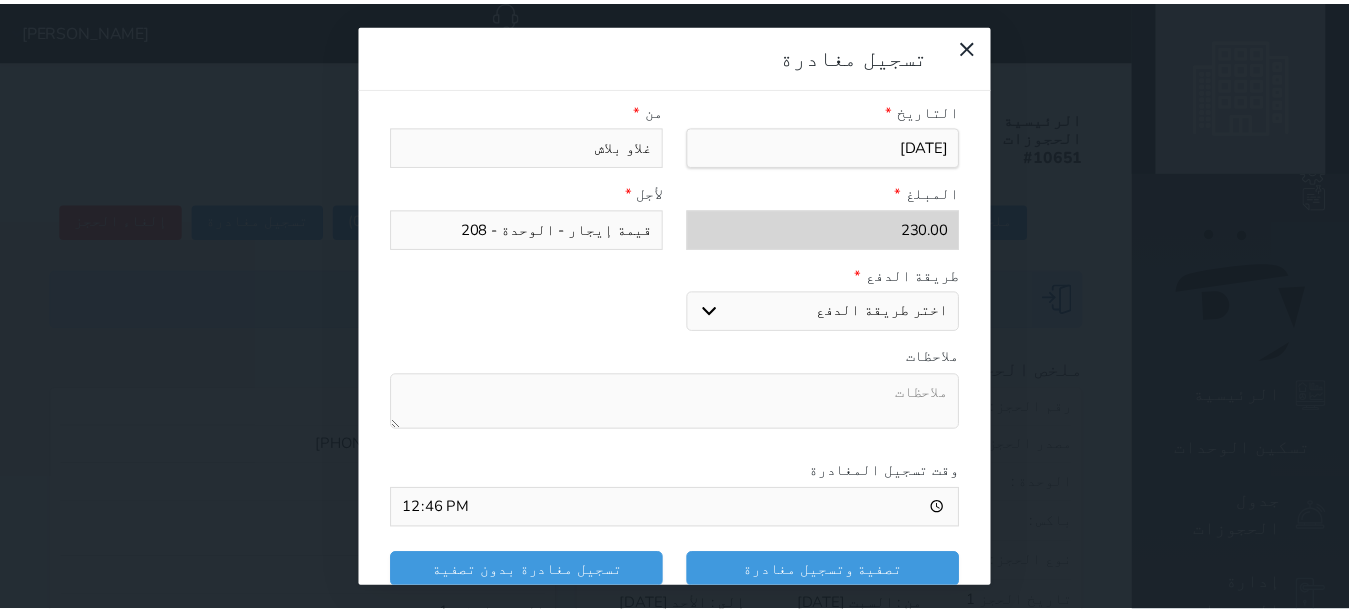 scroll, scrollTop: 309, scrollLeft: 0, axis: vertical 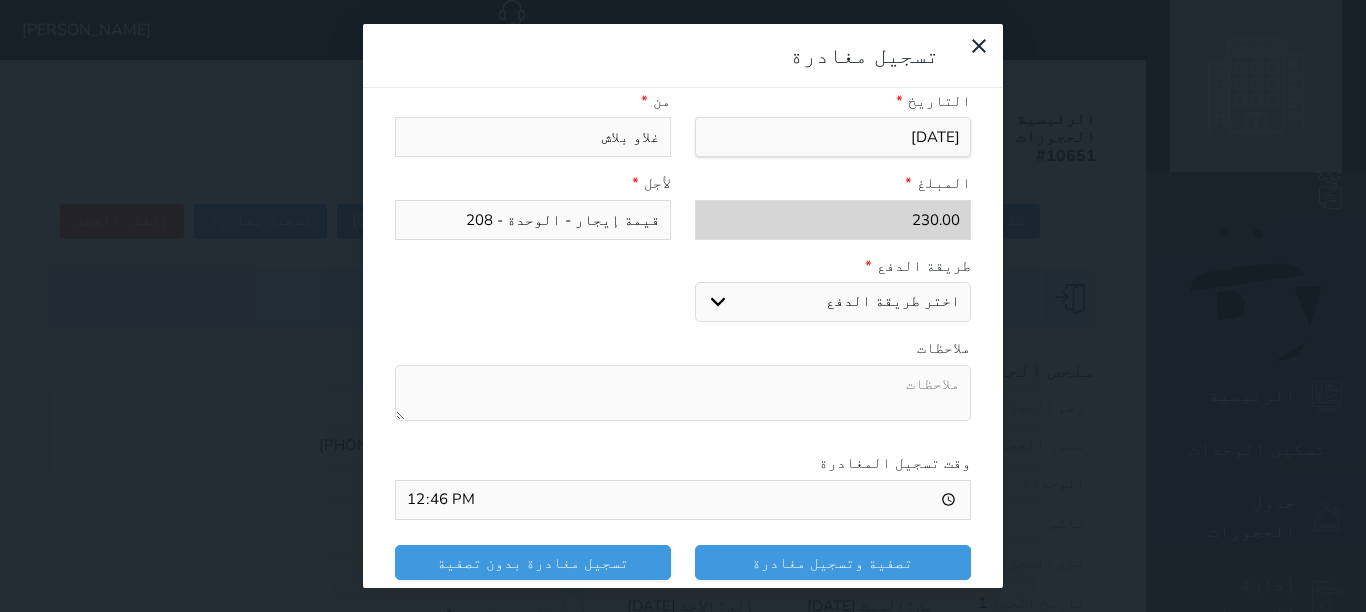 click on "اختر طريقة الدفع   دفع نقدى   تحويل بنكى   مدى   بطاقة ائتمان" at bounding box center [833, 302] 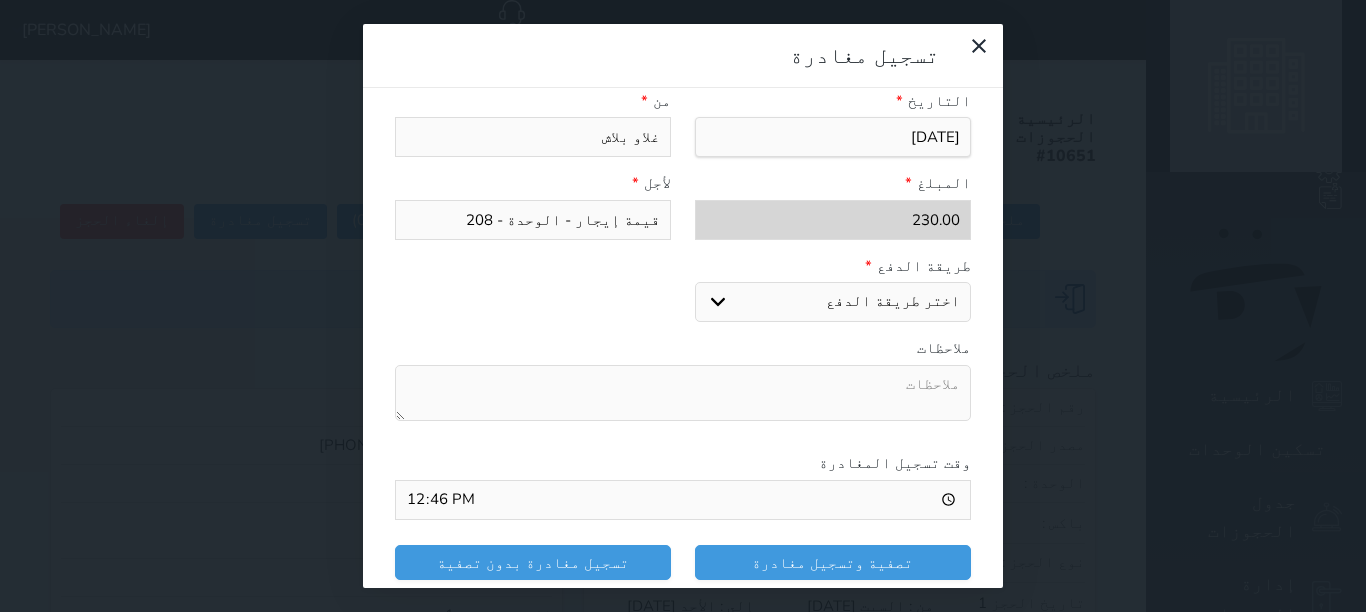 select on "mada" 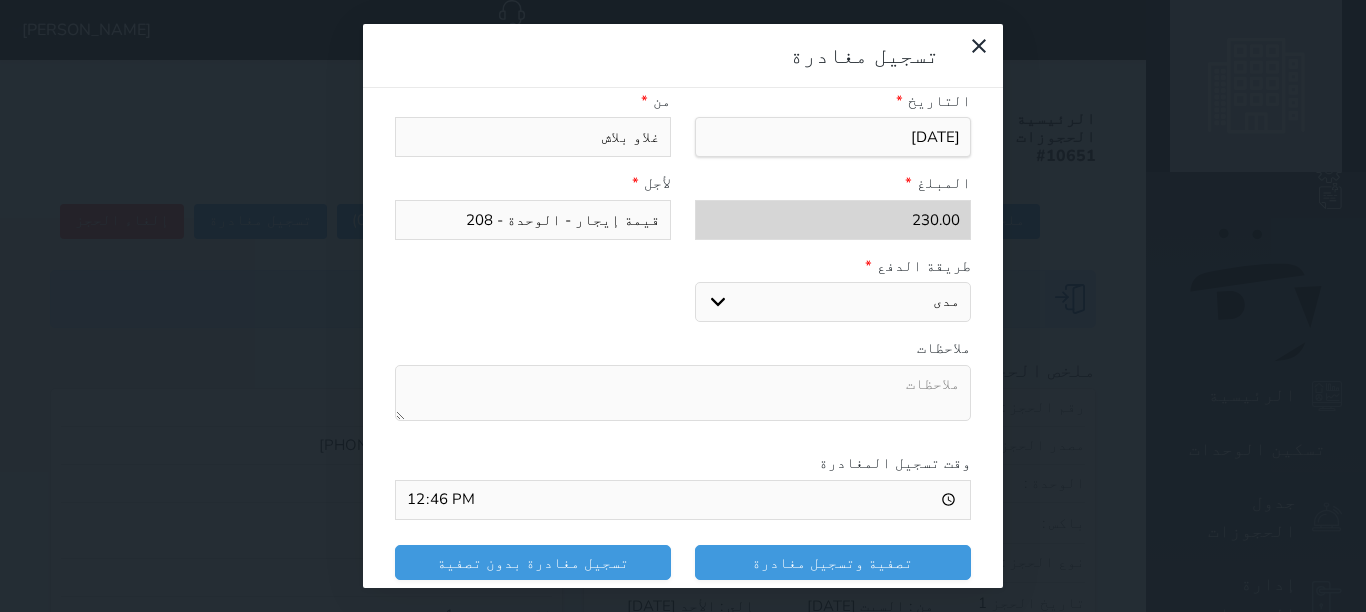 click on "اختر طريقة الدفع   دفع نقدى   تحويل بنكى   مدى   بطاقة ائتمان" at bounding box center [833, 302] 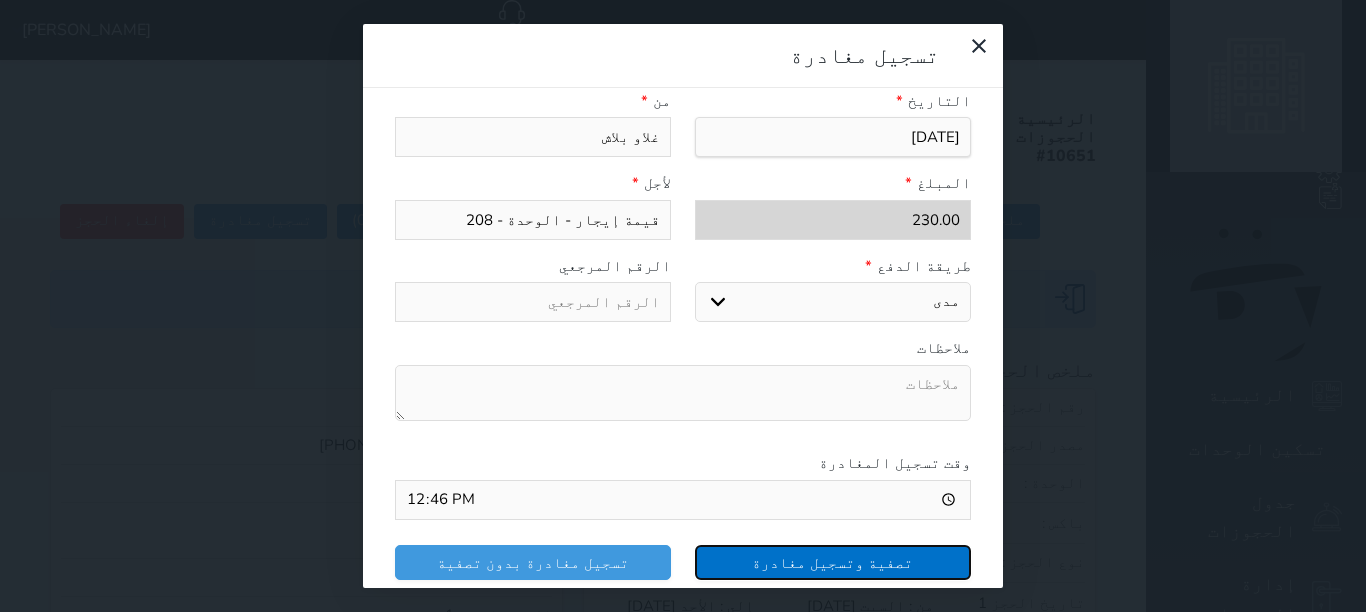 click on "تصفية وتسجيل مغادرة" at bounding box center (833, 562) 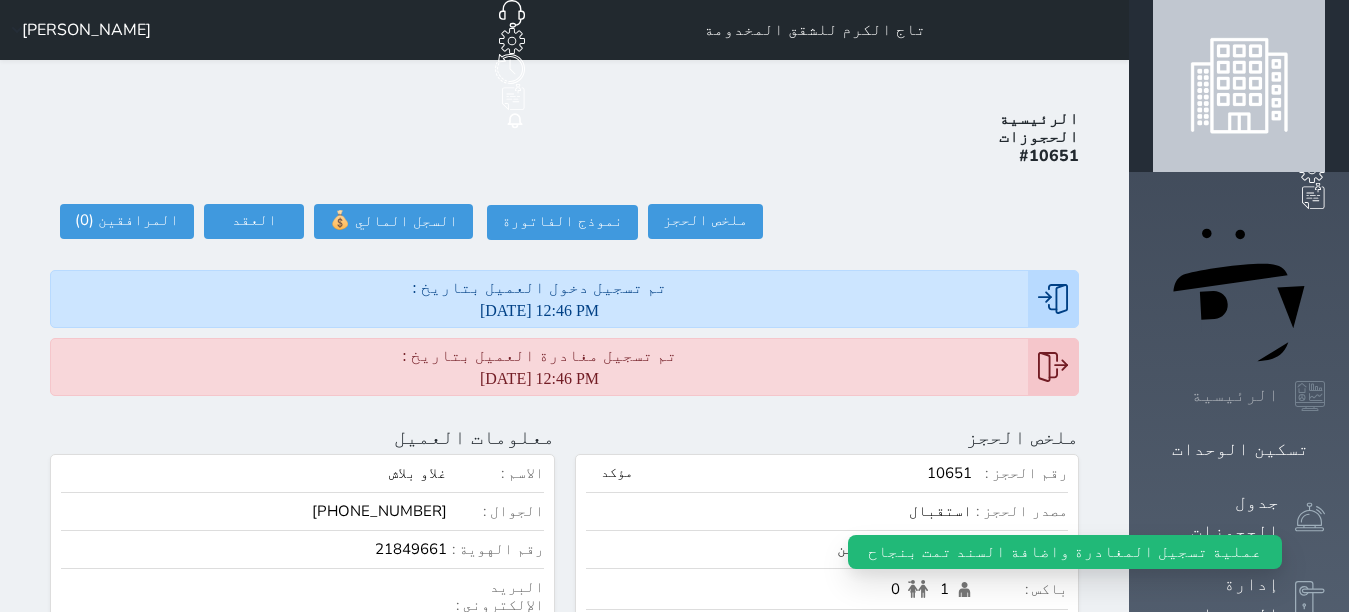 click on "الرئيسية" at bounding box center [1235, 395] 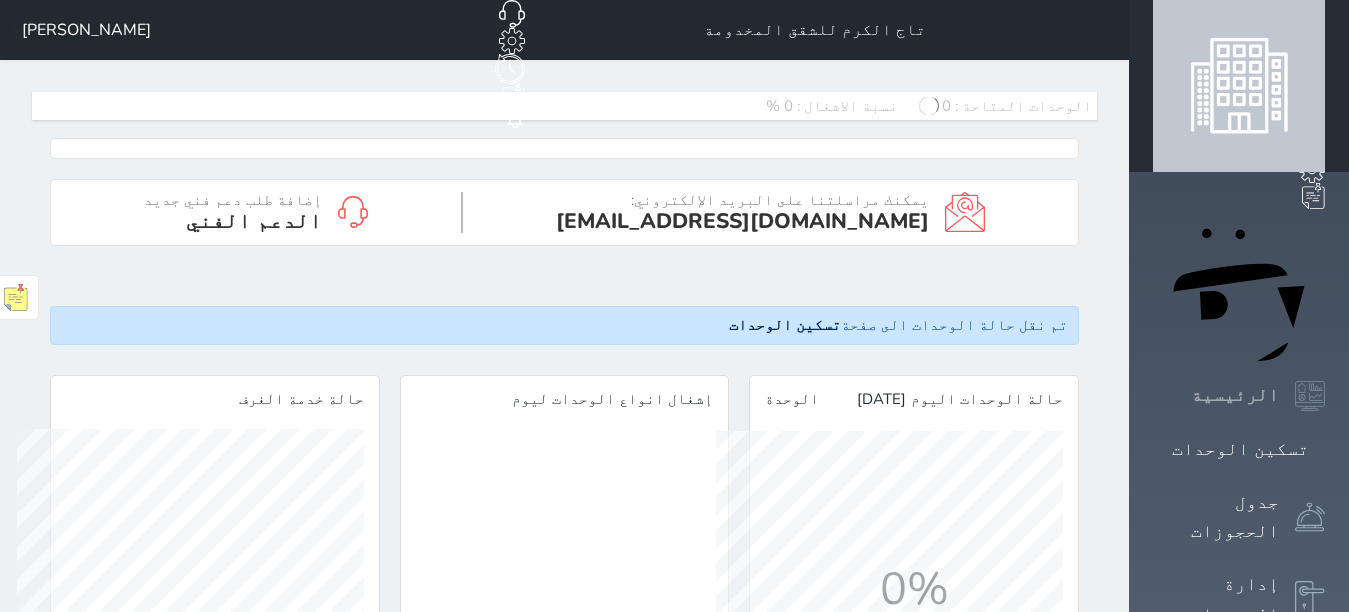 scroll, scrollTop: 999653, scrollLeft: 999653, axis: both 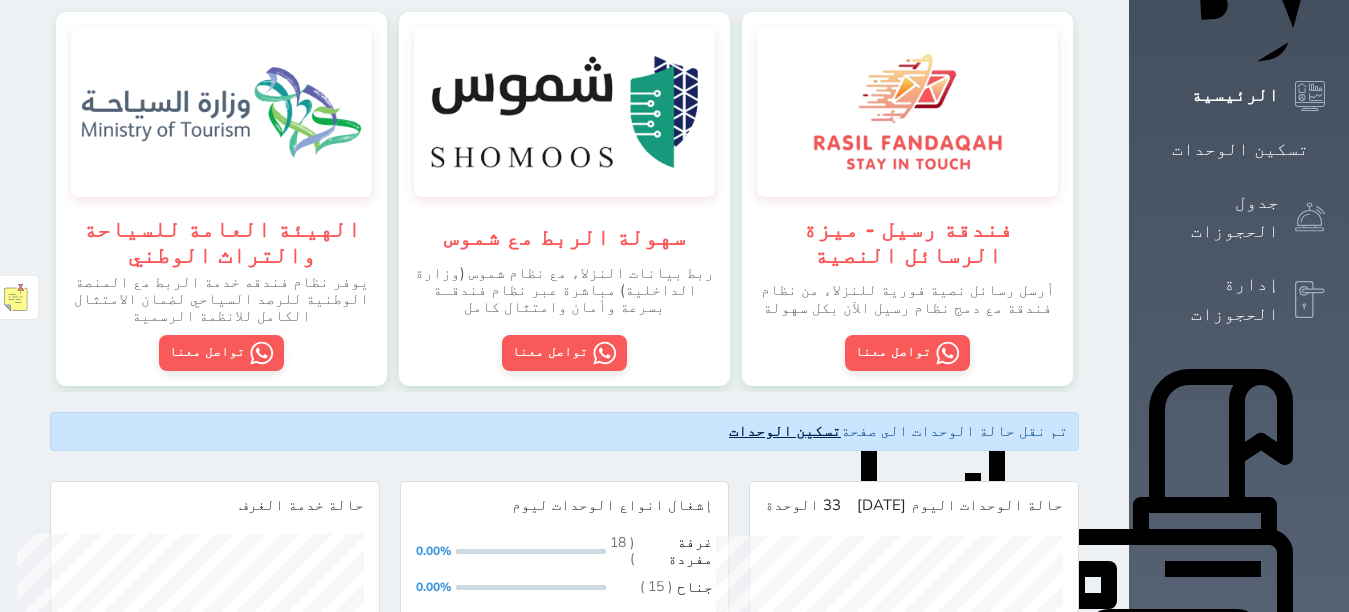 click on "تسكين الوحدات" at bounding box center (785, 431) 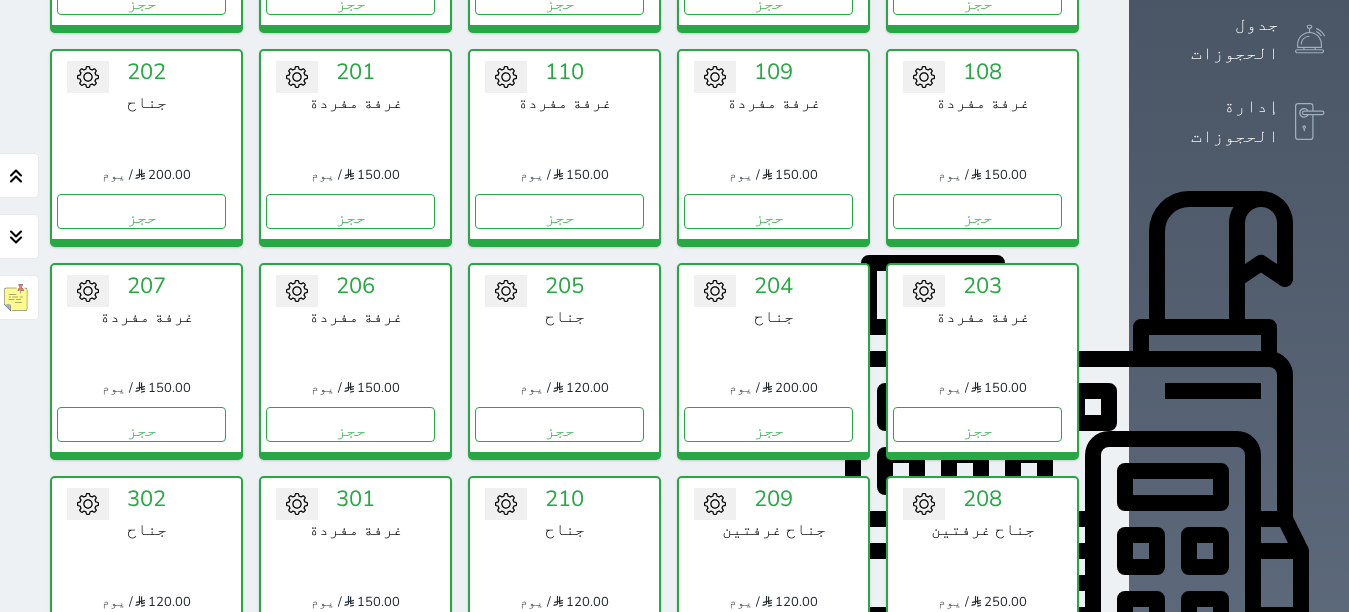 scroll, scrollTop: 578, scrollLeft: 0, axis: vertical 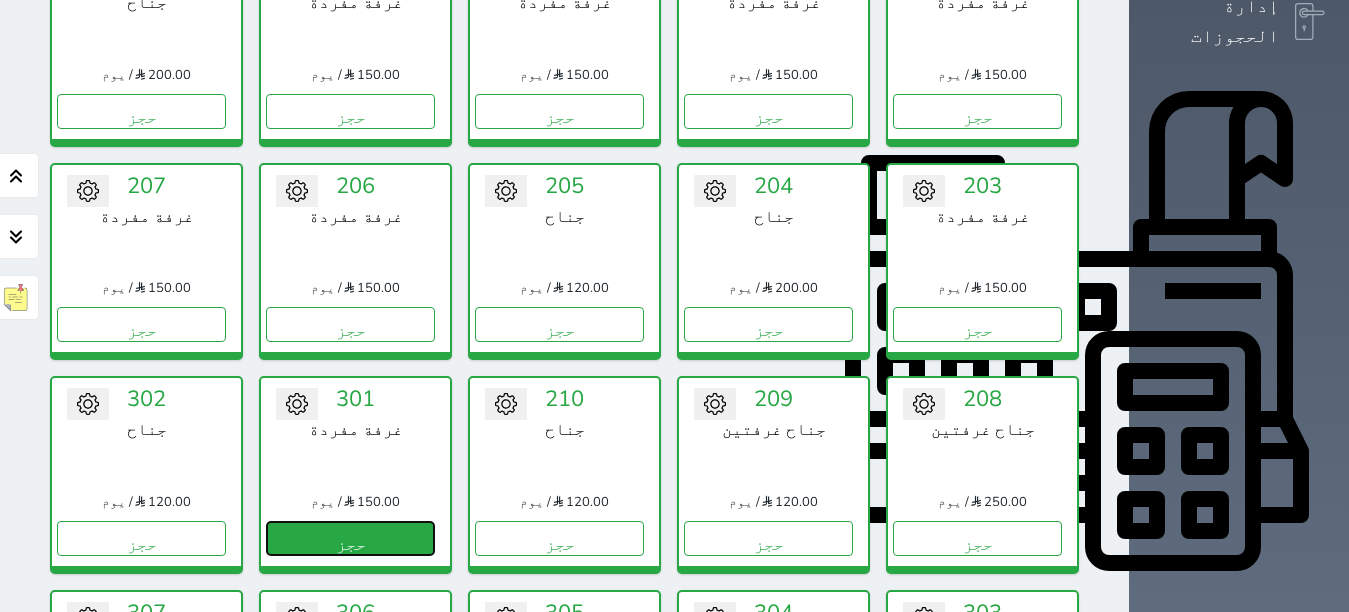 click on "حجز" at bounding box center (350, 538) 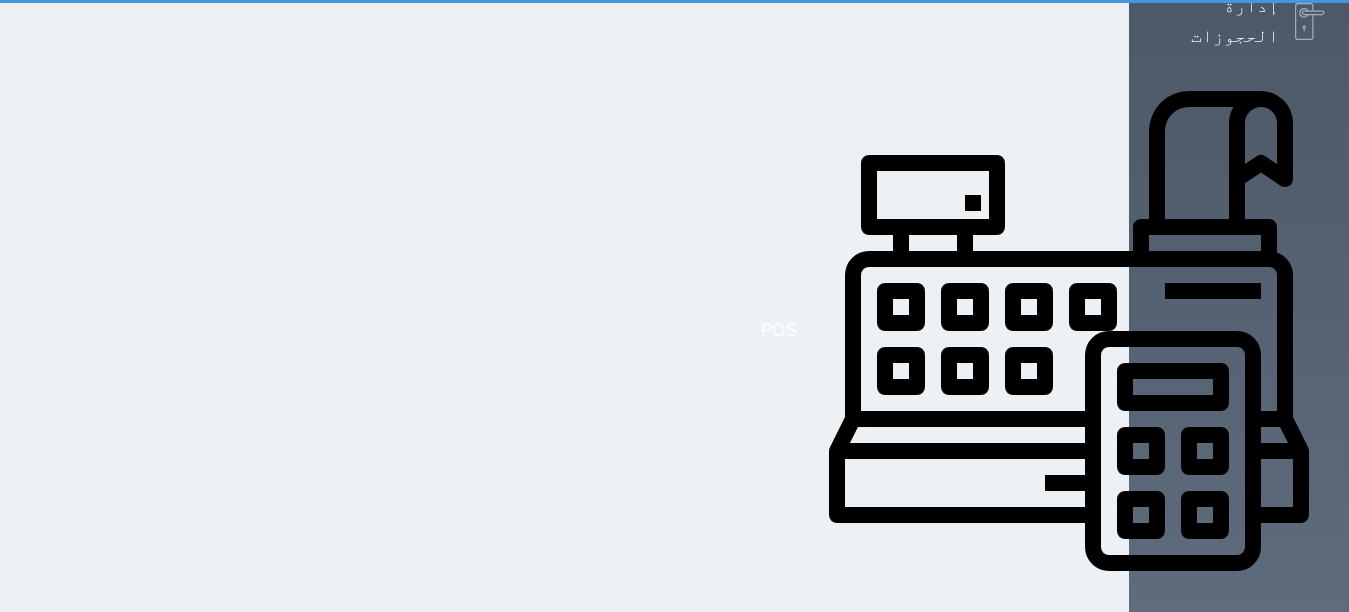 scroll, scrollTop: 104, scrollLeft: 0, axis: vertical 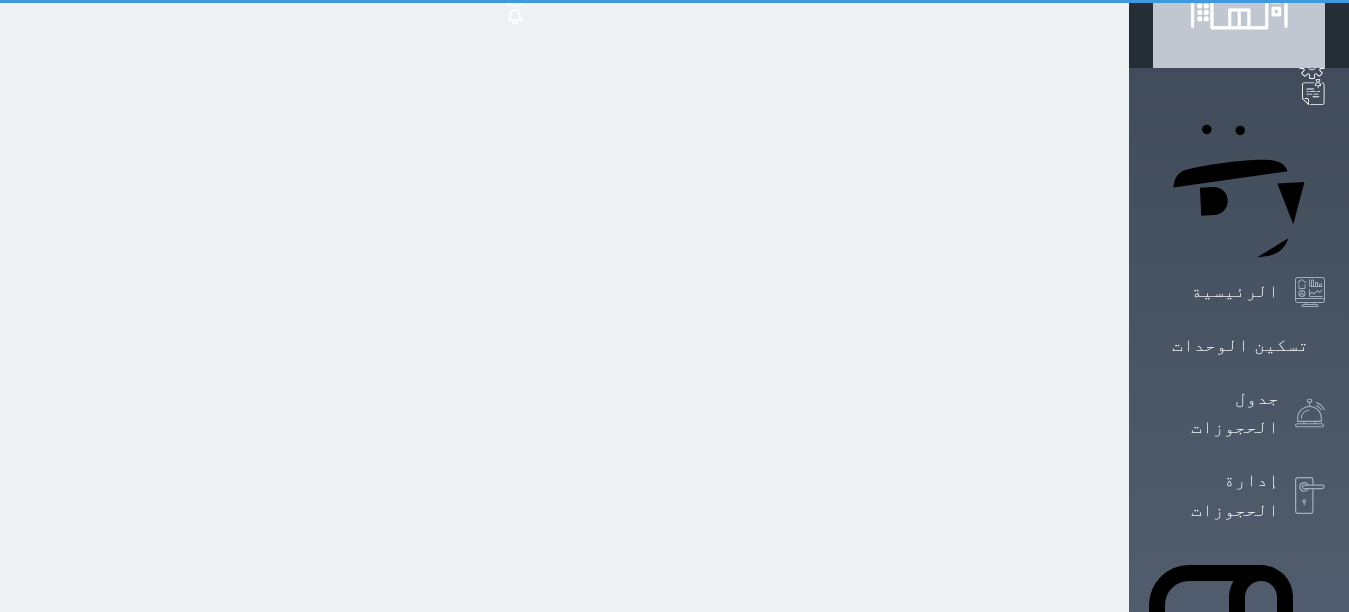 select on "1" 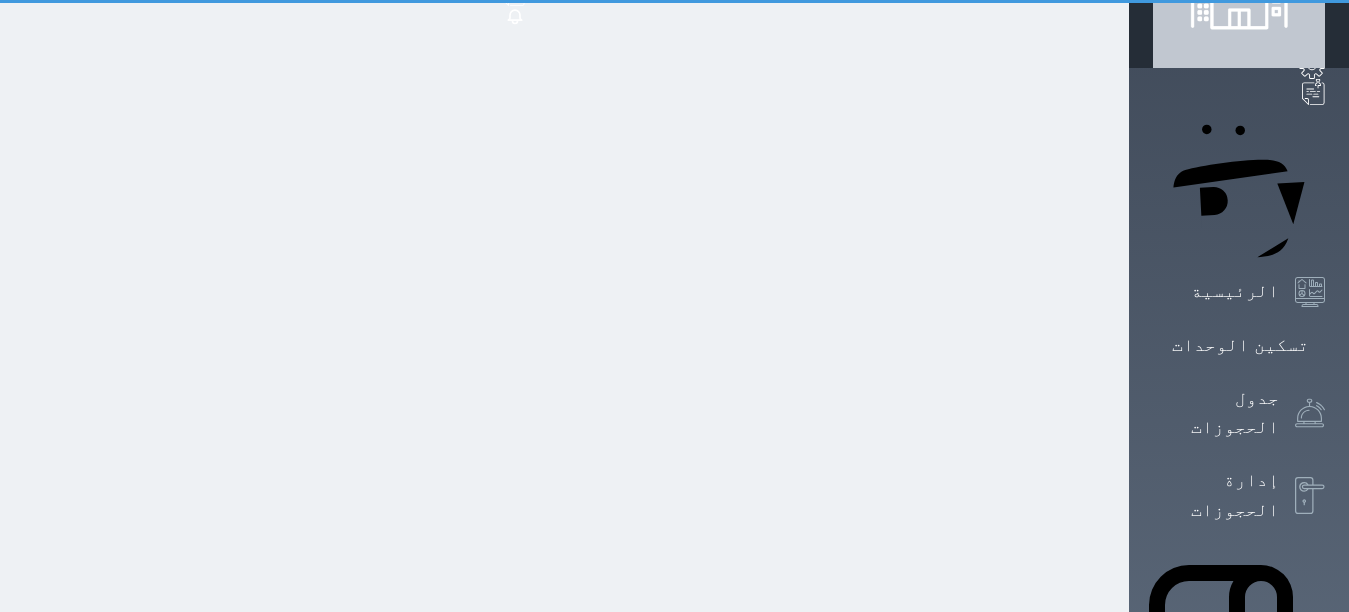 scroll, scrollTop: 0, scrollLeft: 0, axis: both 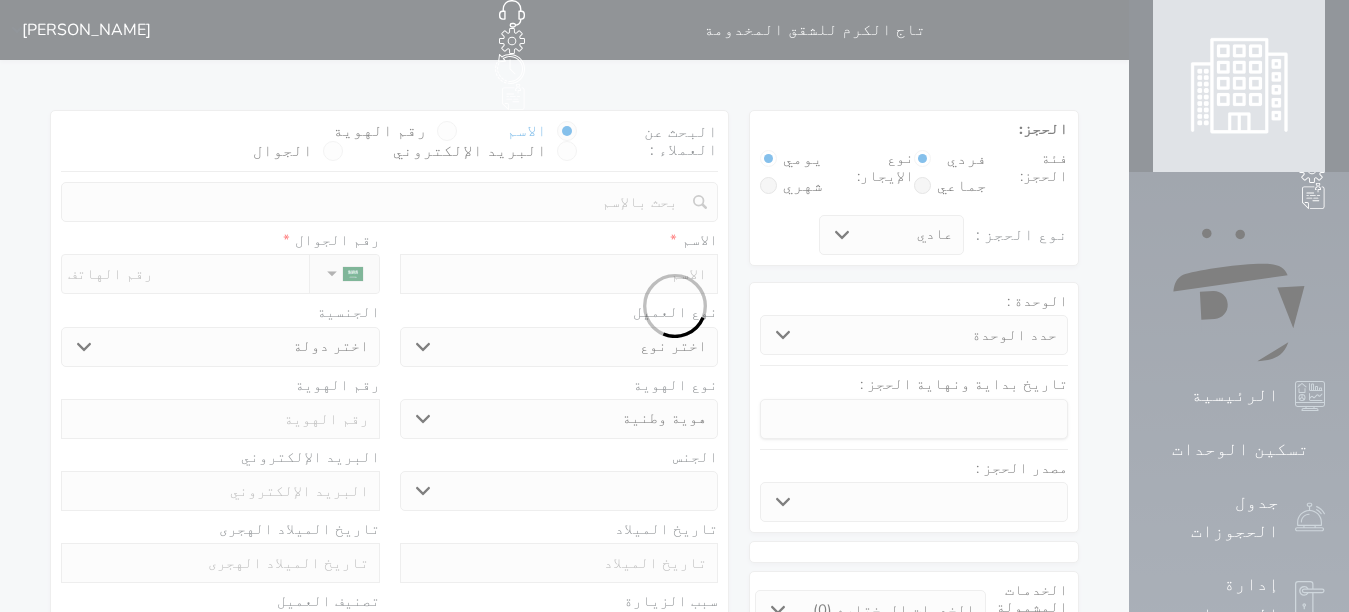 select 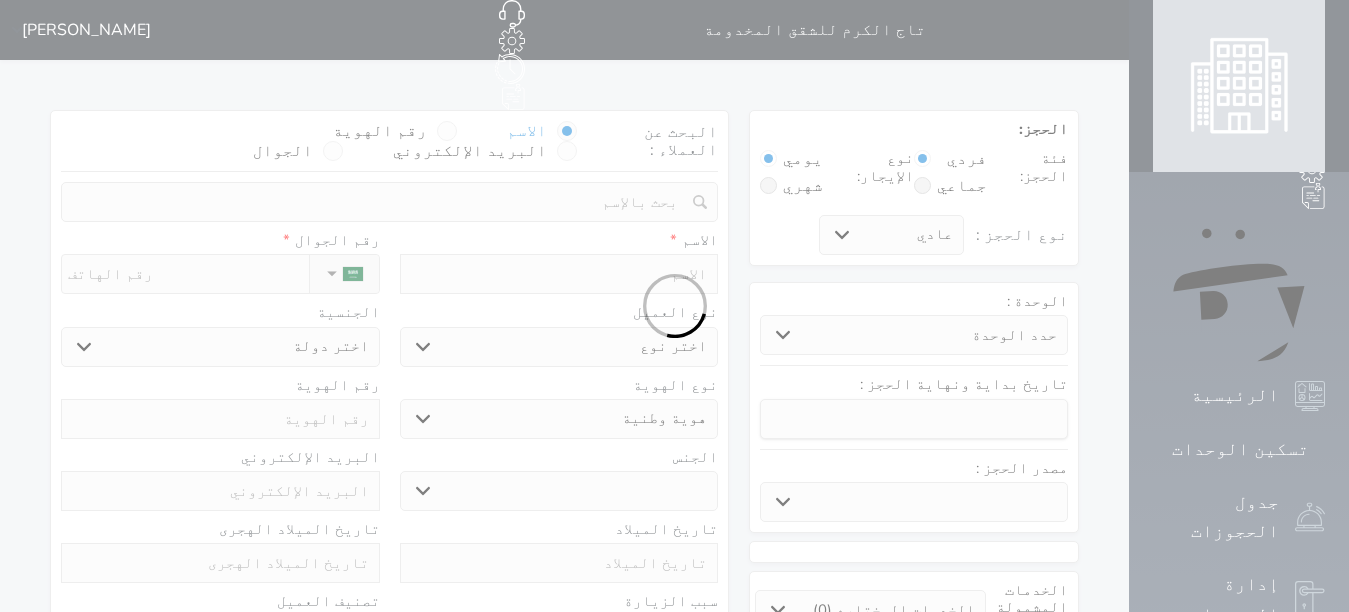 select 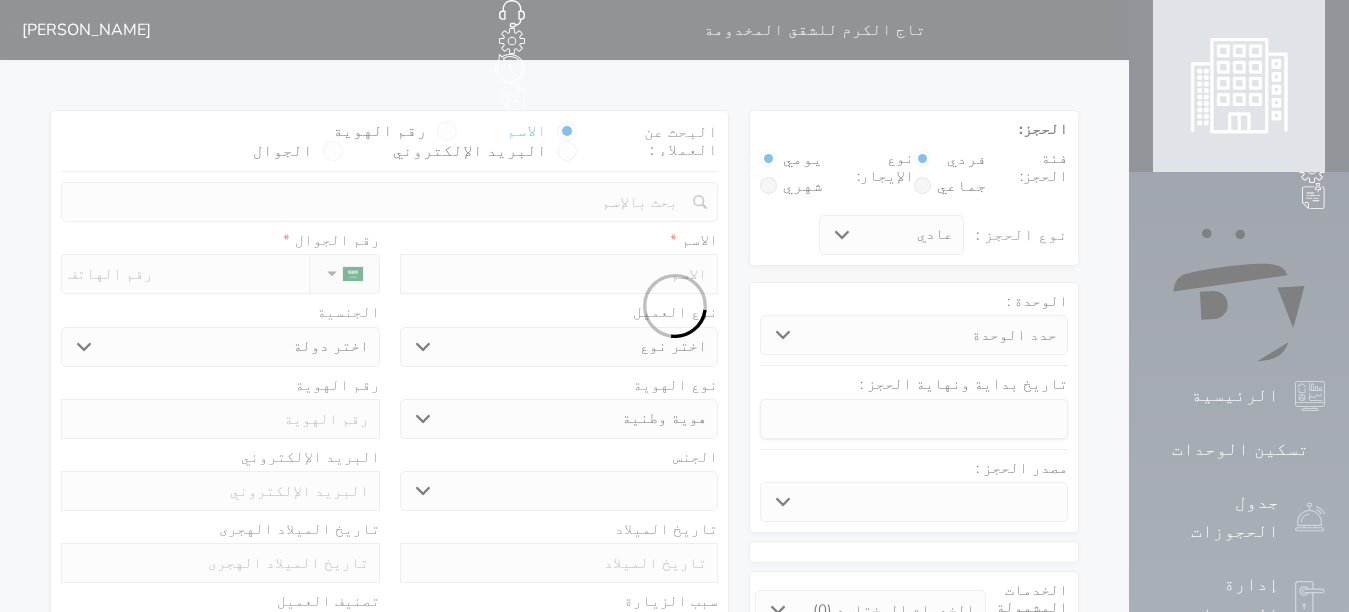select 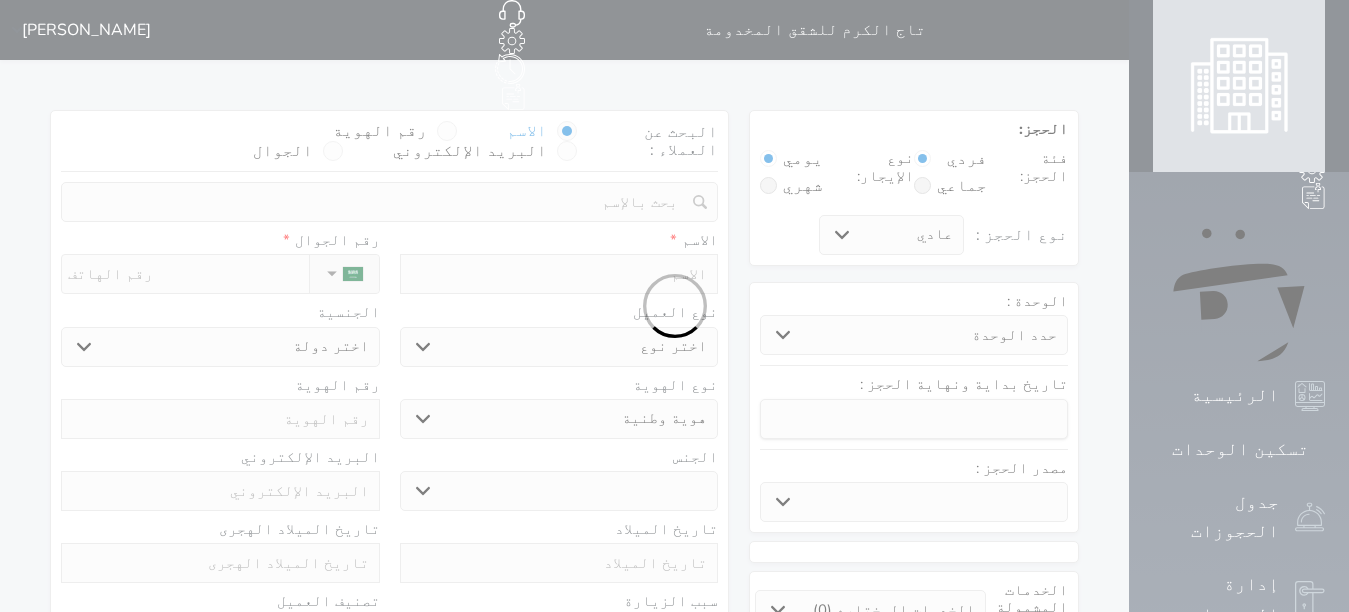 select 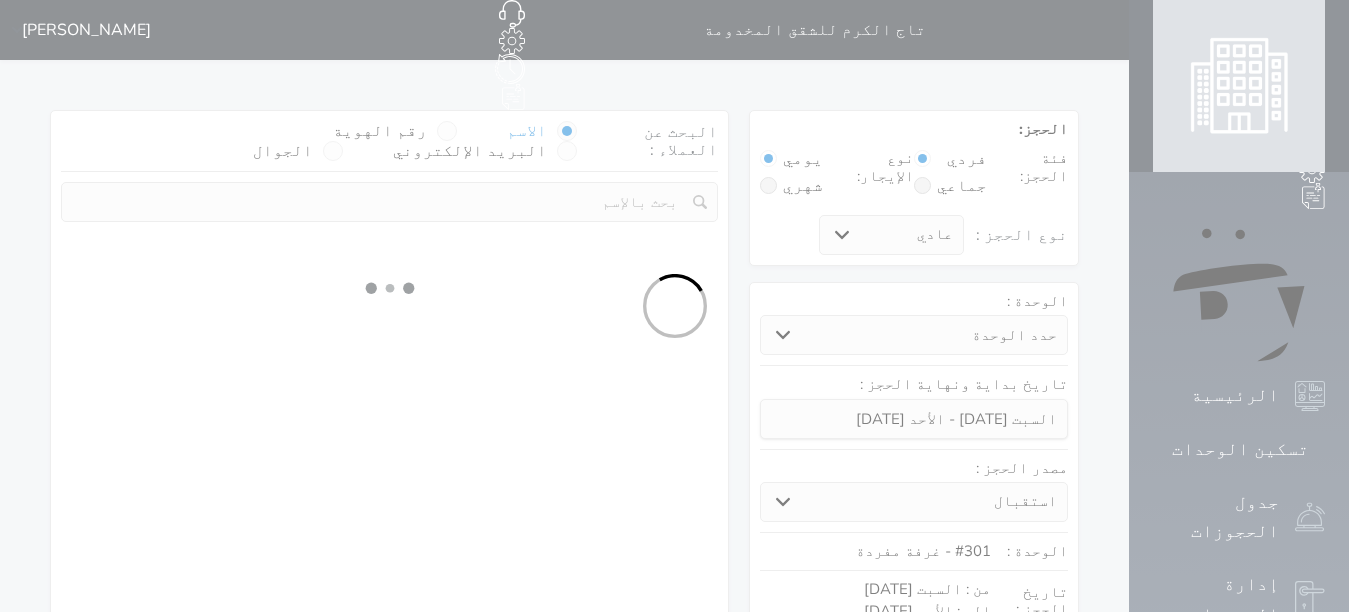 select 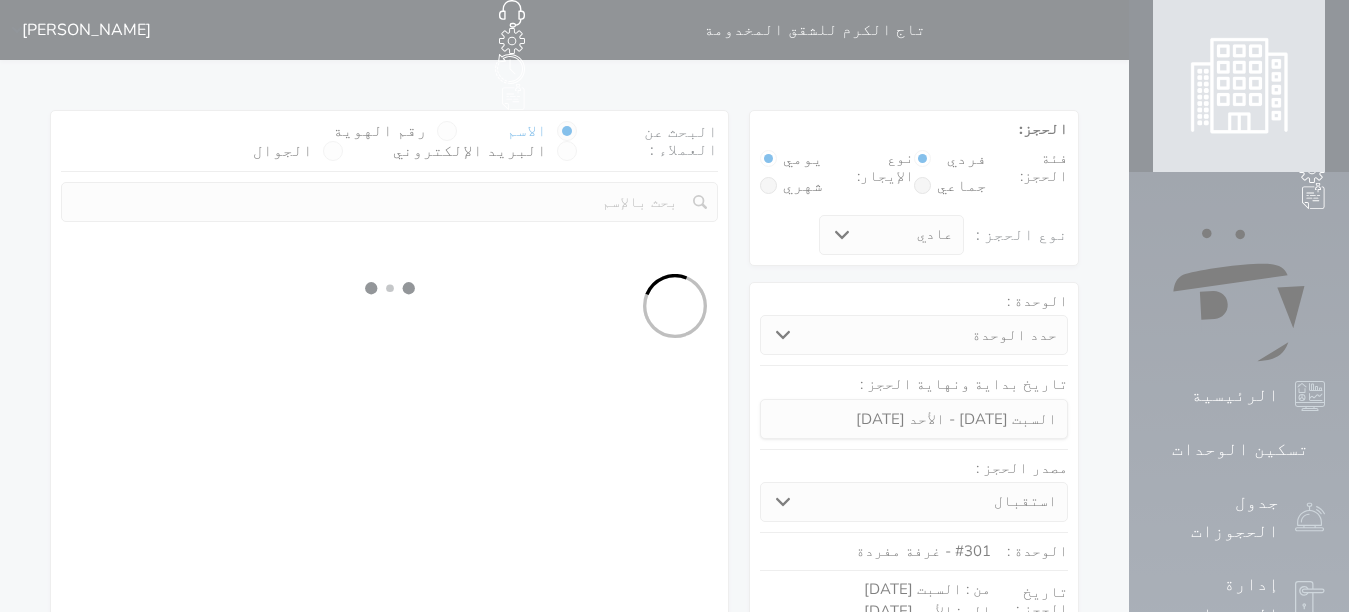 select on "113" 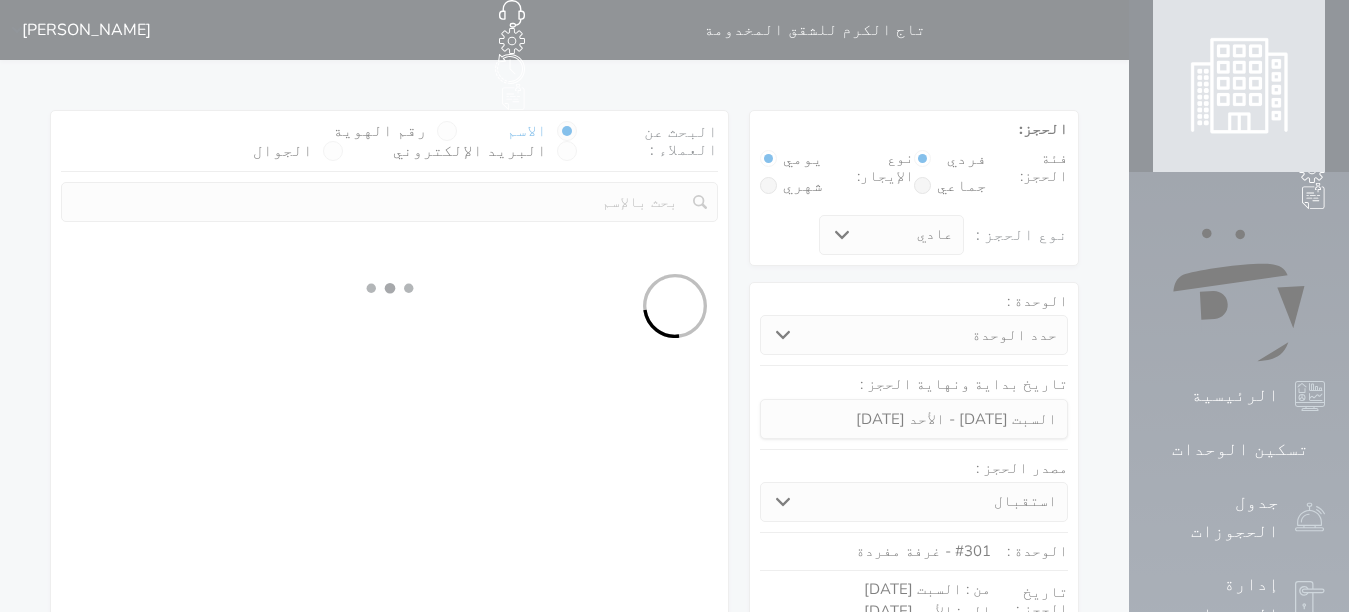 select on "1" 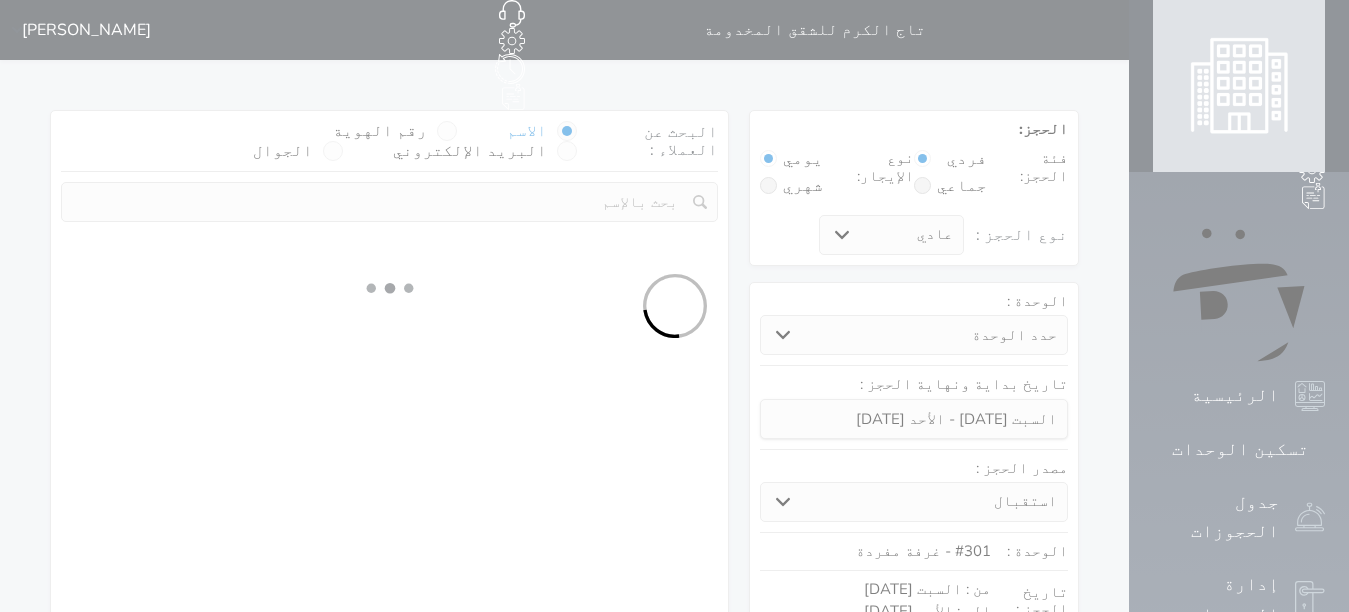 select 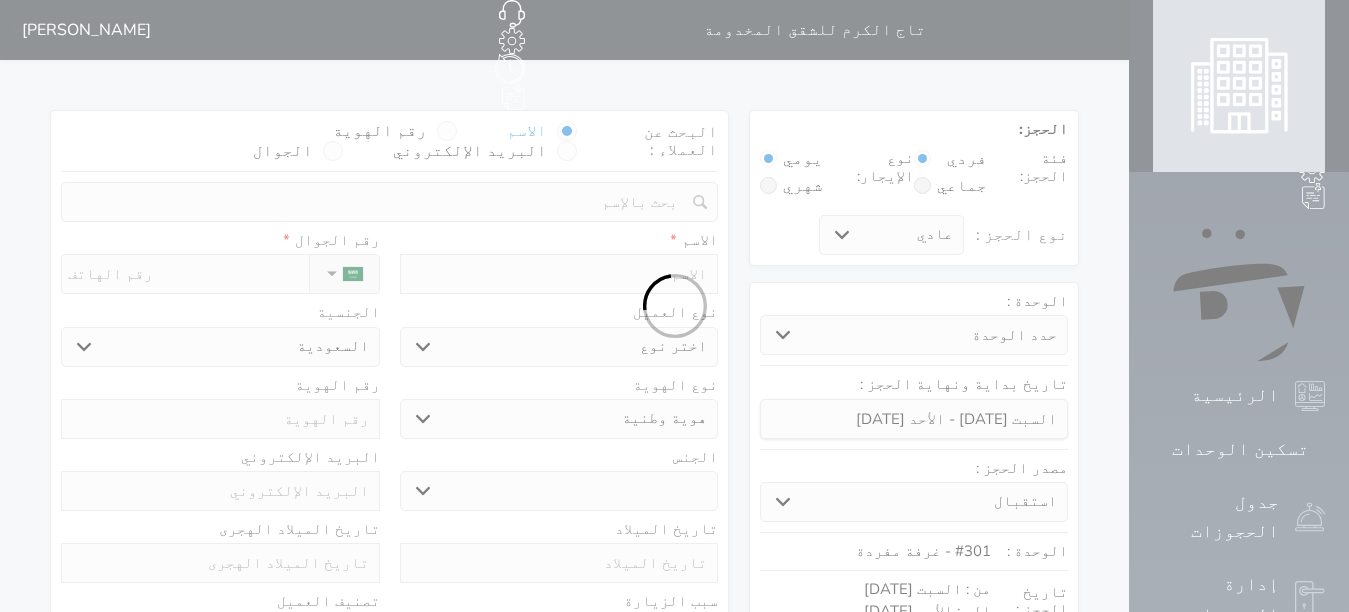 select 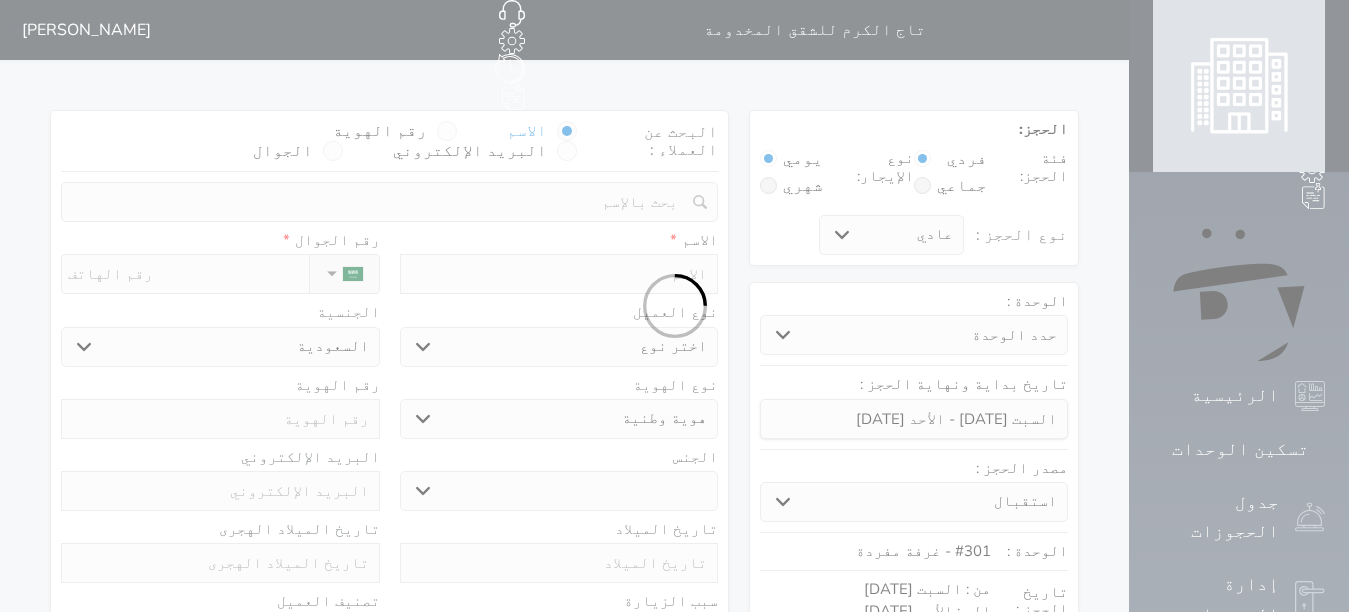 select 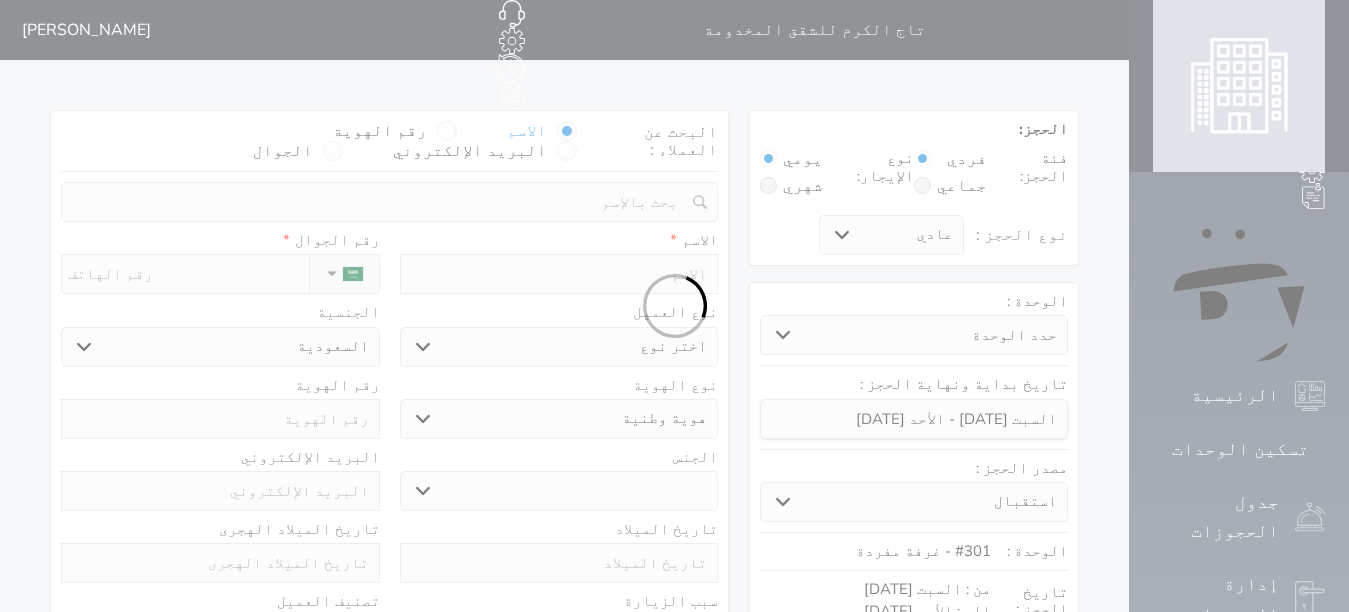 select 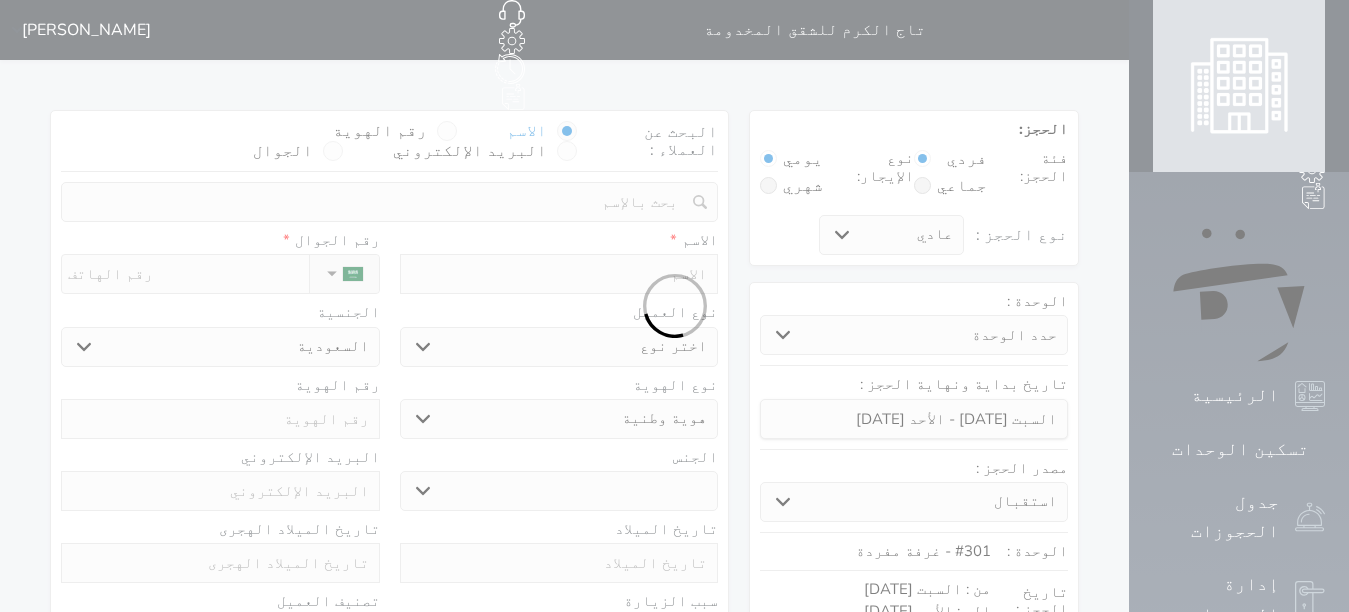 select 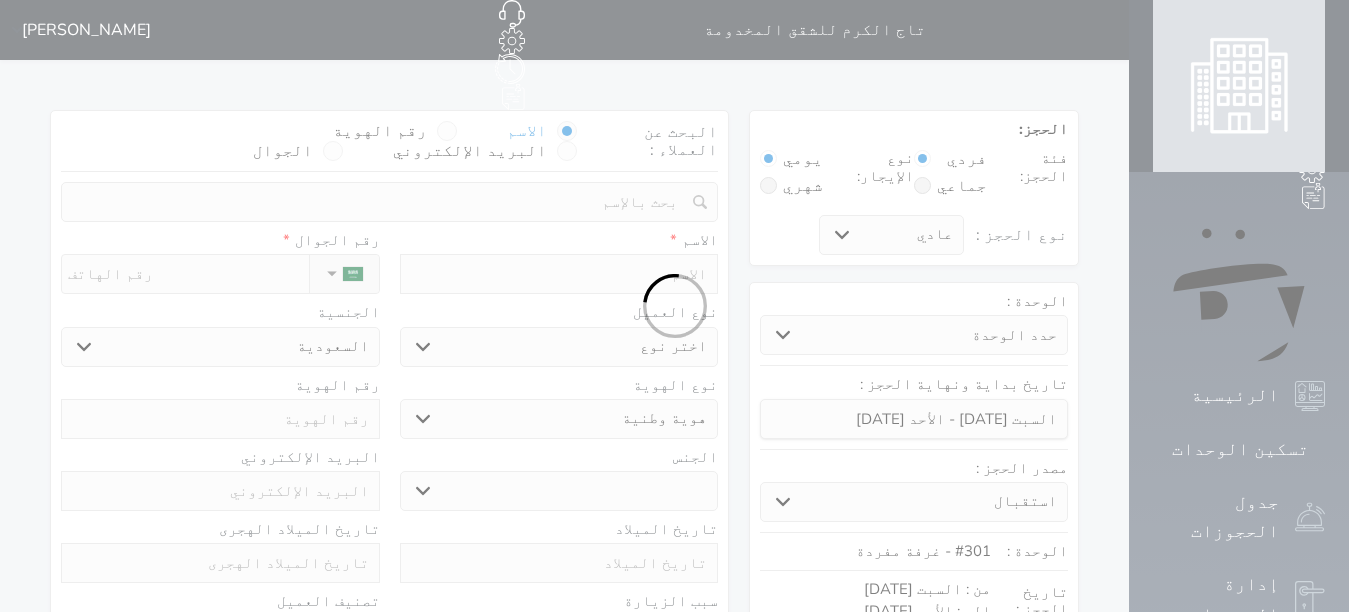 select 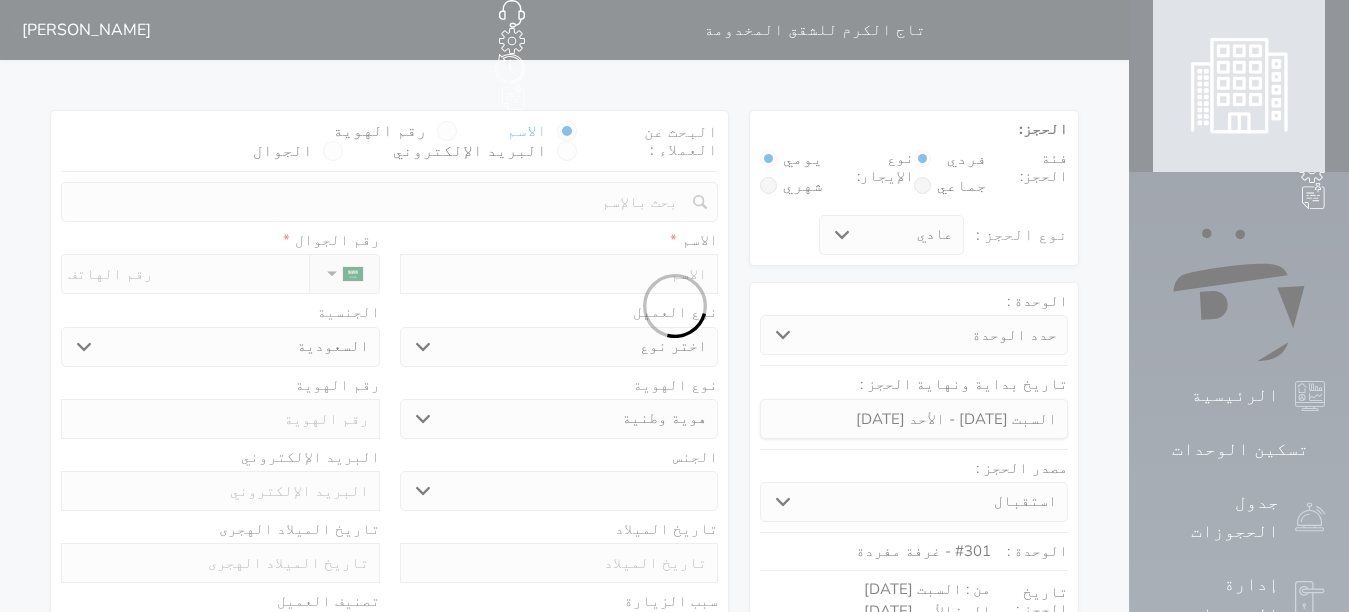 select 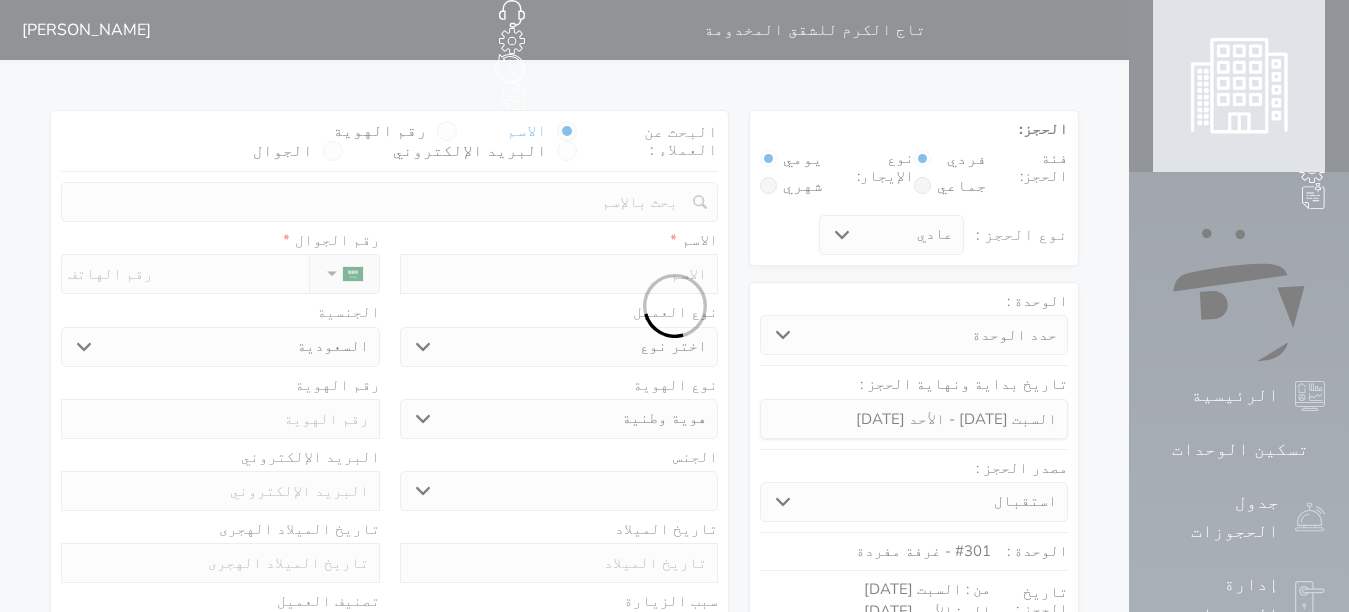 select 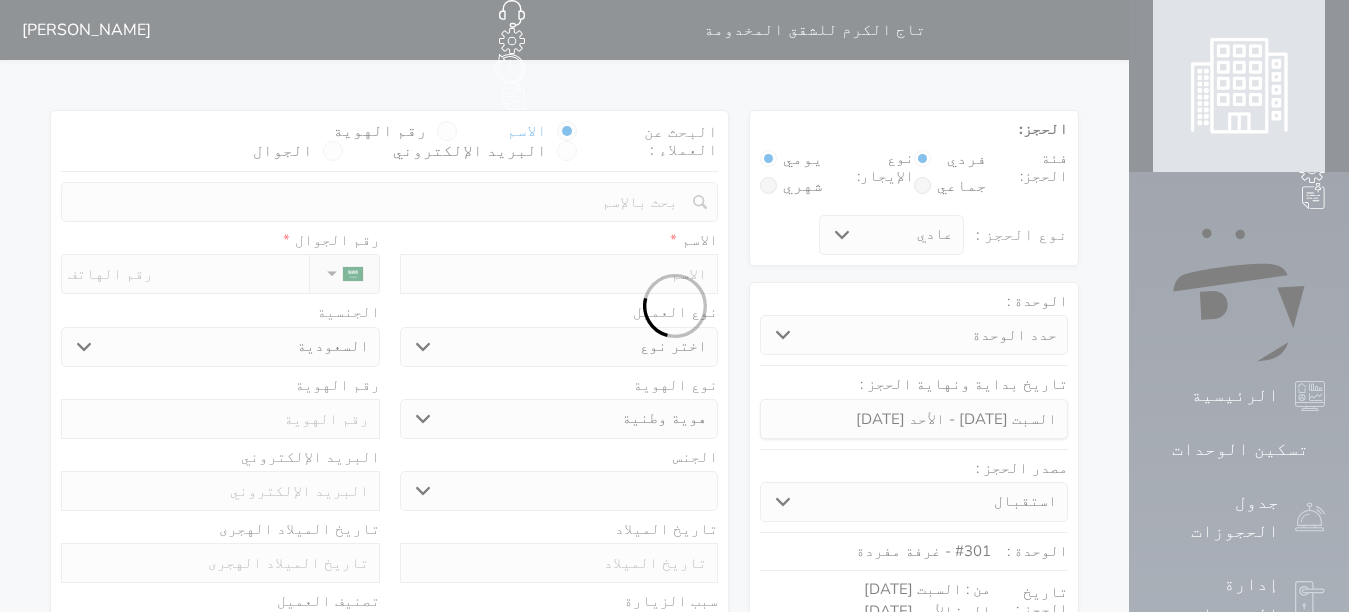 select on "1" 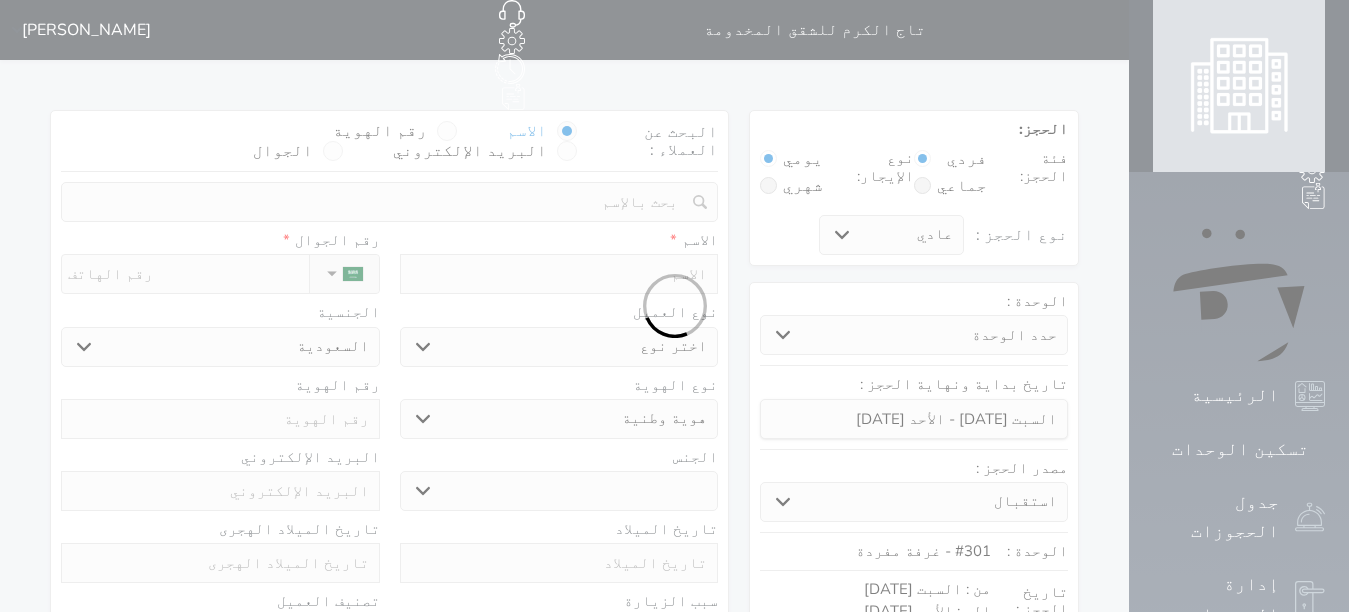 select on "7" 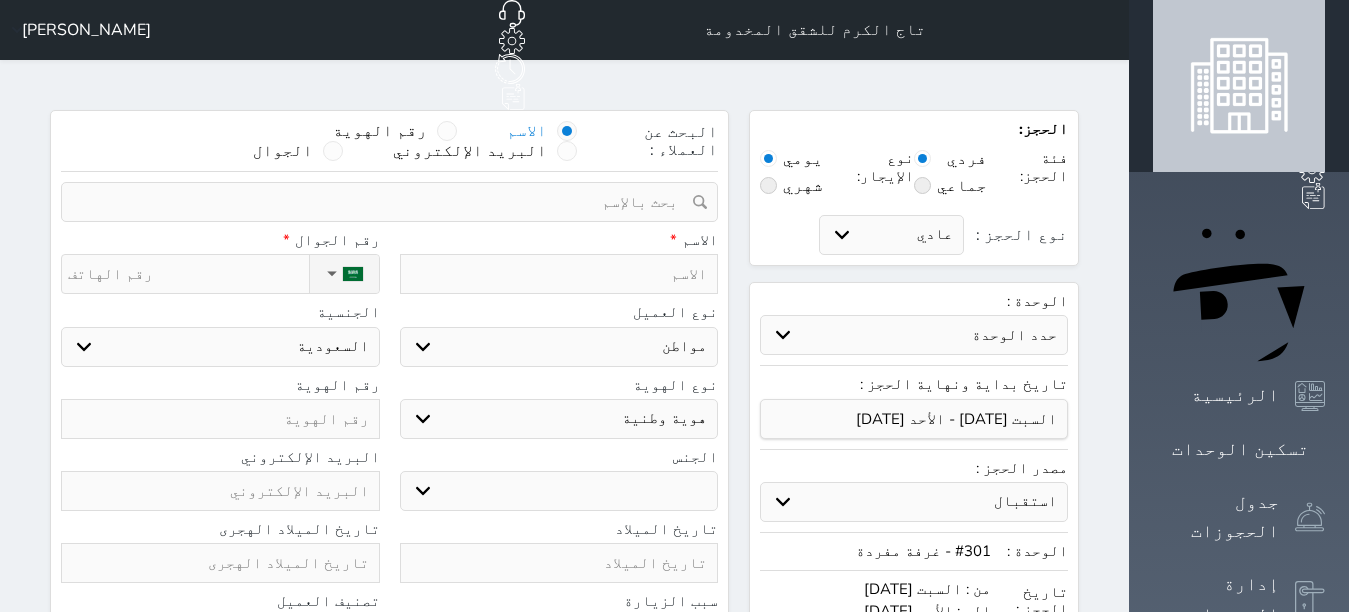 click at bounding box center (559, 274) 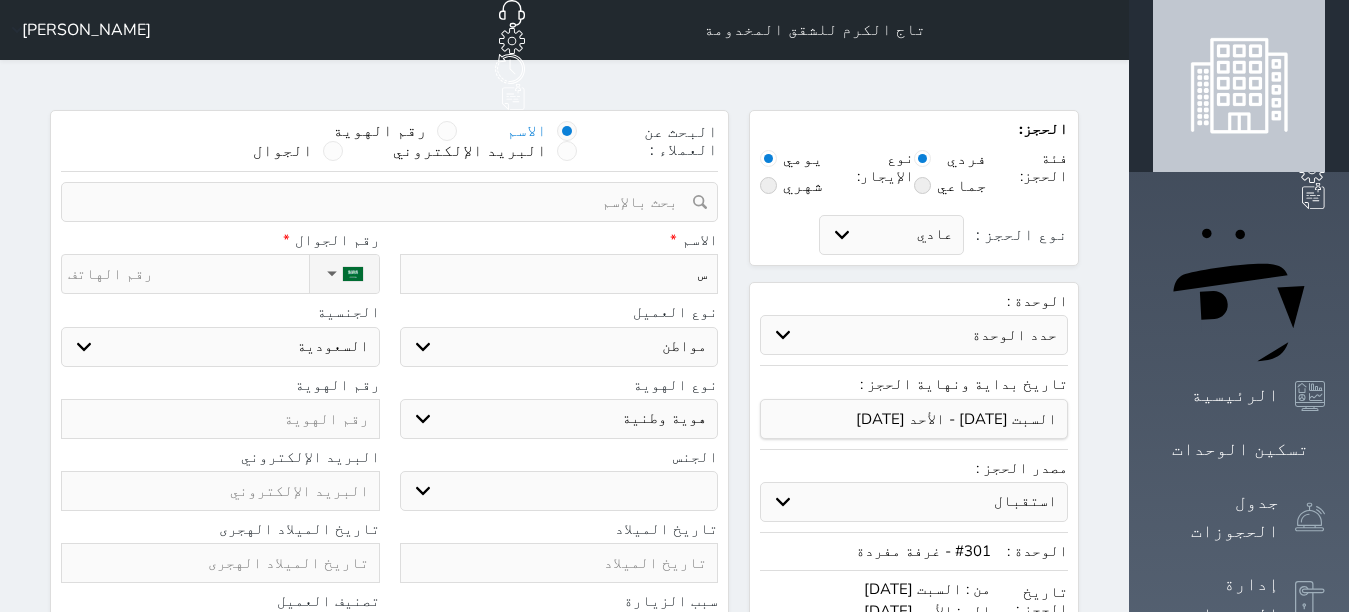 type on "سل" 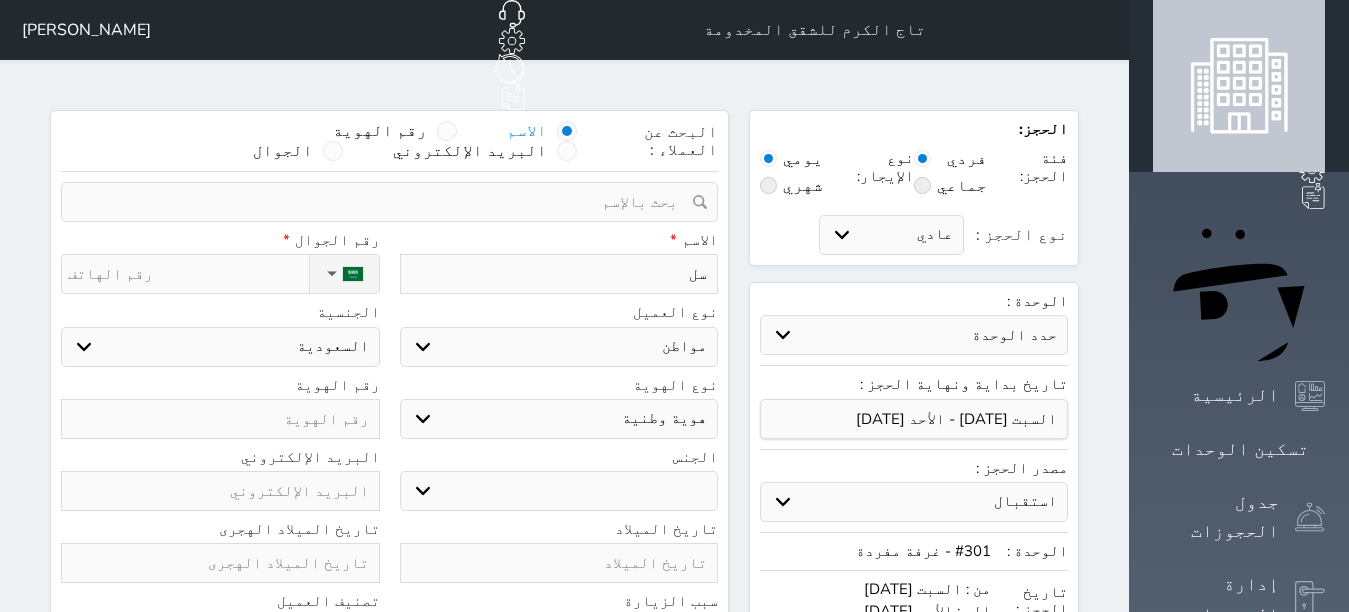 type on "سلط" 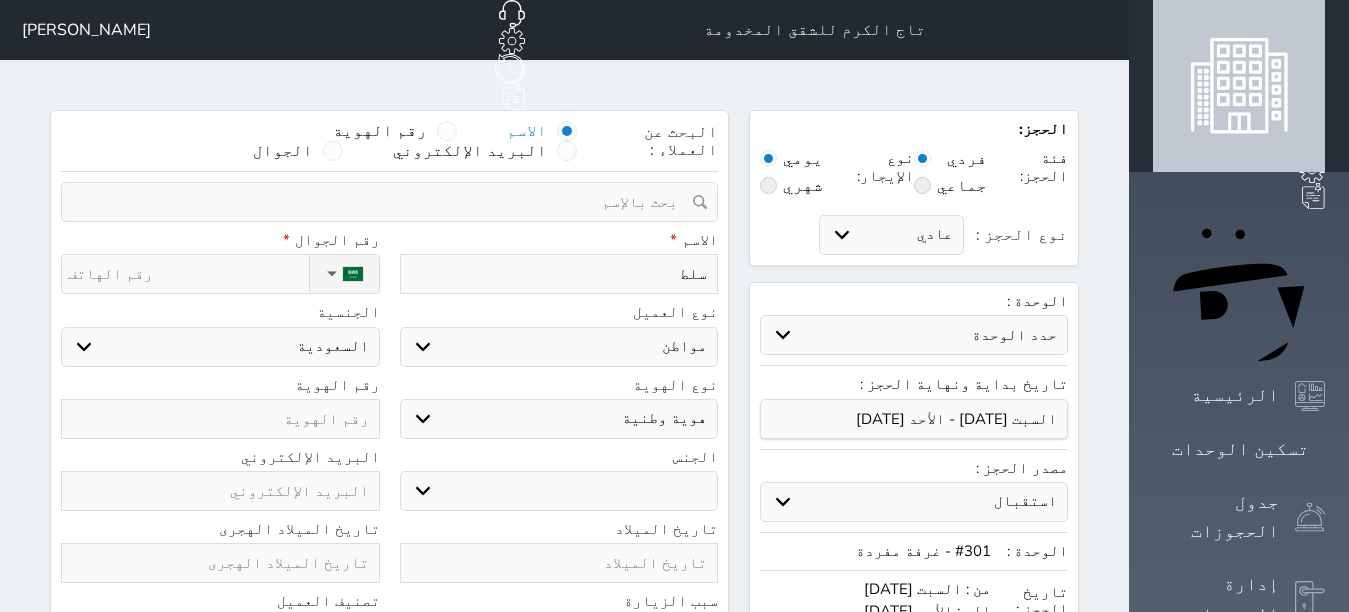 type on "سلطا" 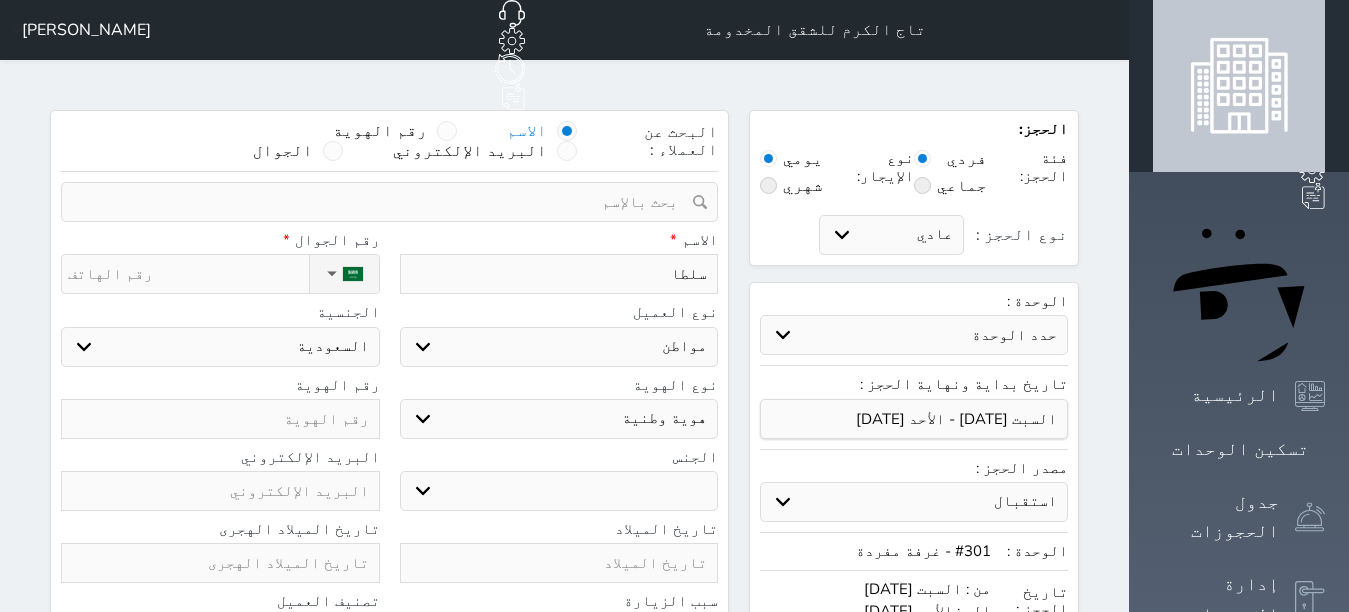 type on "سلطان" 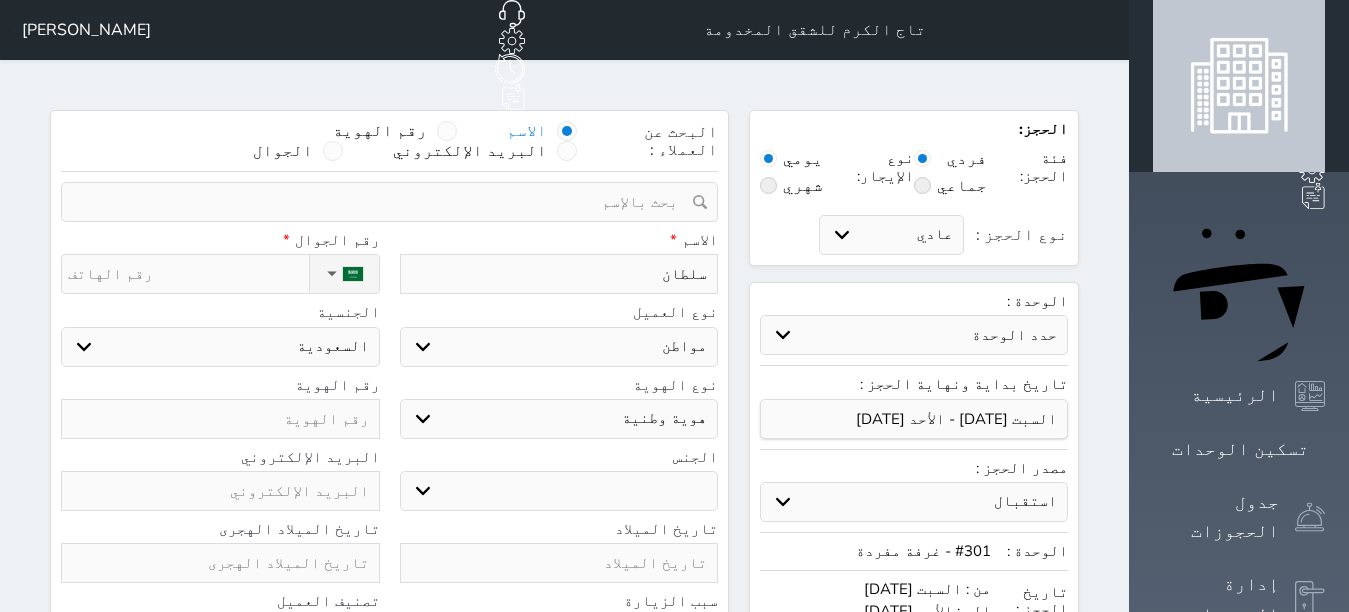type on "سلطان" 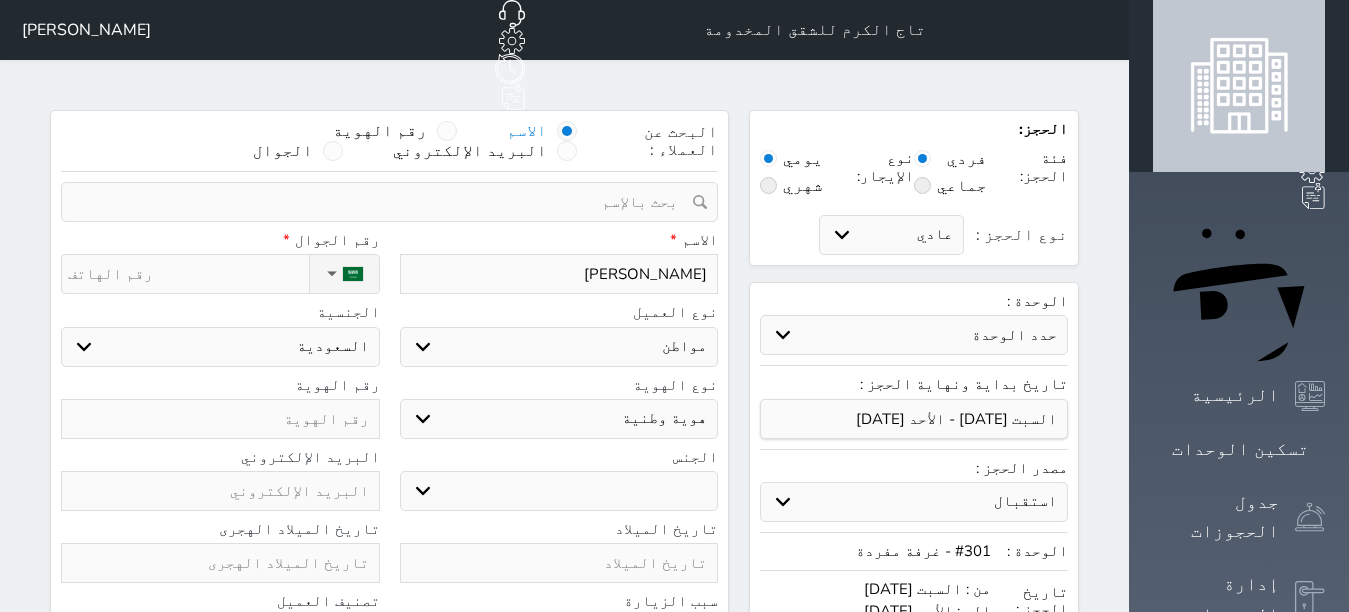 type on "[PERSON_NAME]" 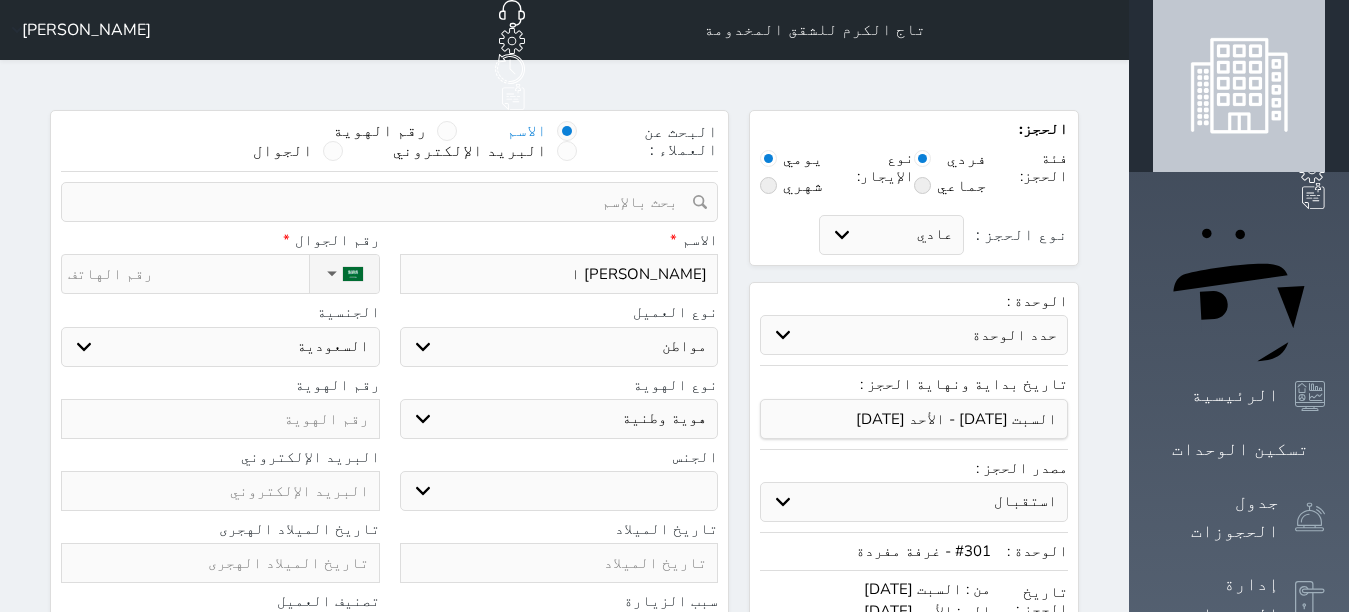 type on "[PERSON_NAME] ال" 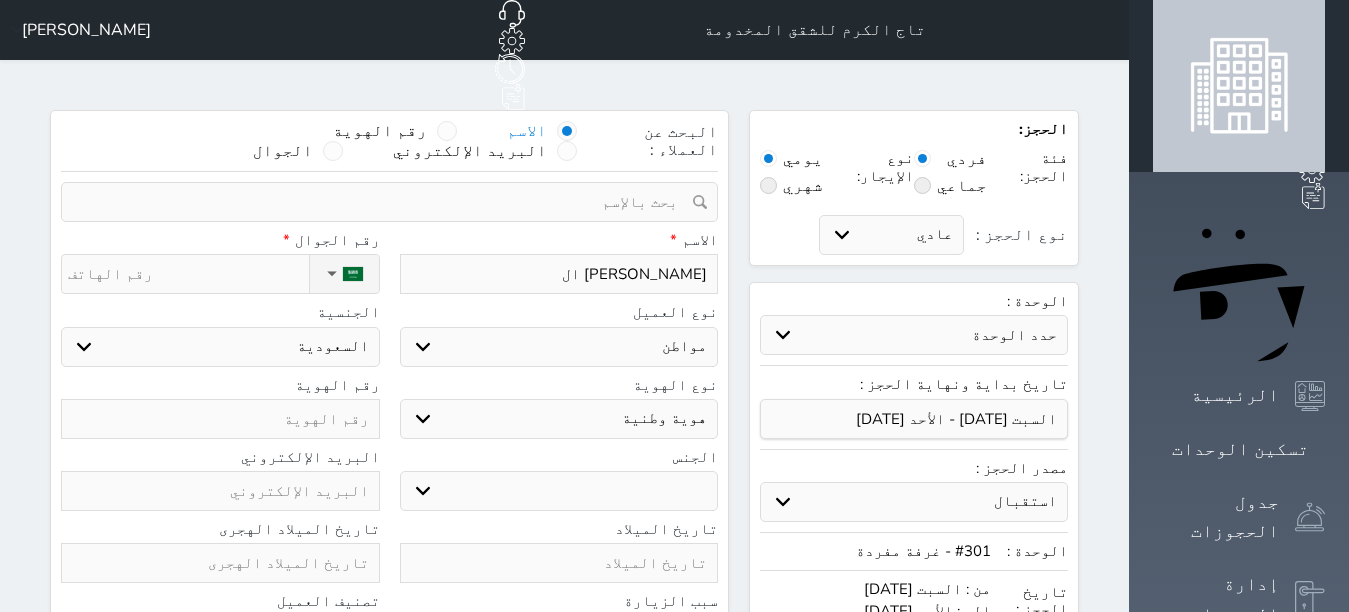 type on "سلطان [PERSON_NAME]" 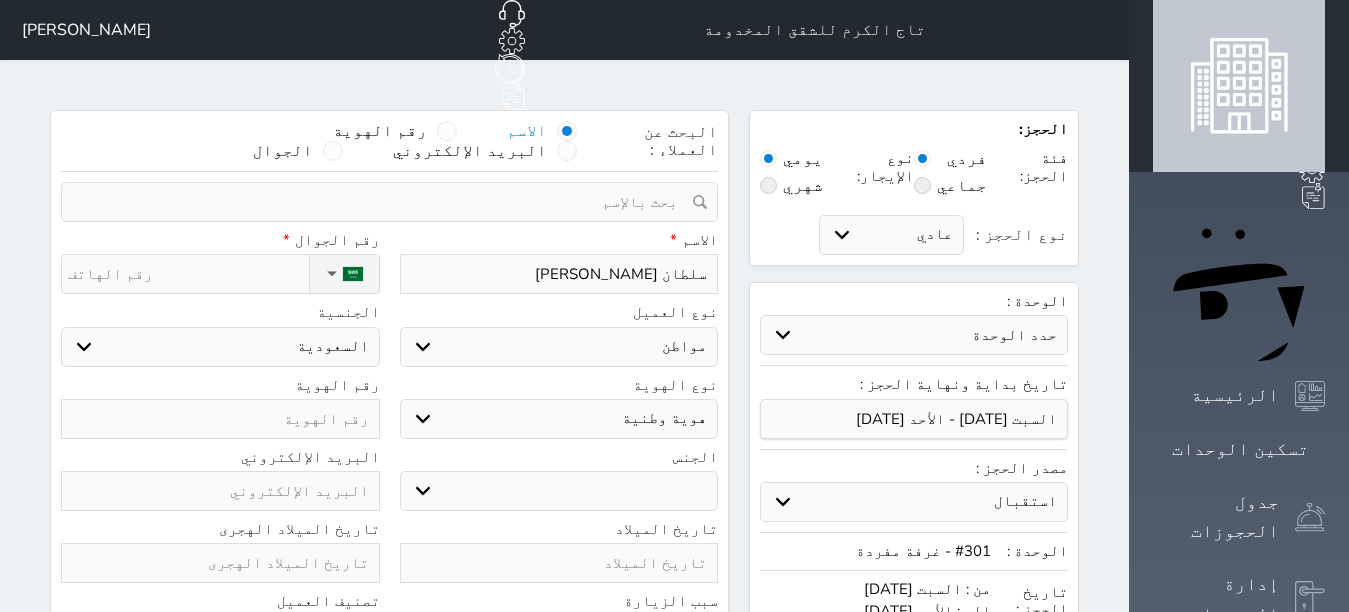 type on "سلطان [PERSON_NAME]" 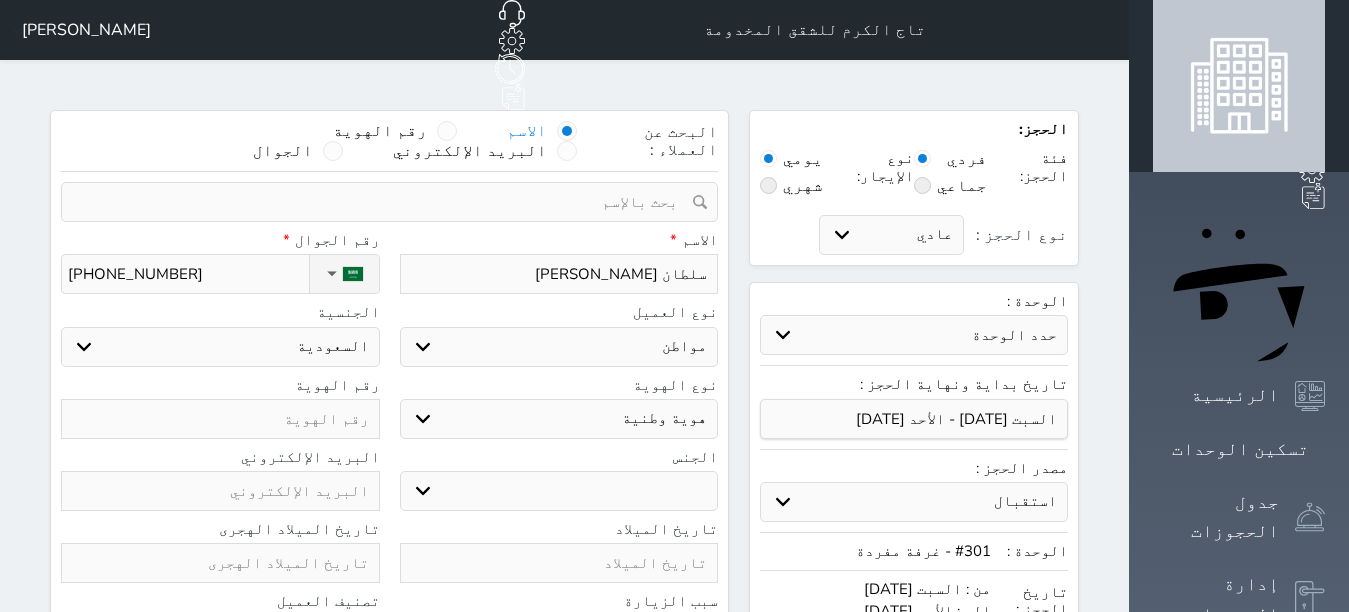type on "[PHONE_NUMBER]" 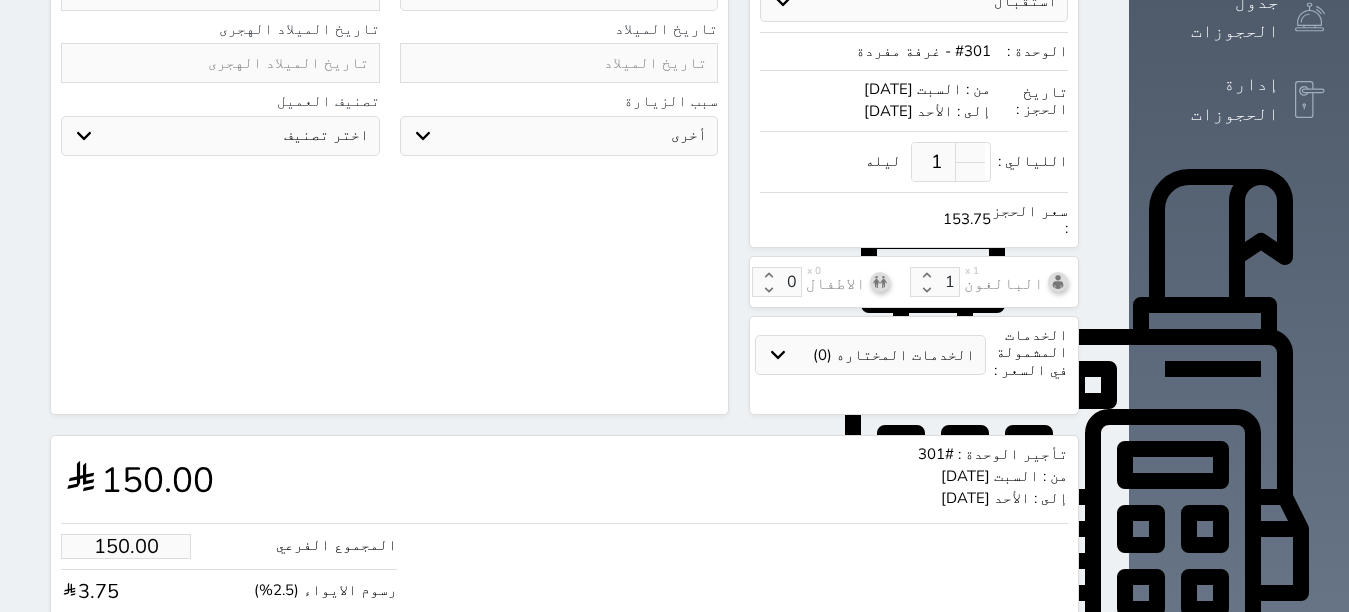 scroll, scrollTop: 697, scrollLeft: 0, axis: vertical 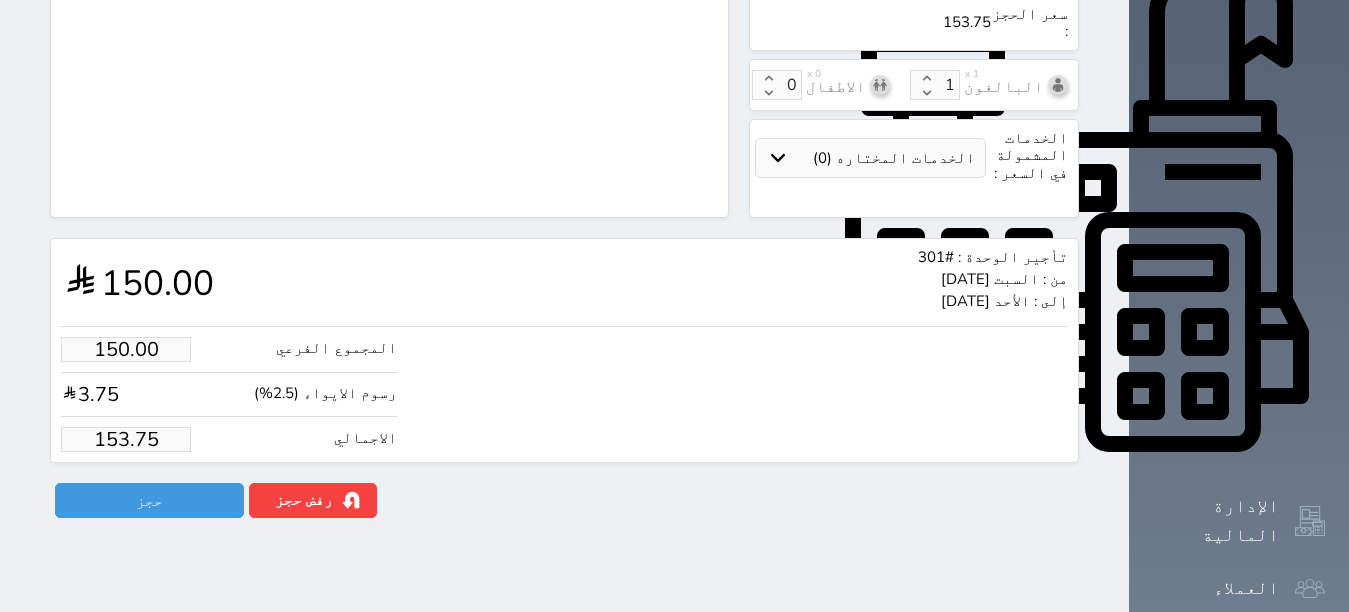 type 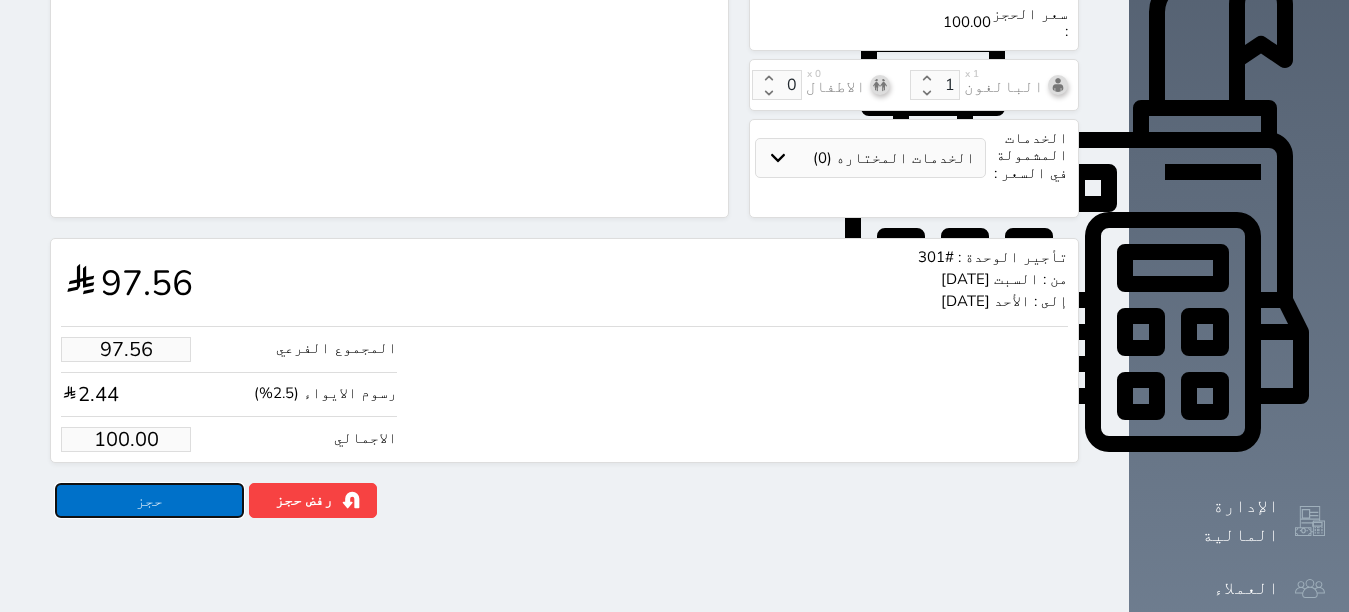 click on "حجز" at bounding box center (149, 500) 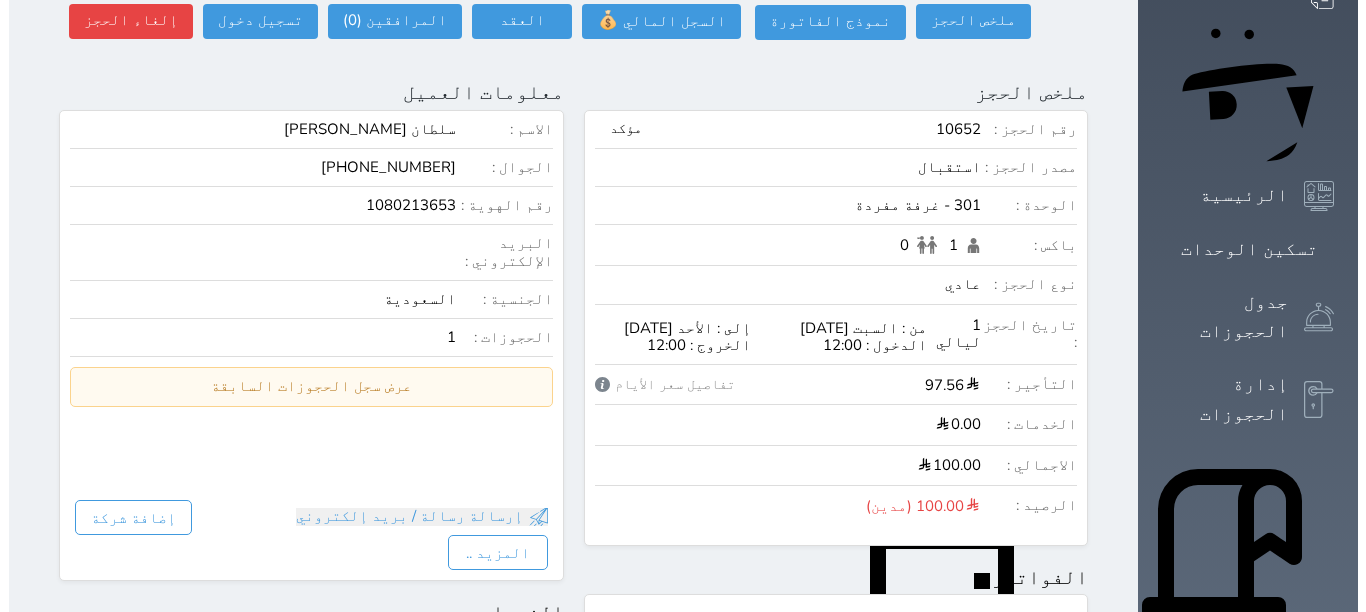 scroll, scrollTop: 500, scrollLeft: 0, axis: vertical 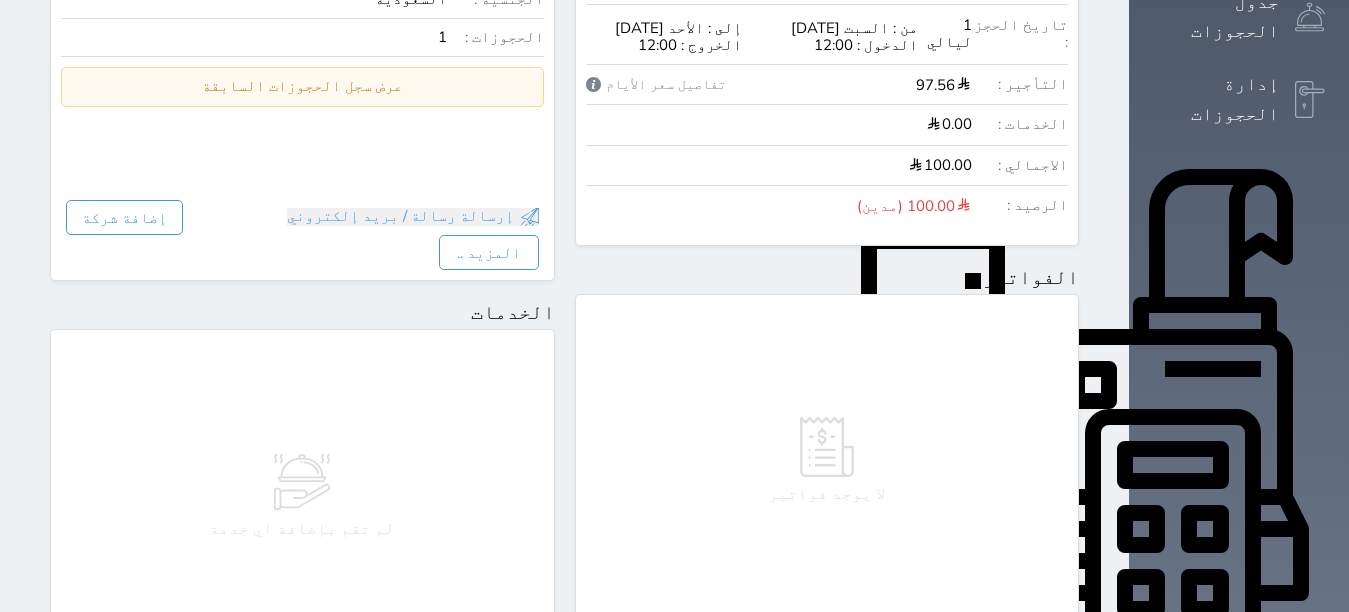 click on "إضافة فاتورة" at bounding box center (995, 632) 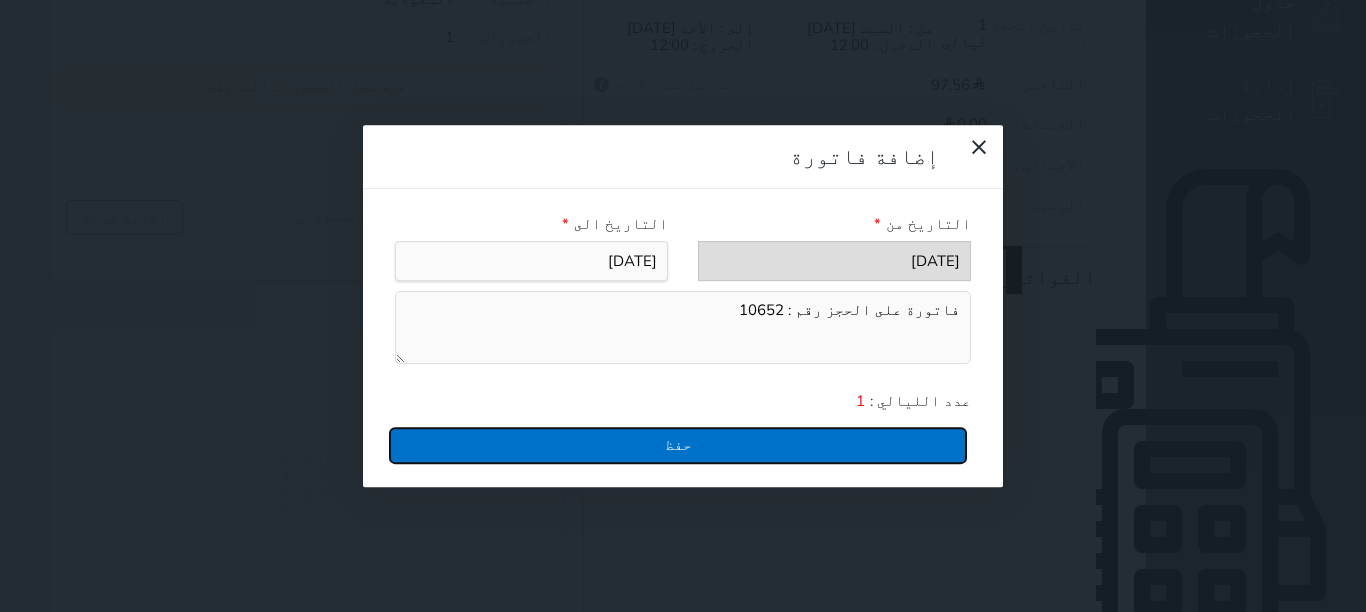 click on "حفظ" at bounding box center (678, 445) 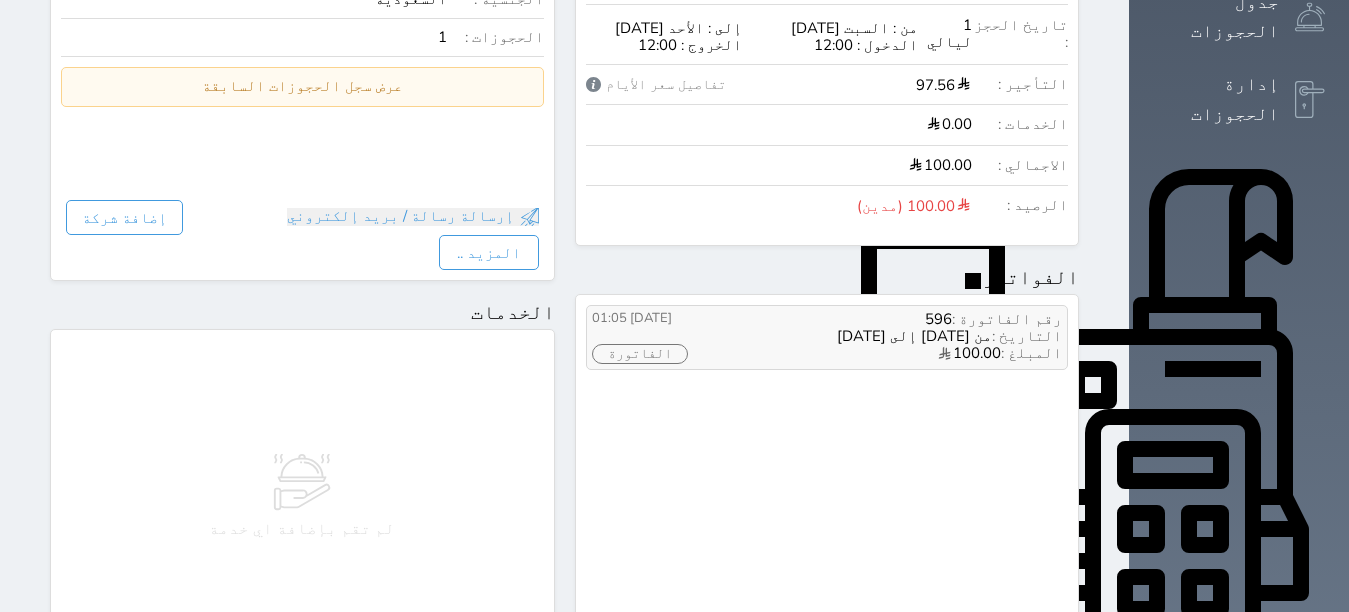 click on "الفاتورة" at bounding box center (640, 354) 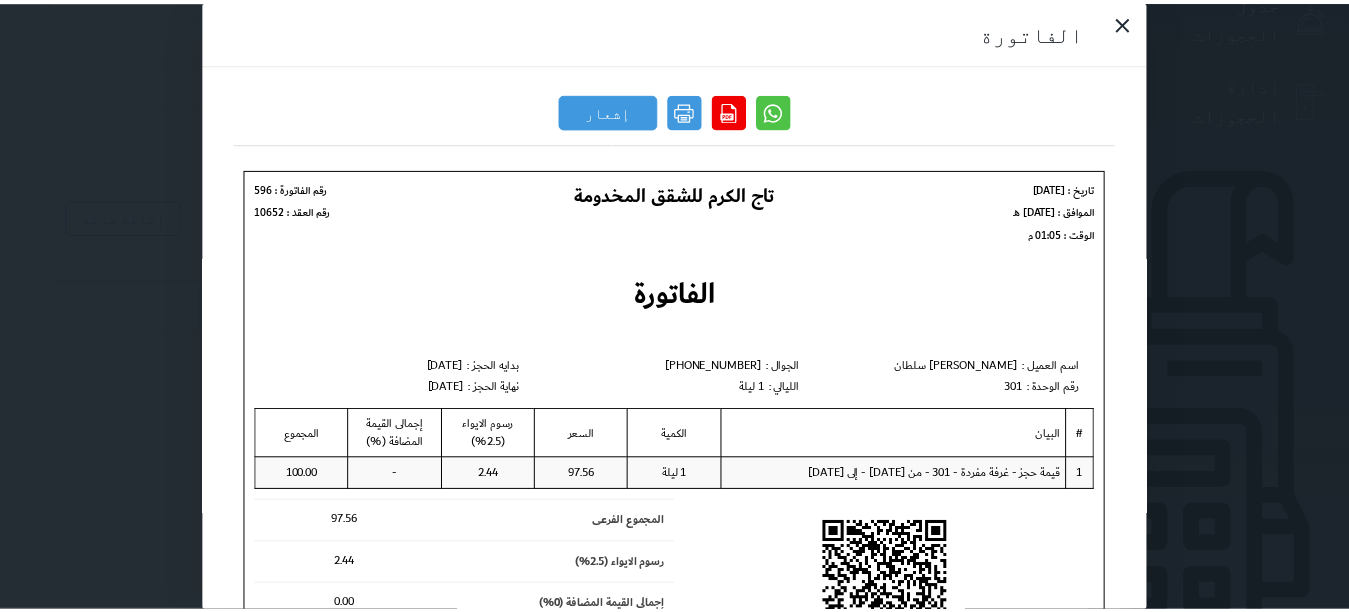 scroll, scrollTop: 0, scrollLeft: 0, axis: both 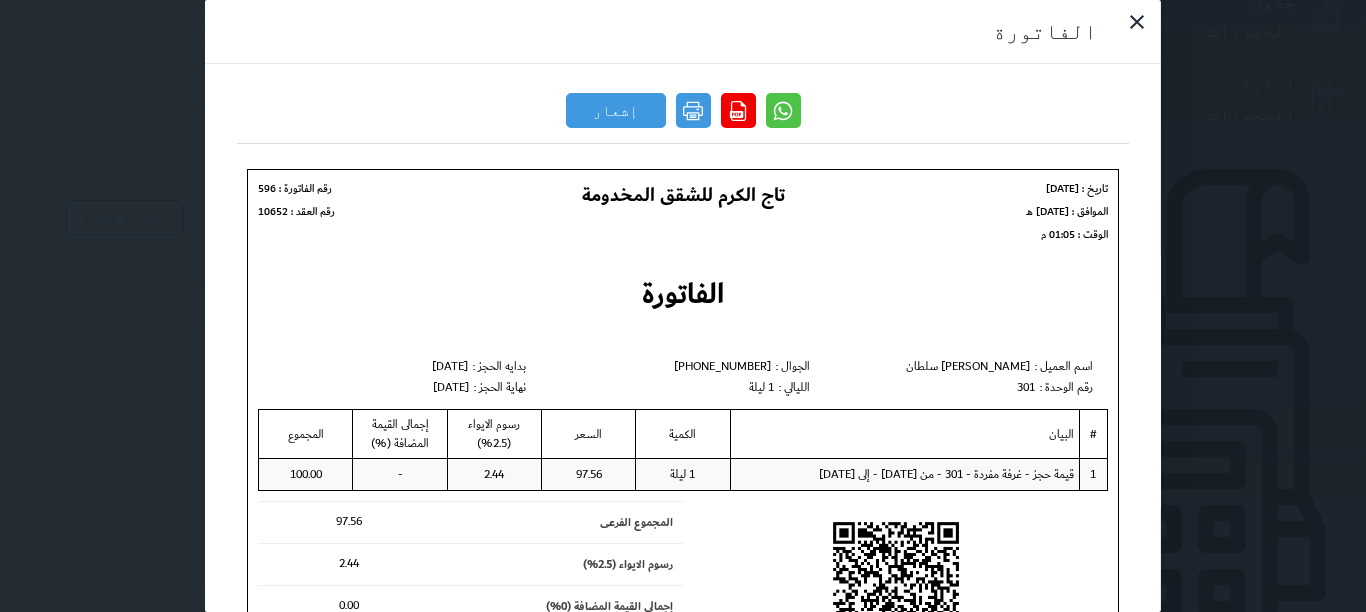 click on "قيمة حجز
-
غرفة مفردة
-
301
-
من
[DATE]
-
إلى
[DATE]" at bounding box center (945, 474) 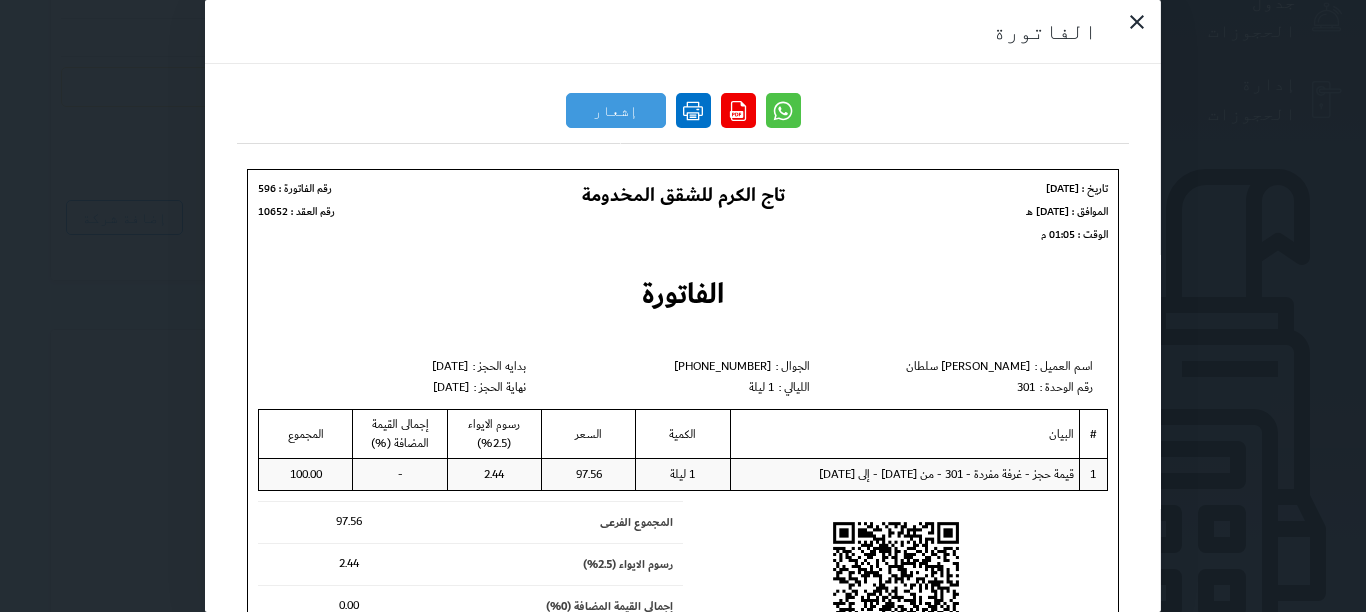 click at bounding box center (693, 110) 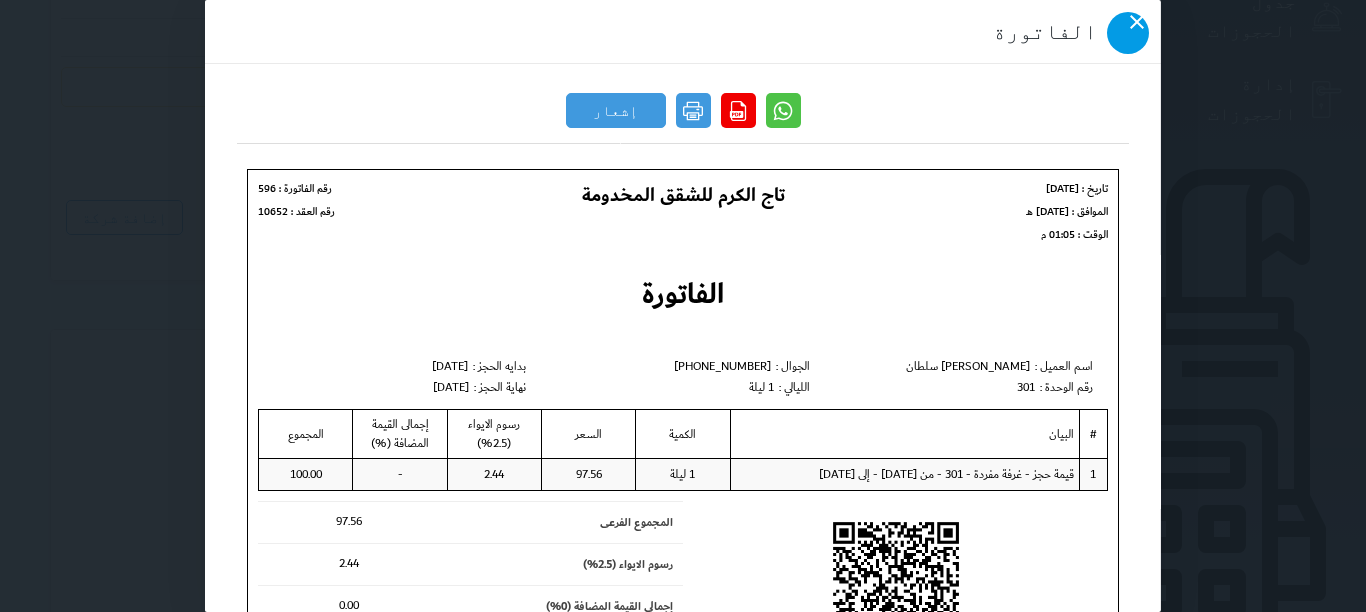 click 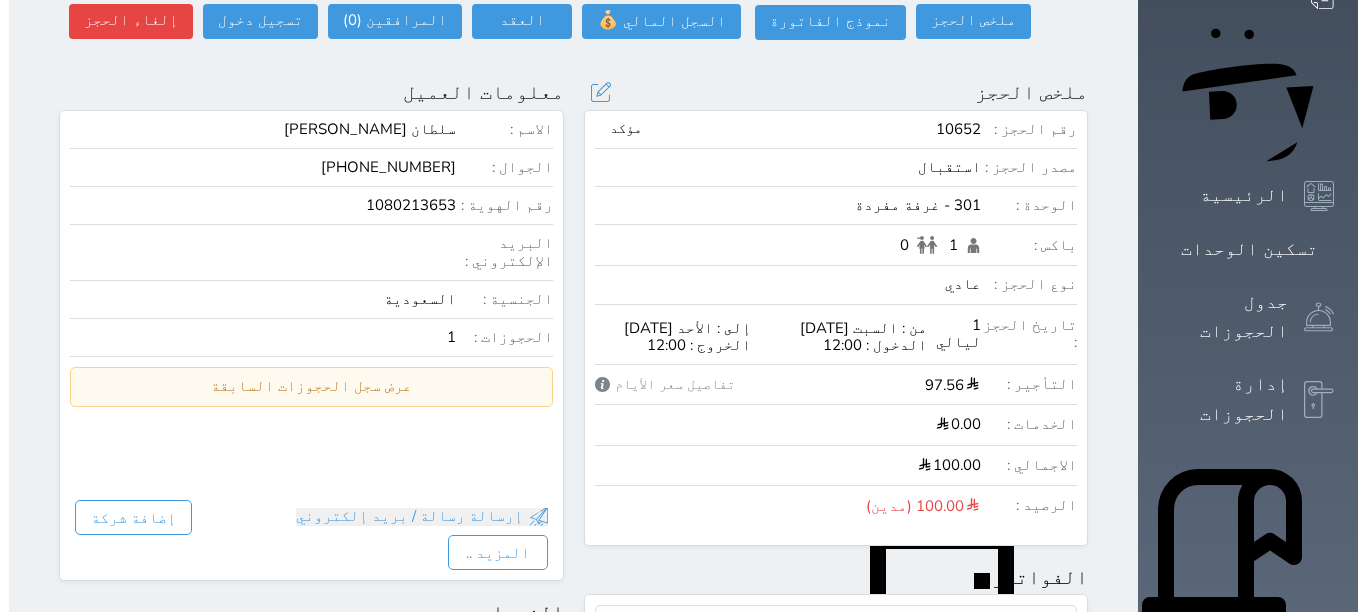 scroll, scrollTop: 0, scrollLeft: 0, axis: both 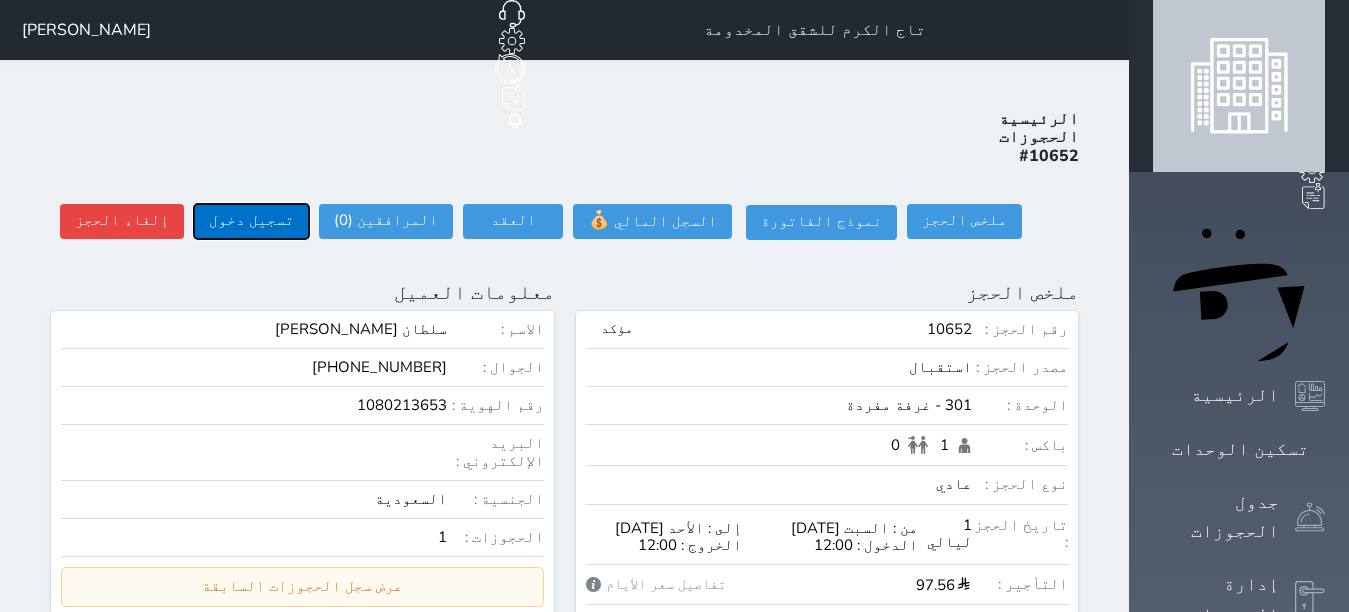 click on "تسجيل دخول" at bounding box center (251, 221) 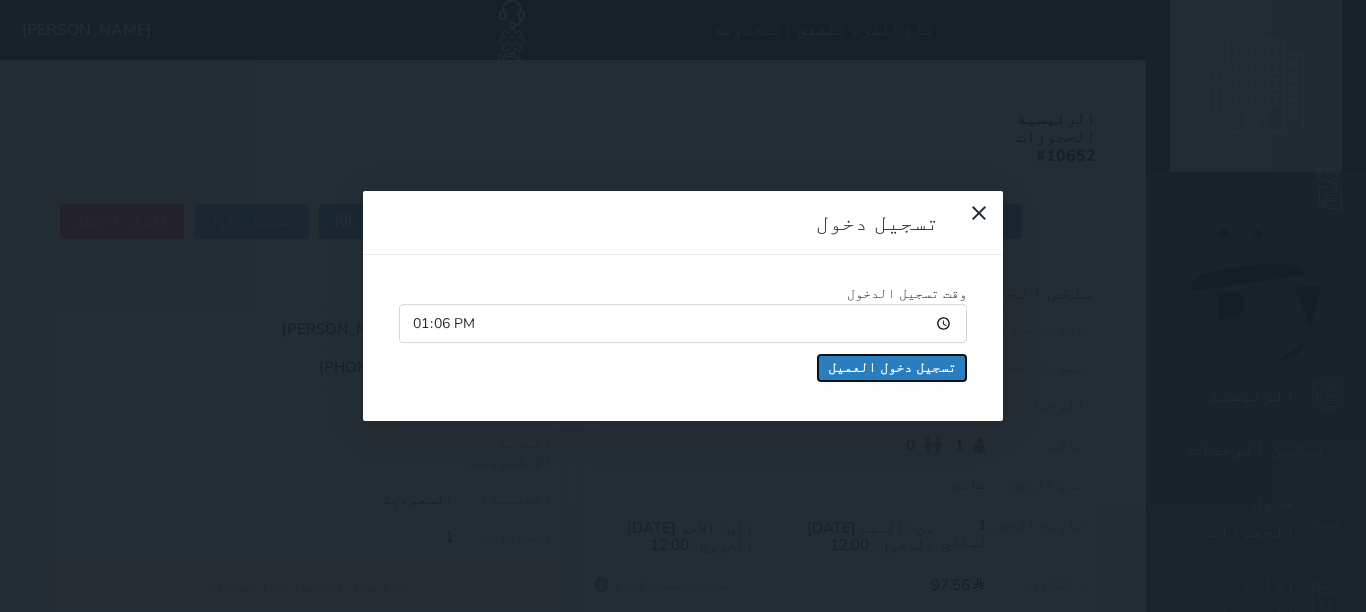 click on "تسجيل دخول العميل" at bounding box center [892, 368] 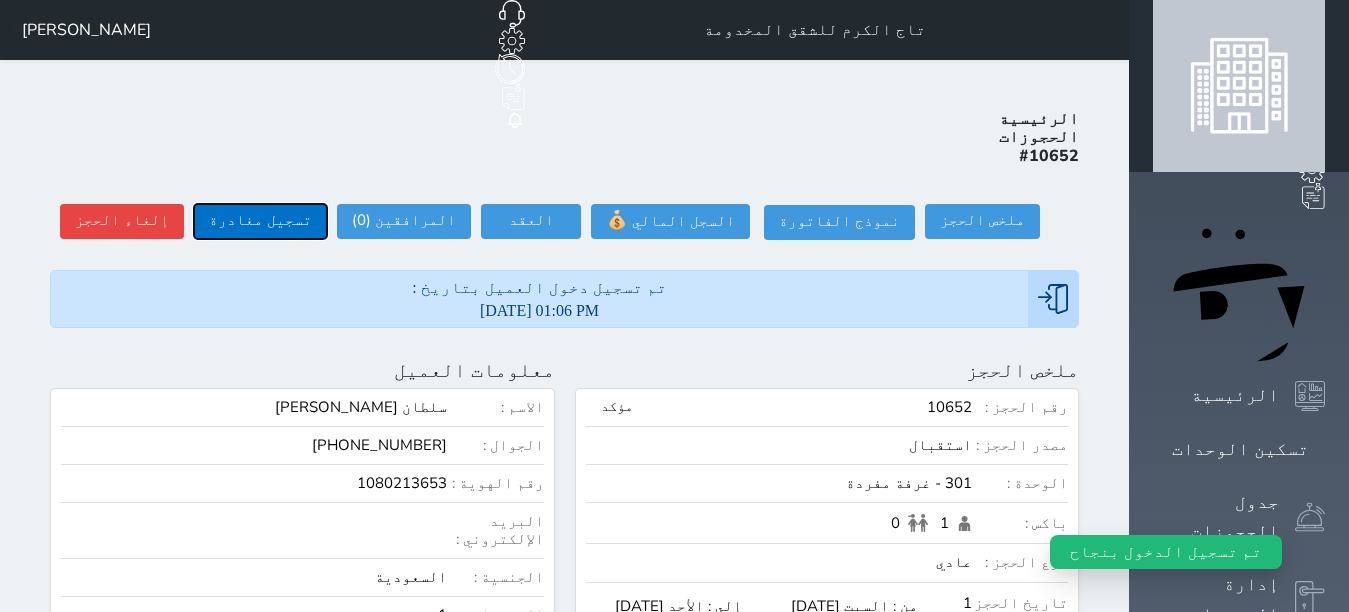 click on "تسجيل مغادرة" at bounding box center (260, 221) 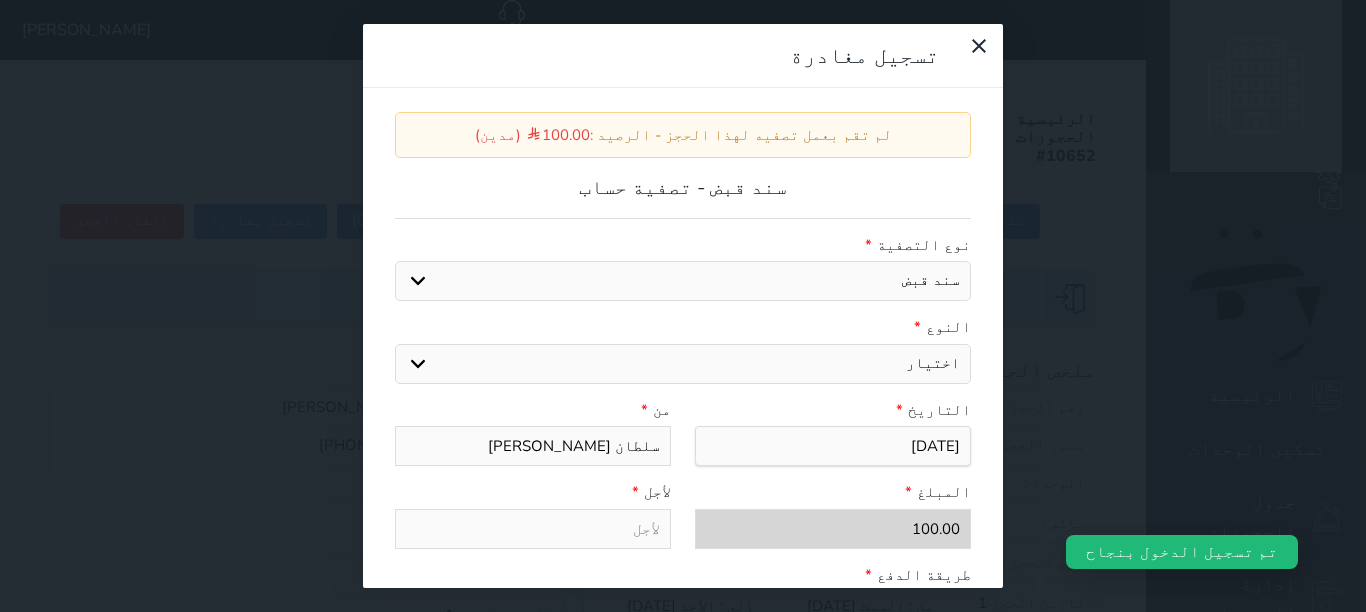 click on "اختيار   مقبوضات عامة
قيمة إيجار
فواتير
عربون
لا ينطبق
آخر
مغسلة
واي فاي - الإنترنت
مواقف السيارات
طعام
الأغذية والمشروبات
مشروبات
المشروبات الباردة
المشروبات الساخنة
الإفطار
غداء
عشاء
مخبز و كعك
حمام سباحة
الصالة الرياضية
سبا و خدمات الجمال
اختيار وإسقاط (خدمات النقل)
ميني بار
كابل - تلفزيون
سرير إضافي
تصفيف الشعر
التسوق" at bounding box center [683, 364] 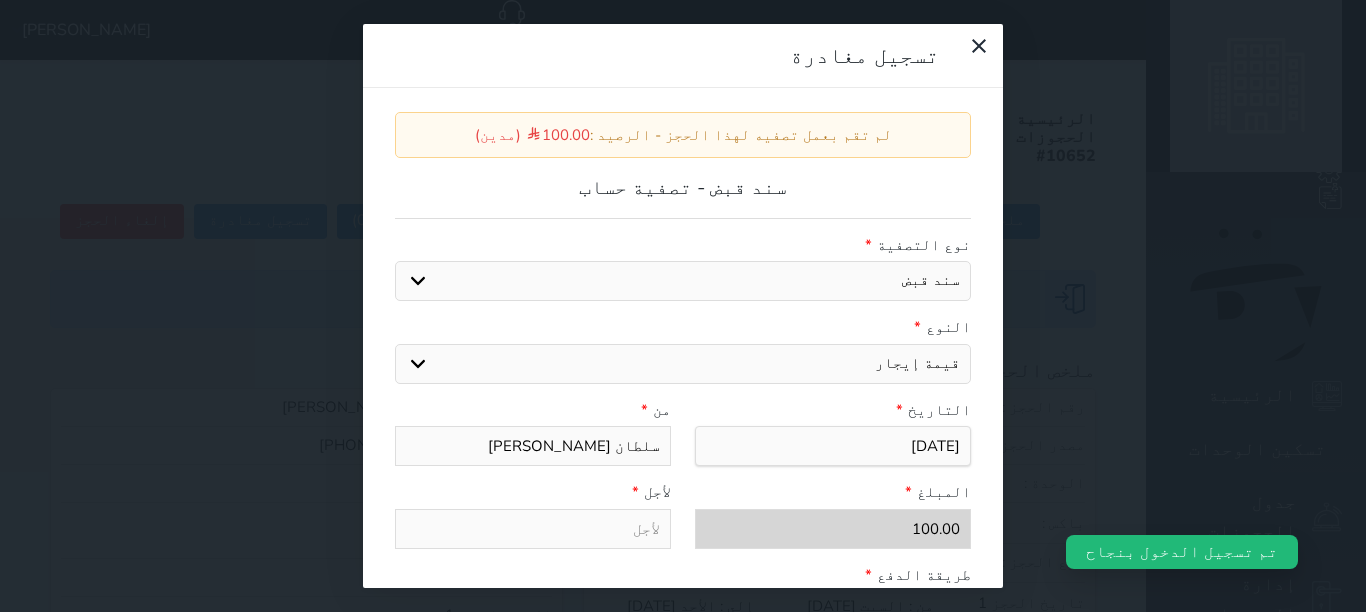 click on "اختيار   مقبوضات عامة
قيمة إيجار
فواتير
عربون
لا ينطبق
آخر
مغسلة
واي فاي - الإنترنت
مواقف السيارات
طعام
الأغذية والمشروبات
مشروبات
المشروبات الباردة
المشروبات الساخنة
الإفطار
غداء
عشاء
مخبز و كعك
حمام سباحة
الصالة الرياضية
سبا و خدمات الجمال
اختيار وإسقاط (خدمات النقل)
ميني بار
كابل - تلفزيون
سرير إضافي
تصفيف الشعر
التسوق" at bounding box center [683, 364] 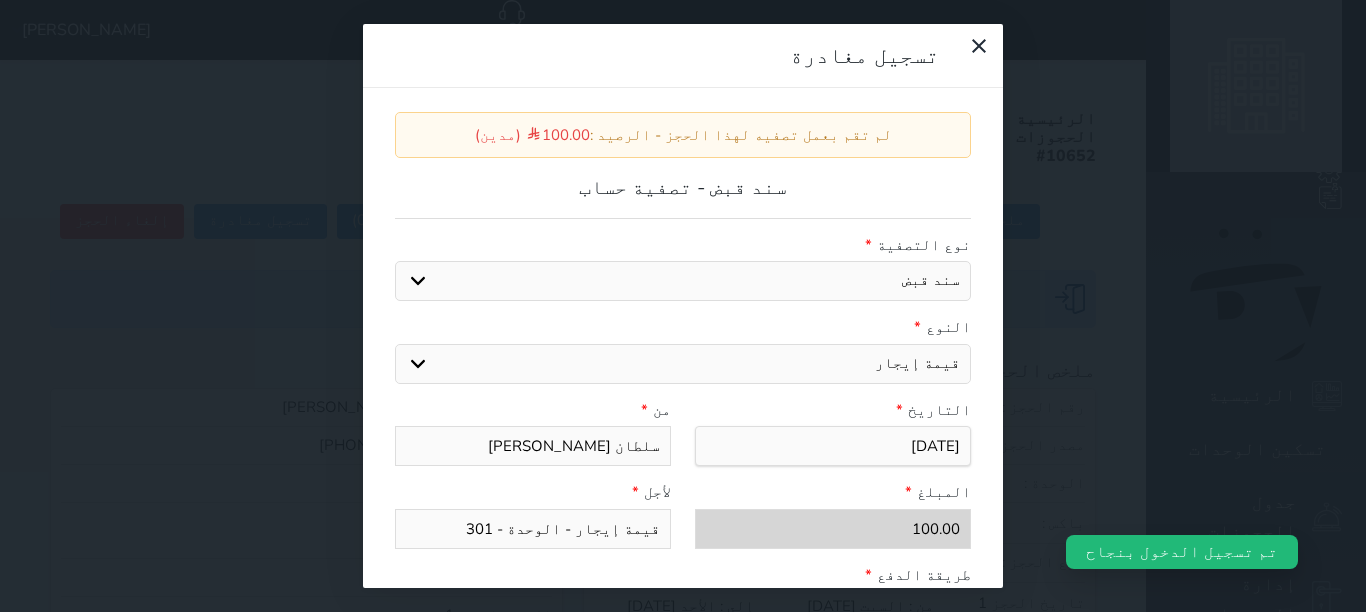 click on "قيمة إيجار - الوحدة - 301" at bounding box center [533, 529] 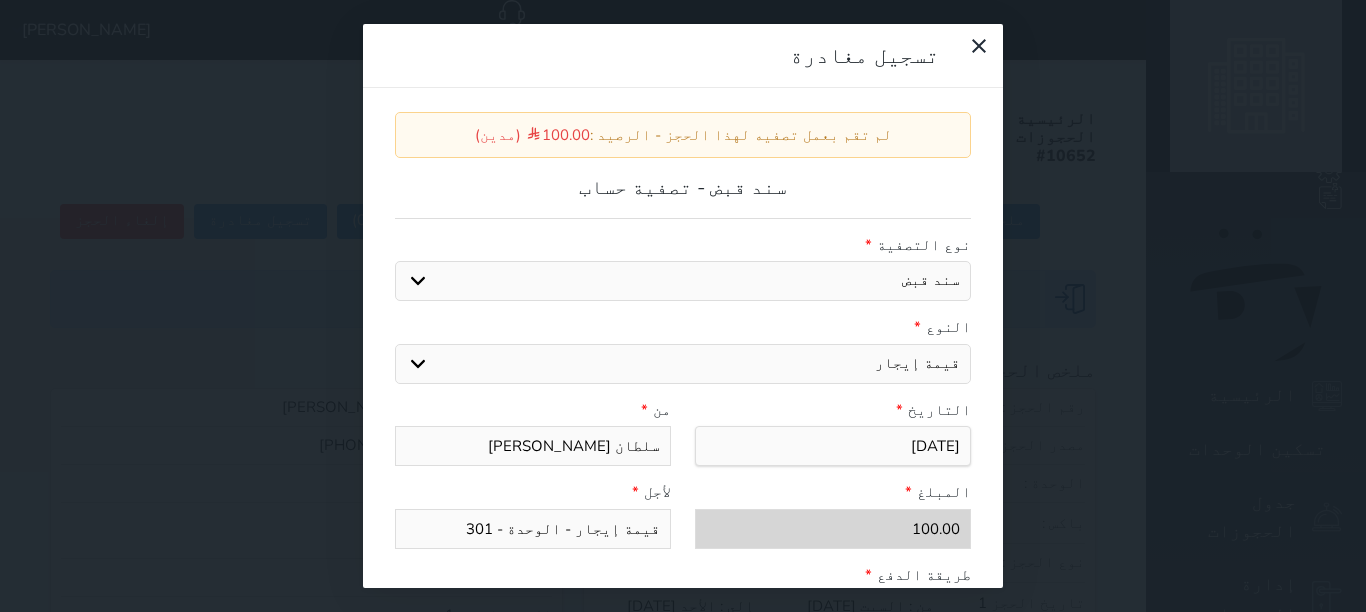 scroll, scrollTop: 200, scrollLeft: 0, axis: vertical 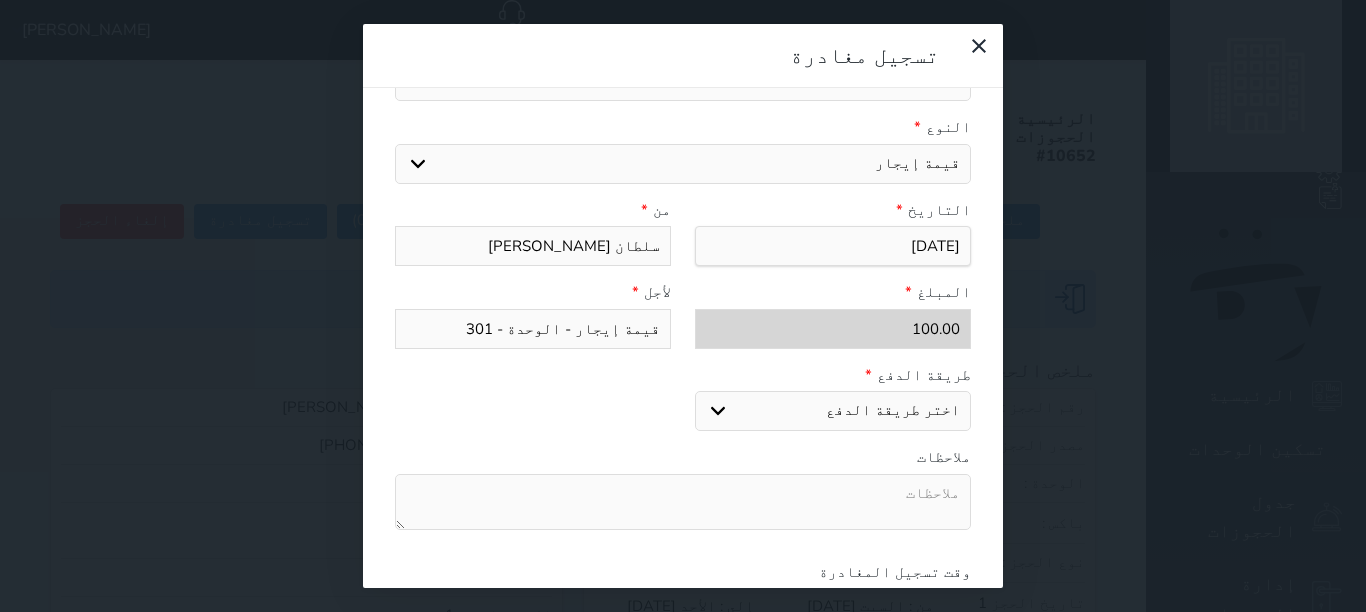 click on "اختر طريقة الدفع   دفع نقدى   تحويل بنكى   مدى   بطاقة ائتمان" at bounding box center [833, 411] 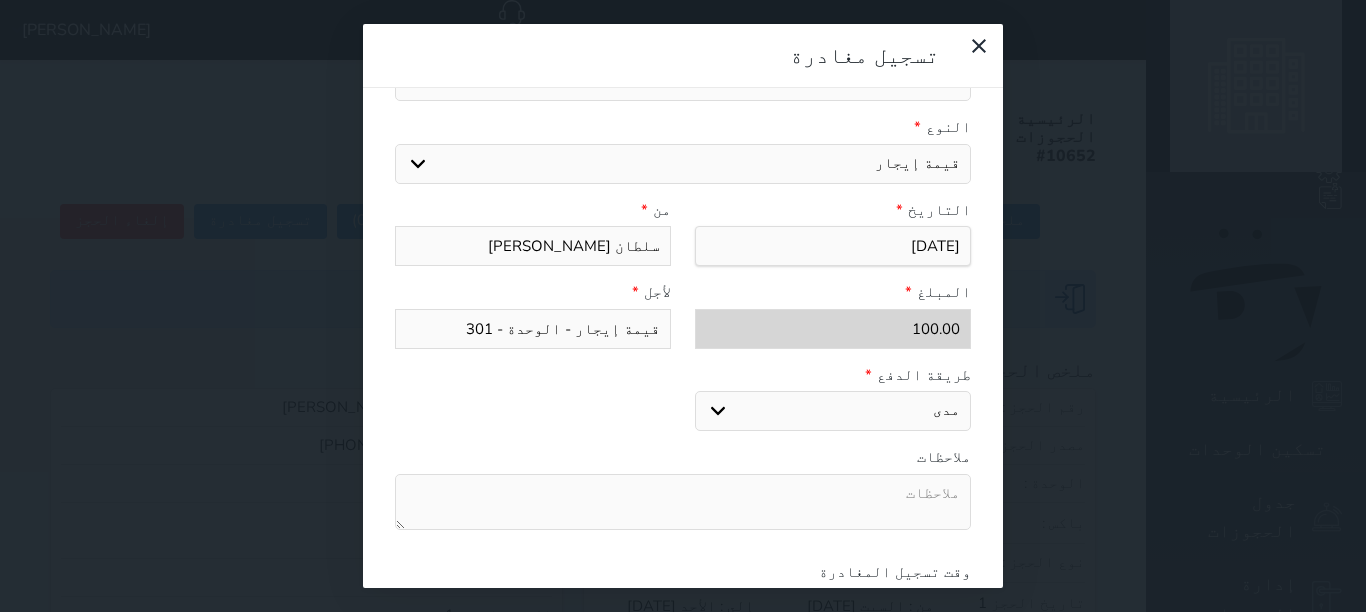 click on "اختر طريقة الدفع   دفع نقدى   تحويل بنكى   مدى   بطاقة ائتمان" at bounding box center [833, 411] 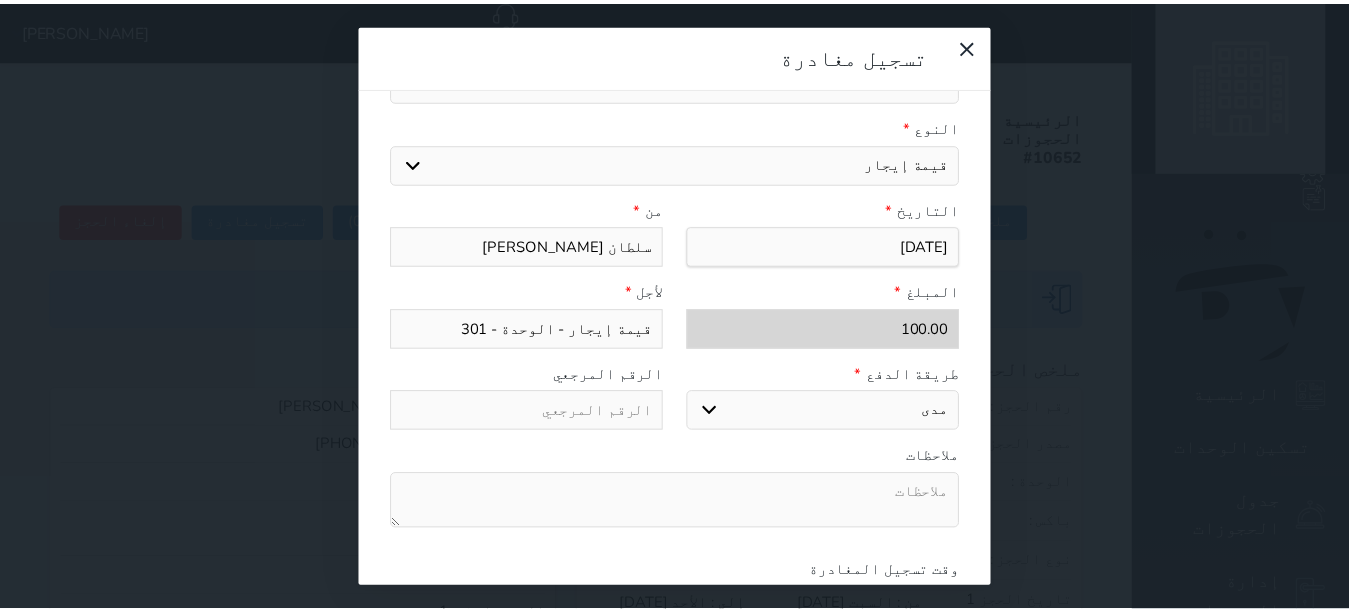 scroll, scrollTop: 309, scrollLeft: 0, axis: vertical 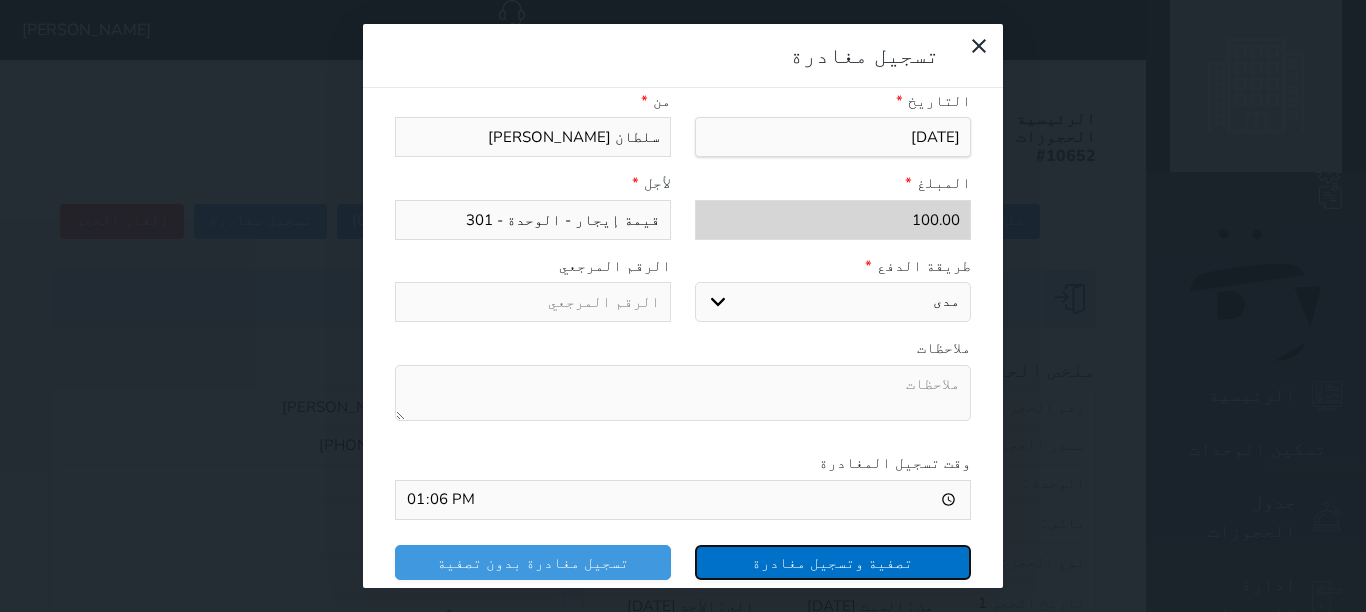 click on "تصفية وتسجيل مغادرة" at bounding box center [833, 562] 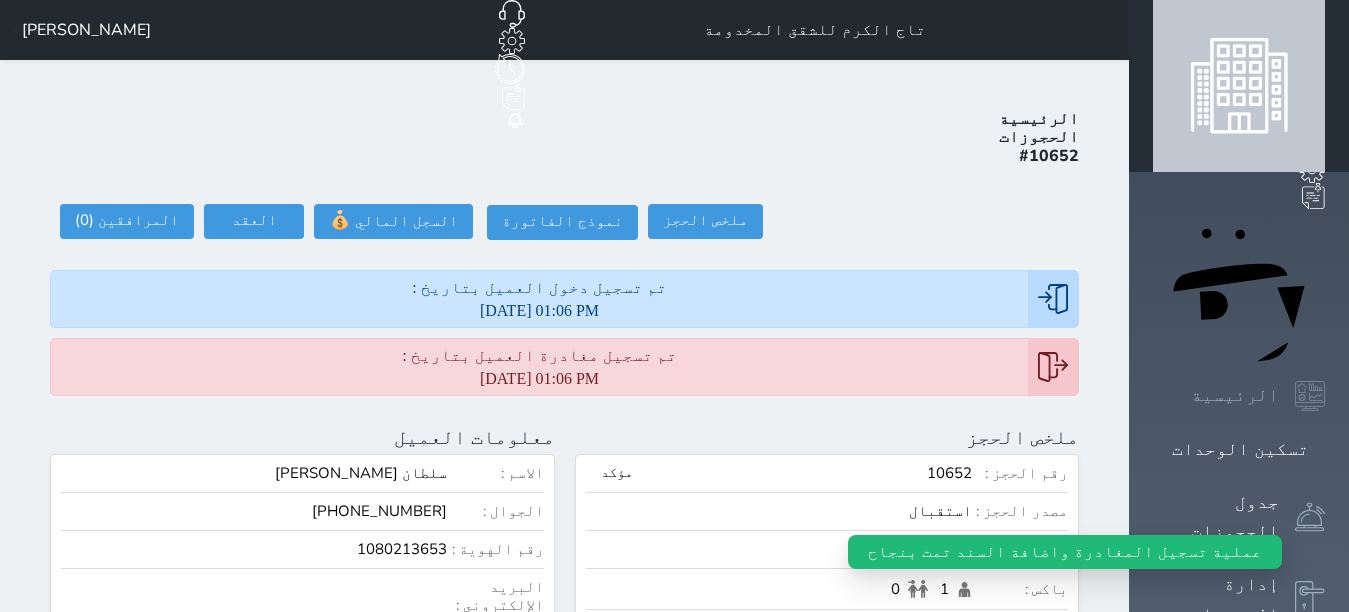 click 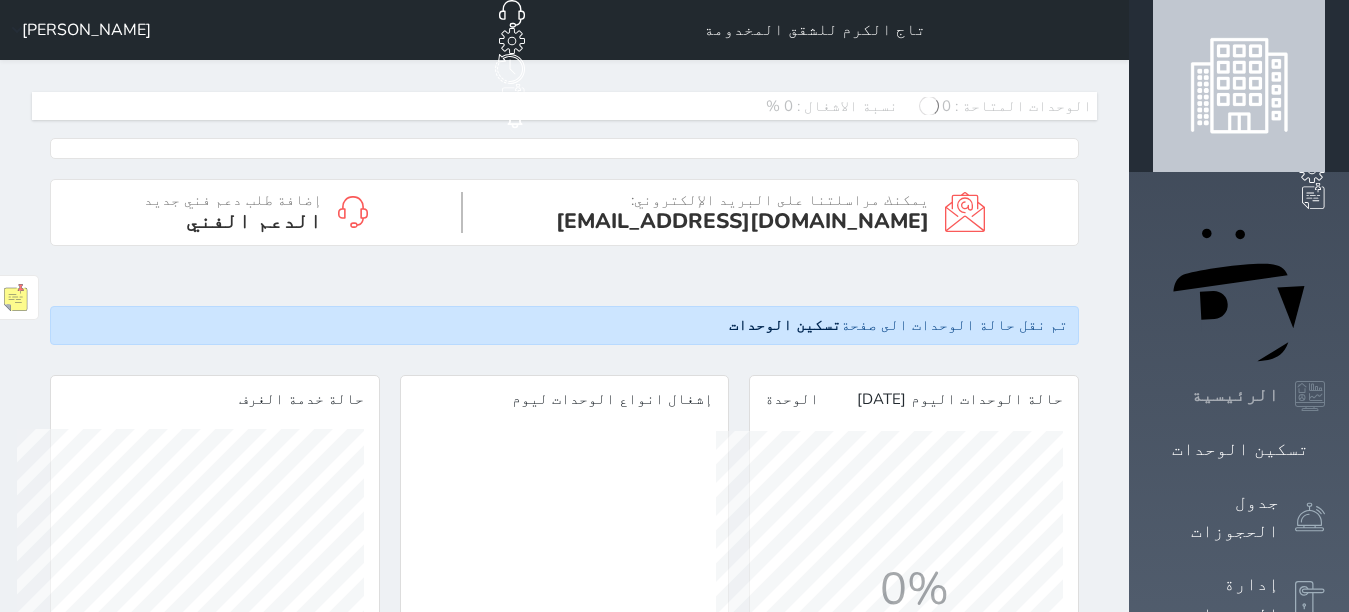 scroll, scrollTop: 999653, scrollLeft: 999653, axis: both 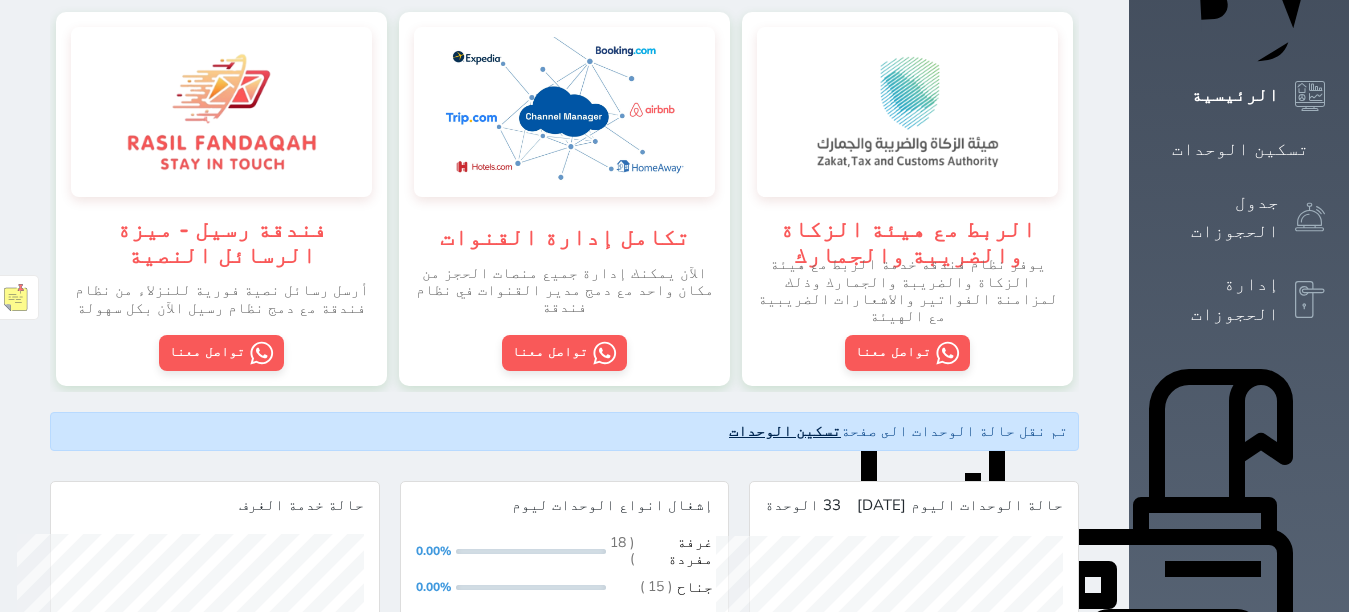 click on "تسكين الوحدات" at bounding box center (785, 431) 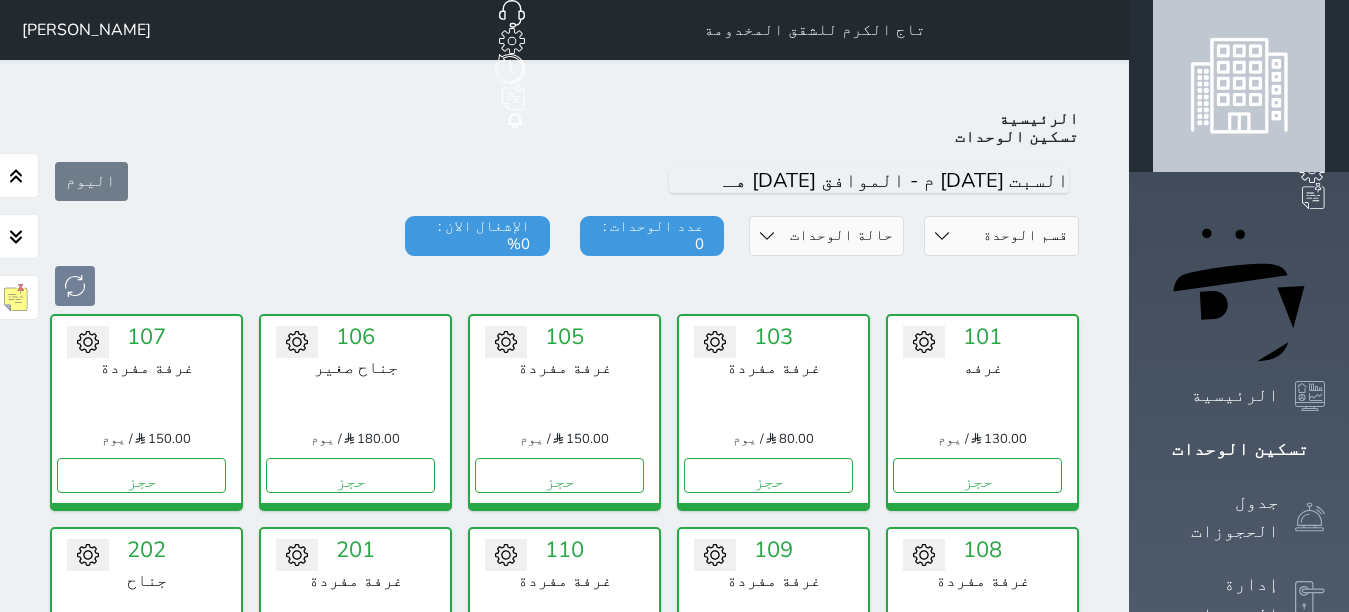 scroll, scrollTop: 78, scrollLeft: 0, axis: vertical 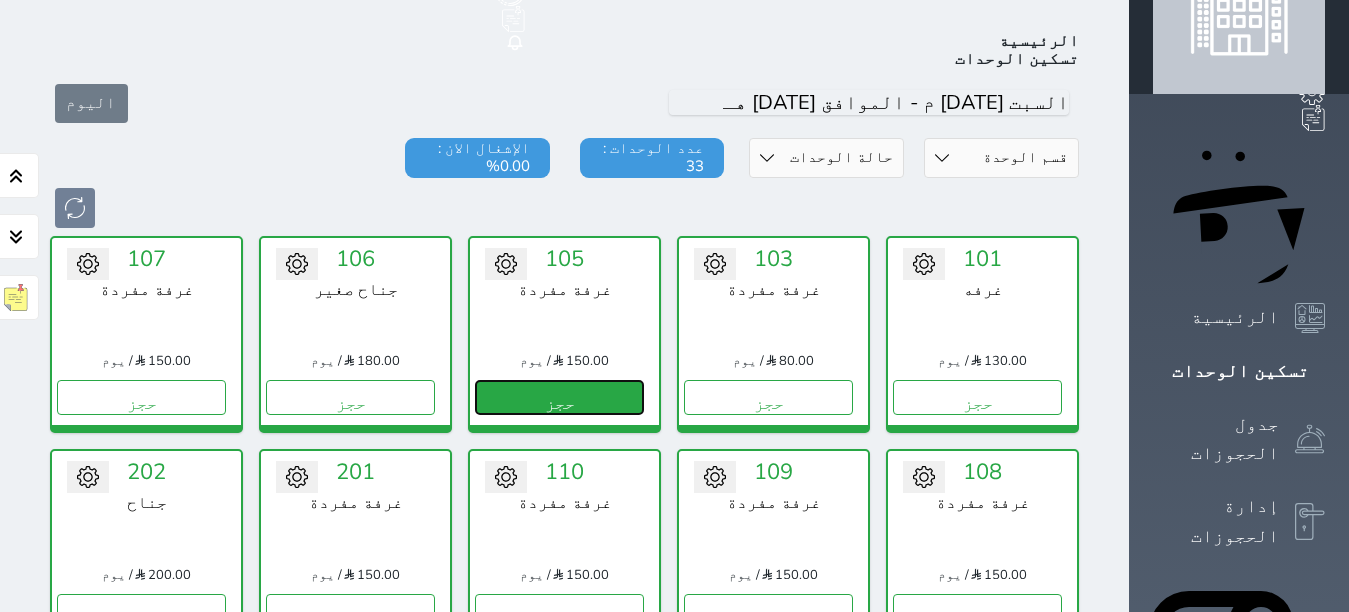 click on "حجز" at bounding box center (559, 397) 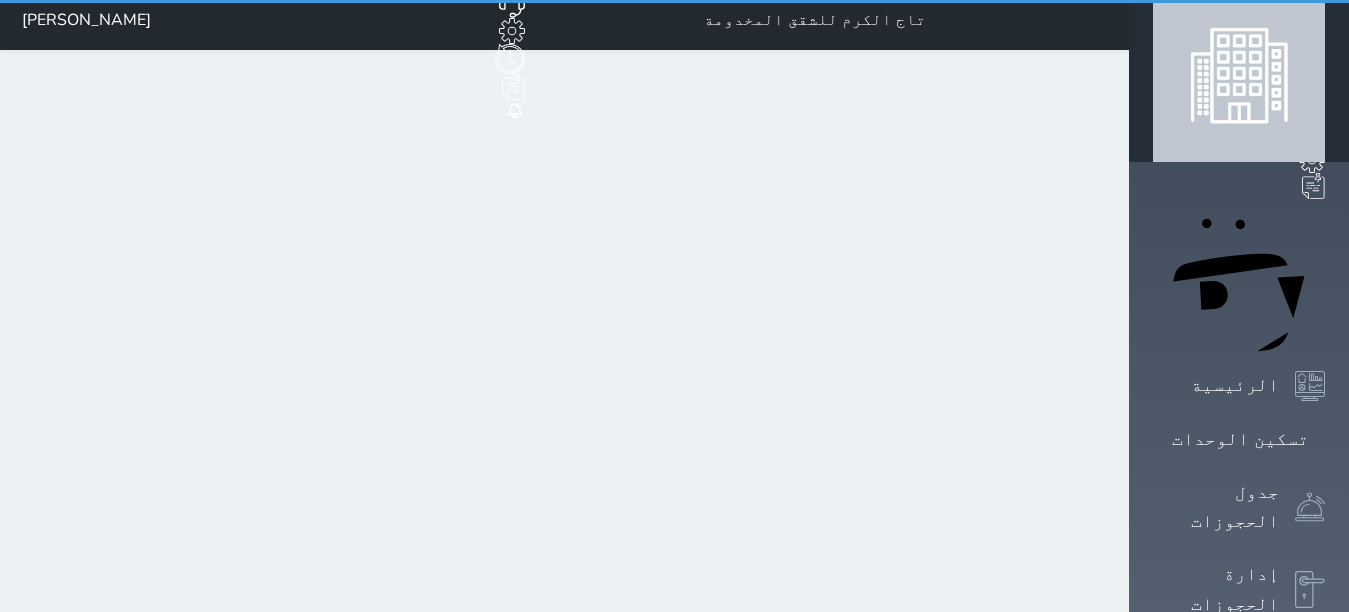 scroll, scrollTop: 0, scrollLeft: 0, axis: both 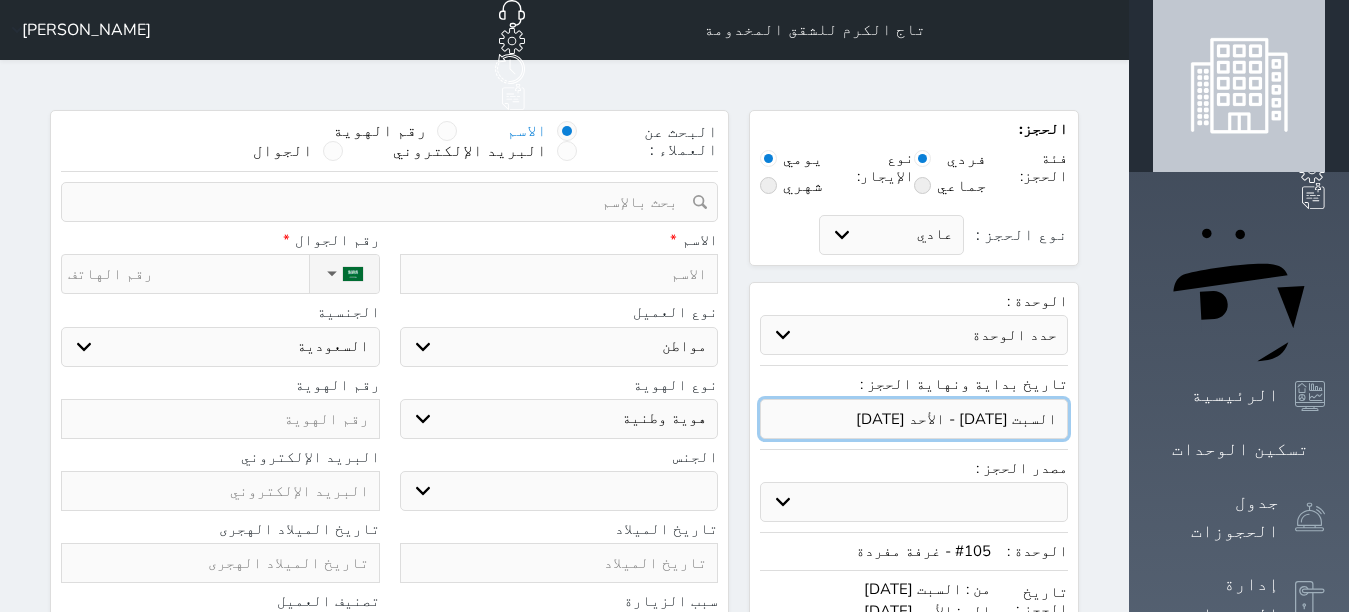 click at bounding box center [914, 419] 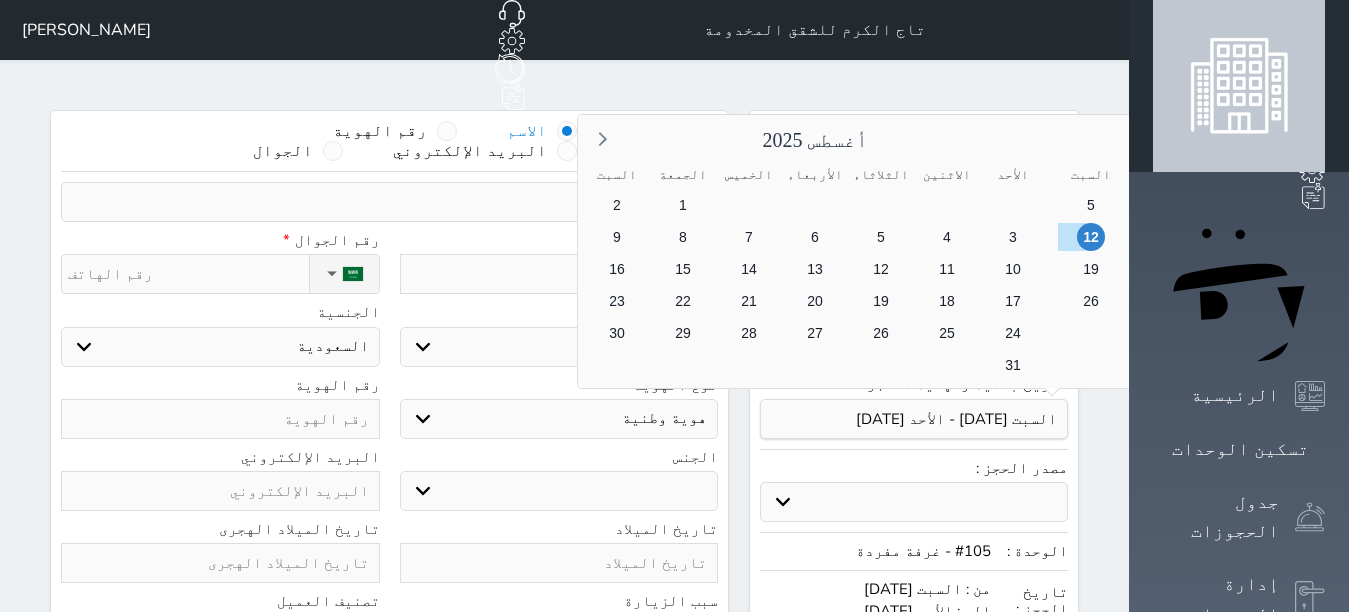 click on "11" at bounding box center (1157, 237) 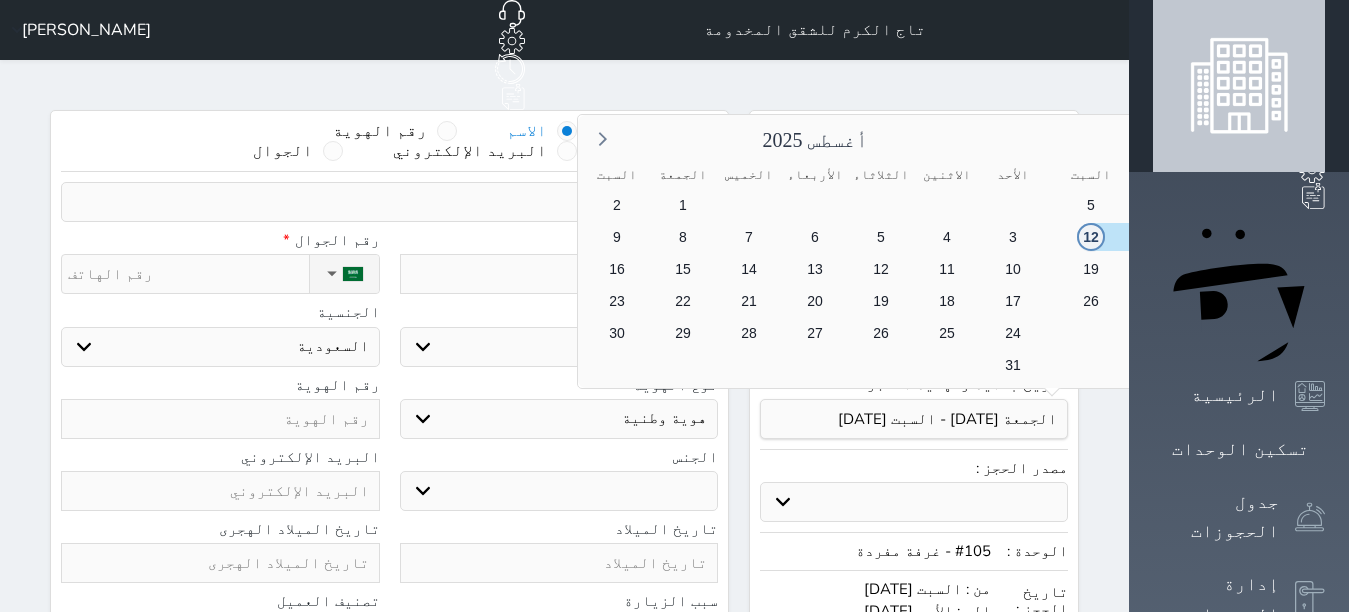 click on "12" at bounding box center [1091, 237] 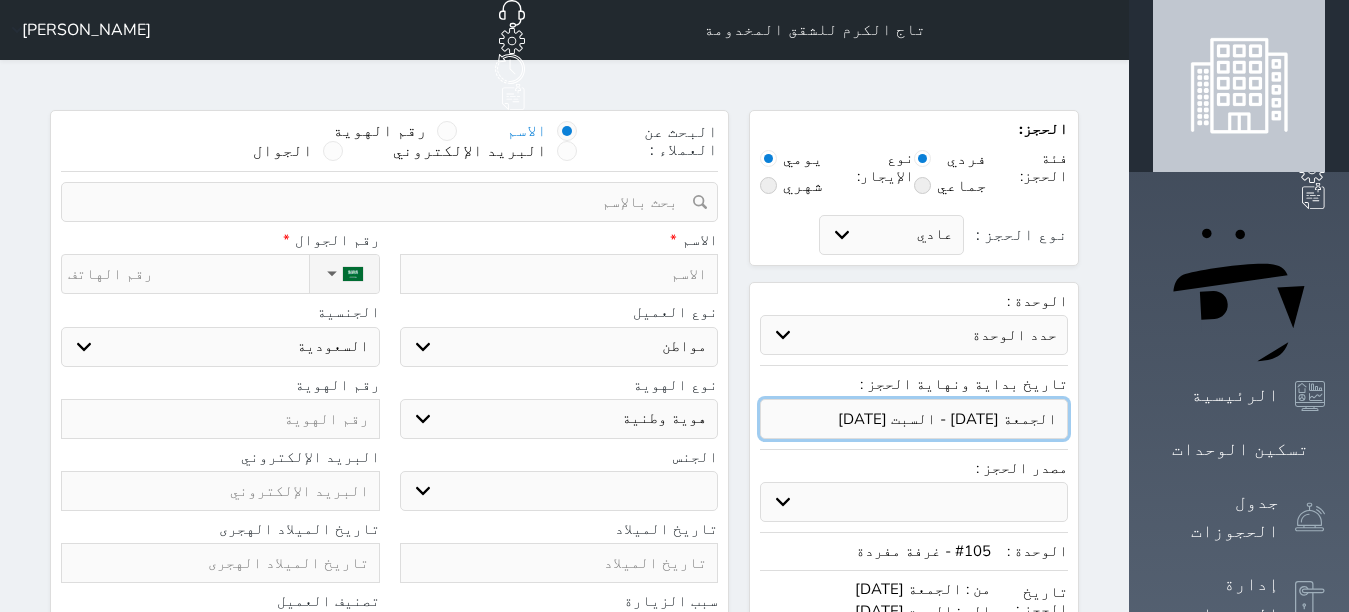click at bounding box center (914, 419) 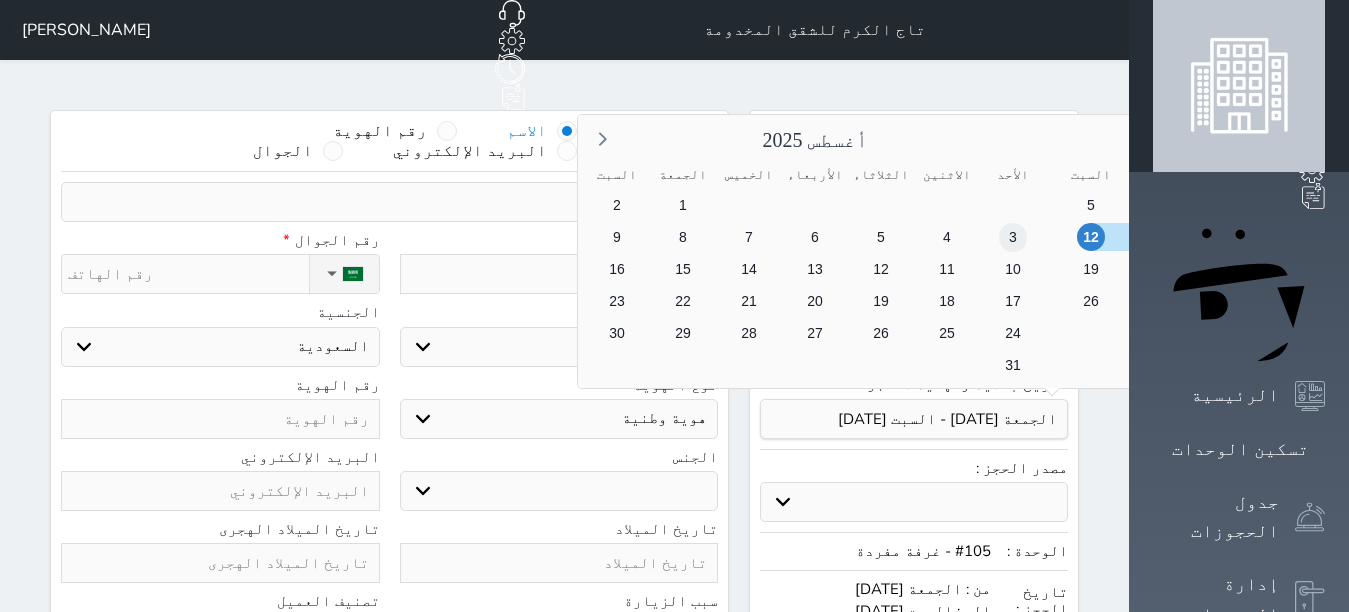 click on "3" at bounding box center [1013, 237] 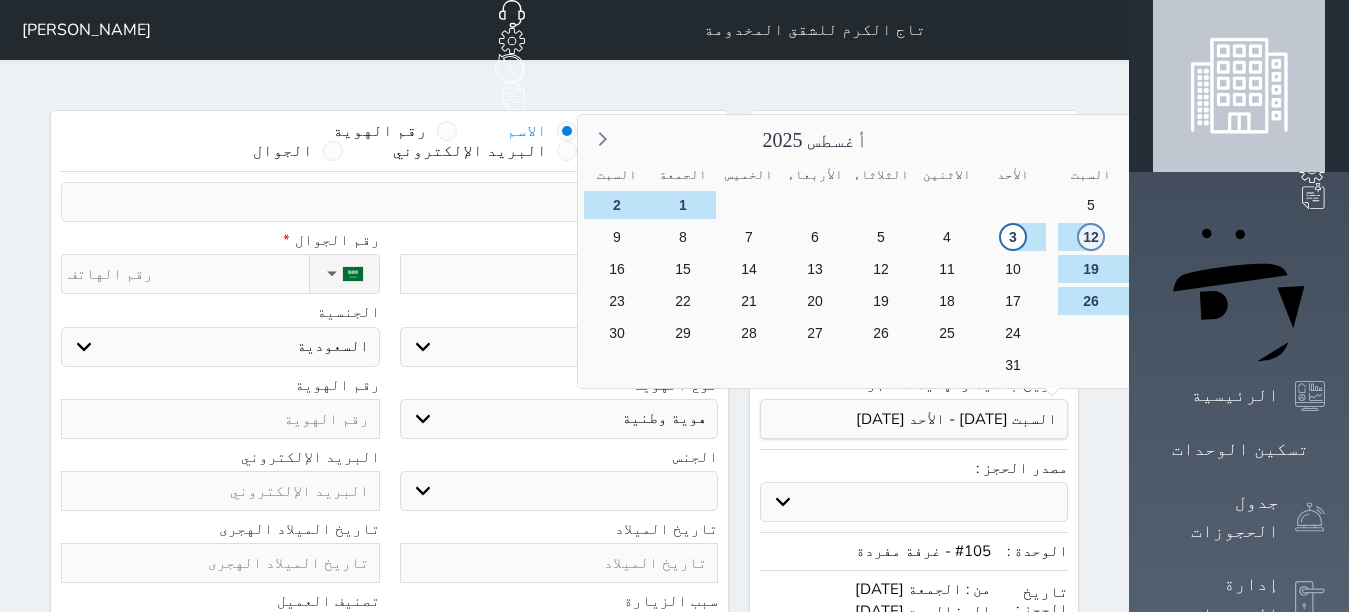 click on "12" at bounding box center [1091, 237] 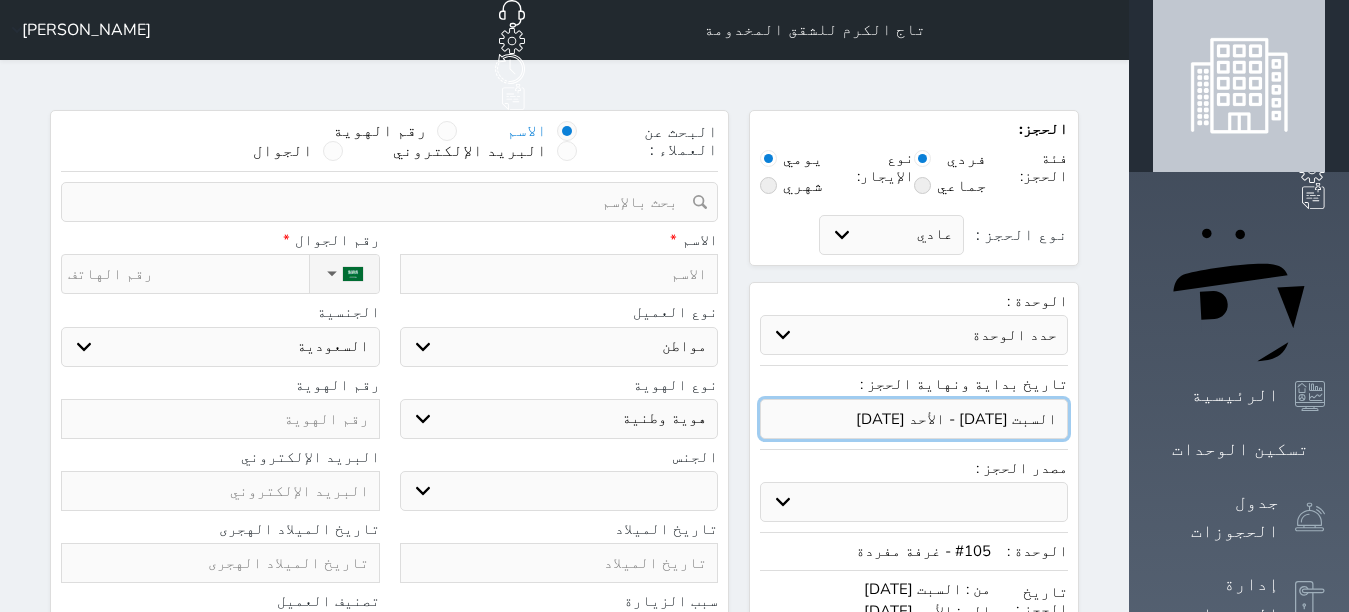 click at bounding box center [914, 419] 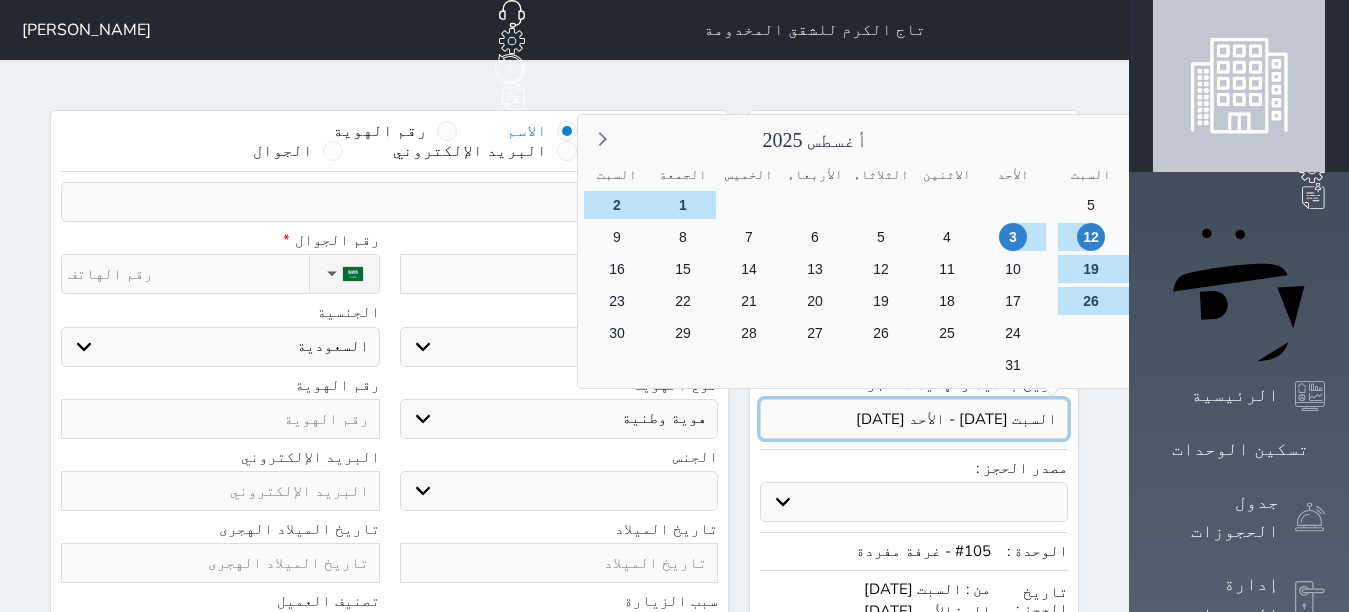 scroll, scrollTop: 100, scrollLeft: 0, axis: vertical 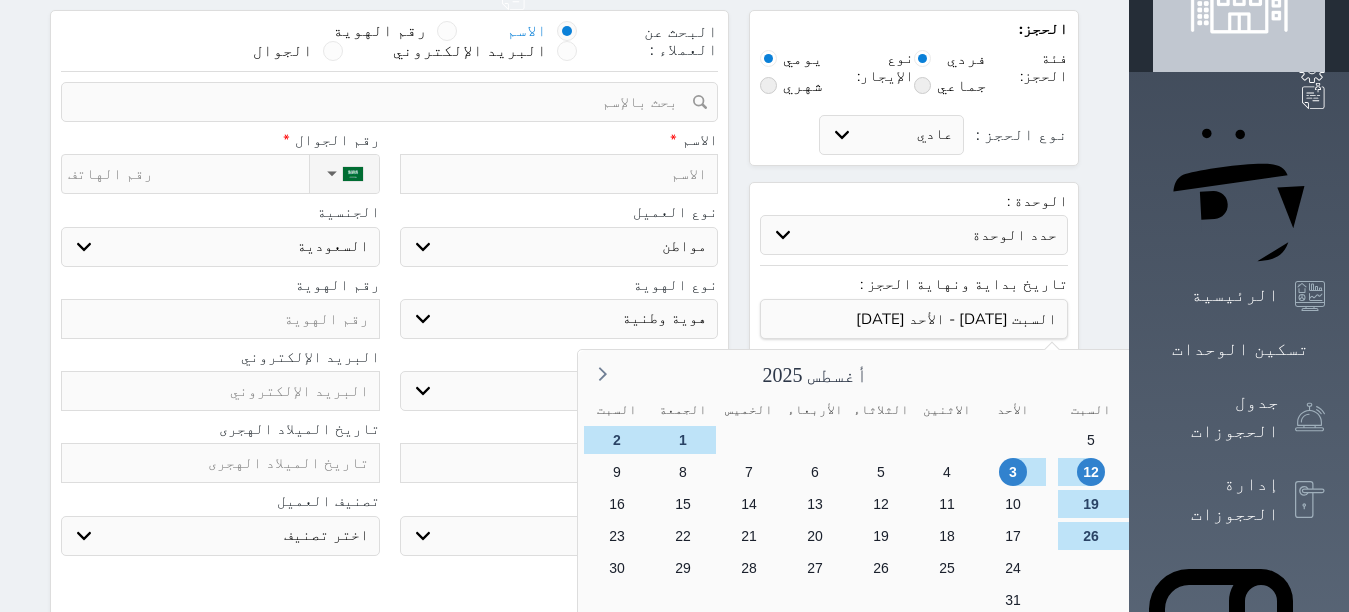 click on "13" at bounding box center [1487, 504] 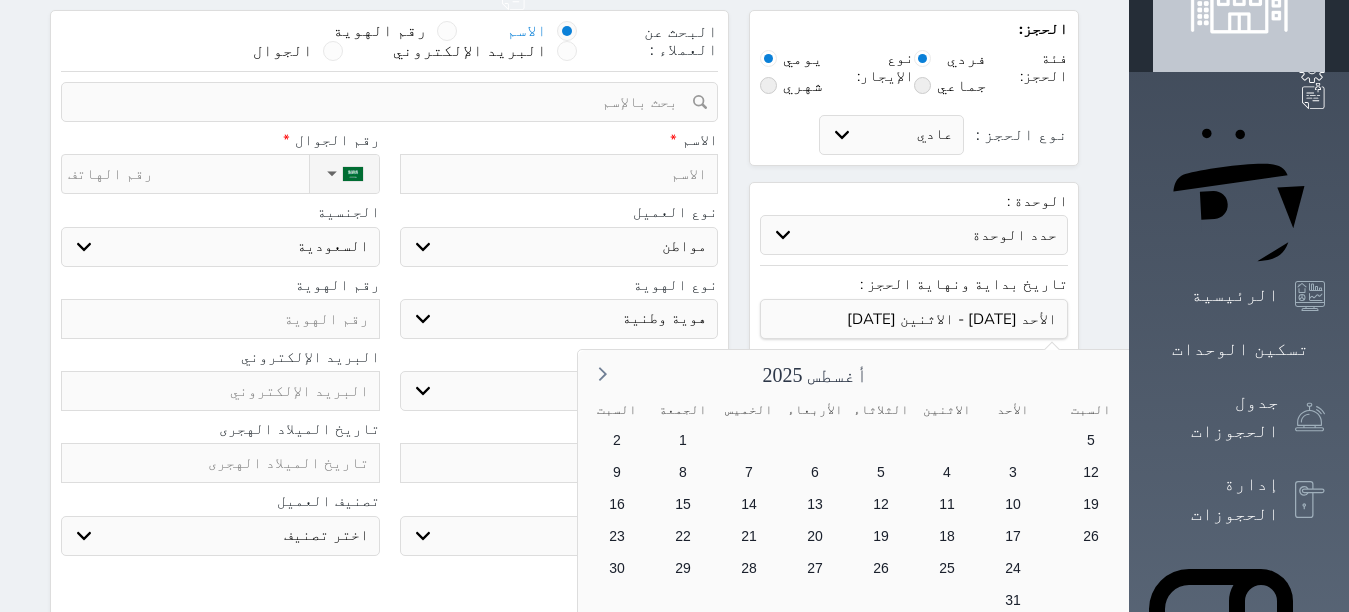 click on "14" at bounding box center [1421, 504] 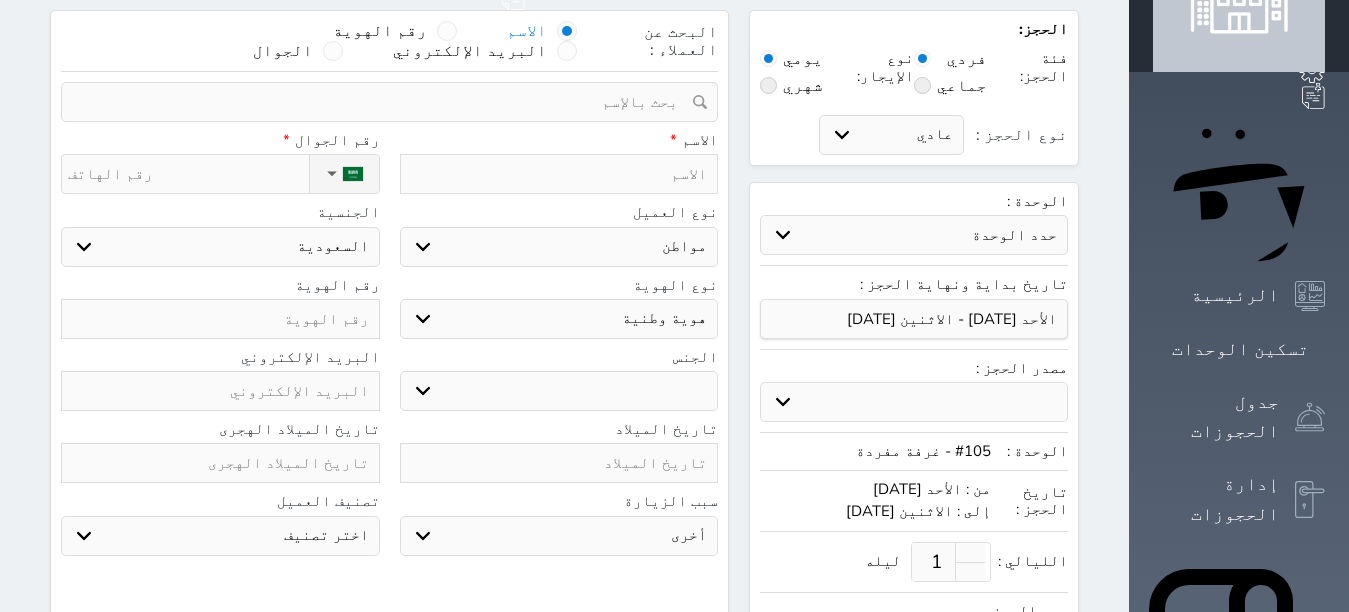 click on "من : الأحد [DATE]" at bounding box center (875, 489) 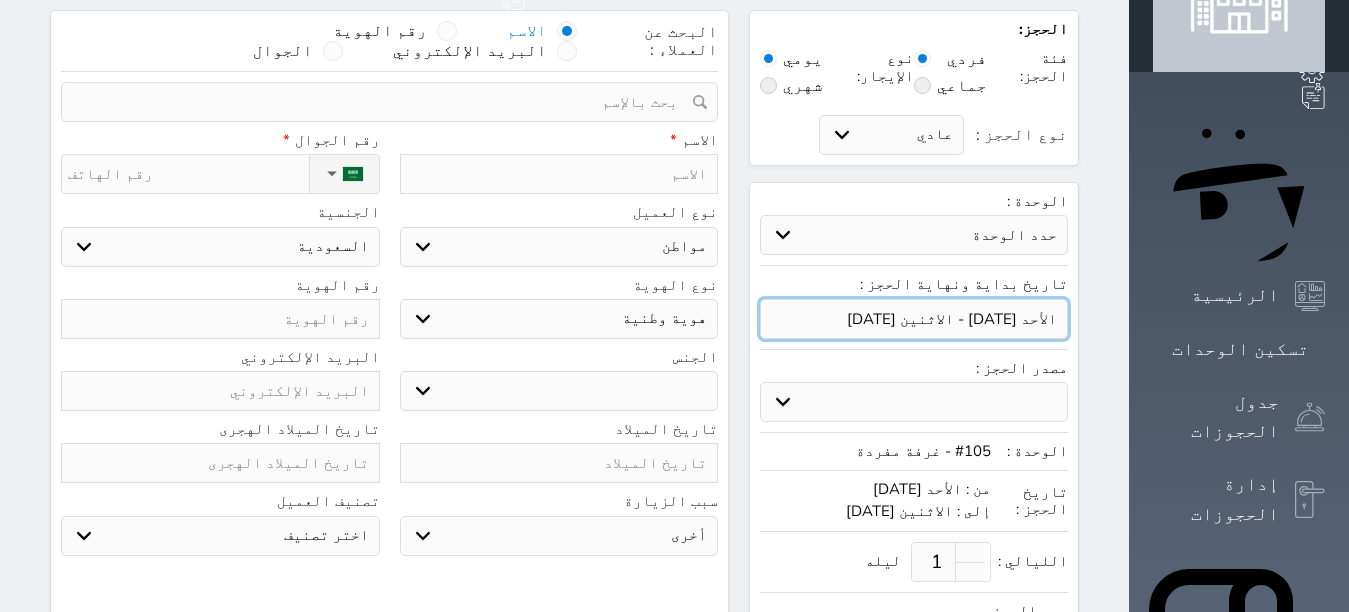click at bounding box center (914, 319) 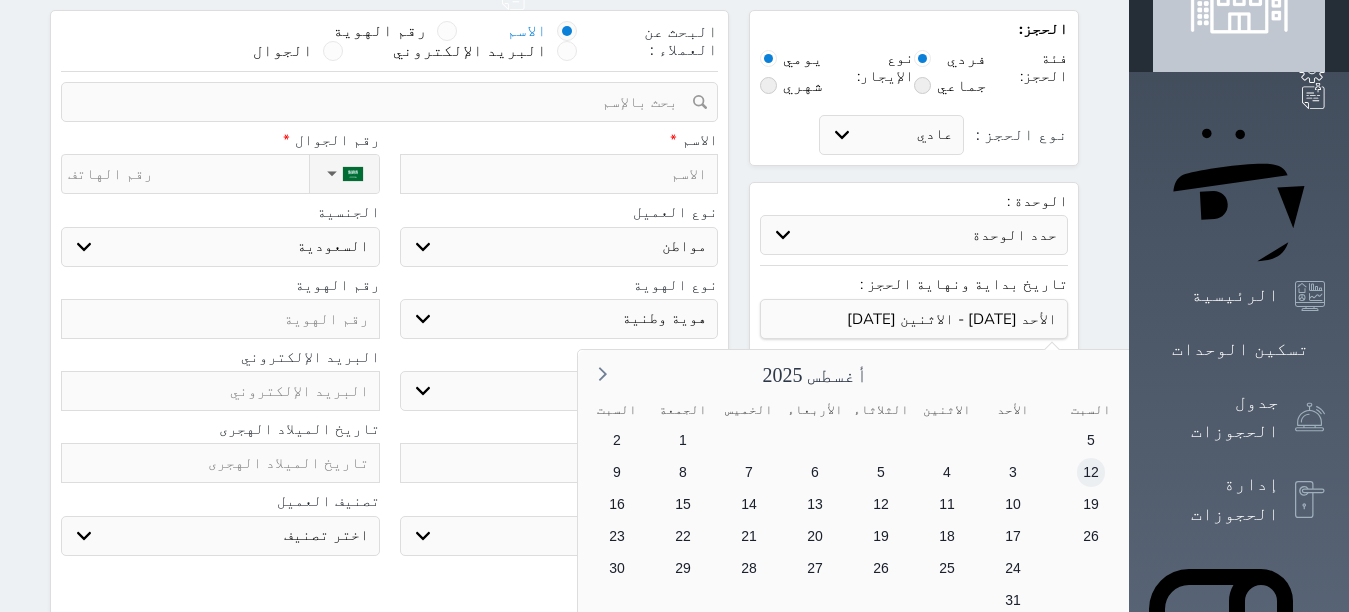 click on "12" at bounding box center (1091, 472) 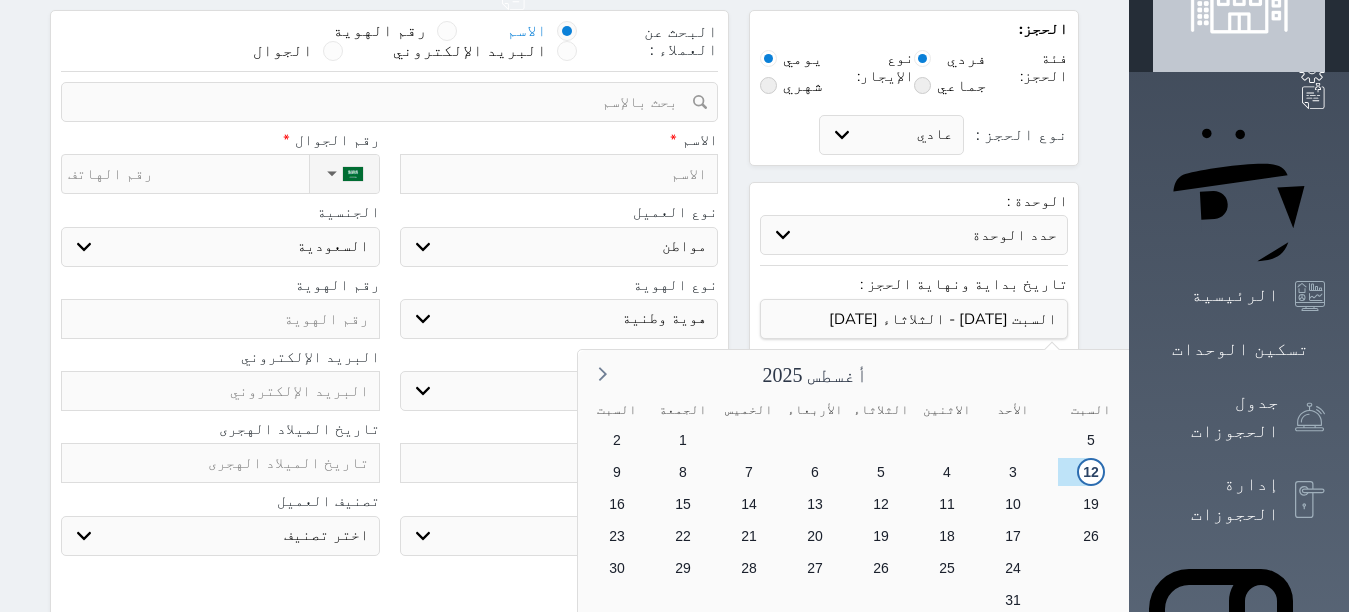 click on "15" at bounding box center [1355, 504] 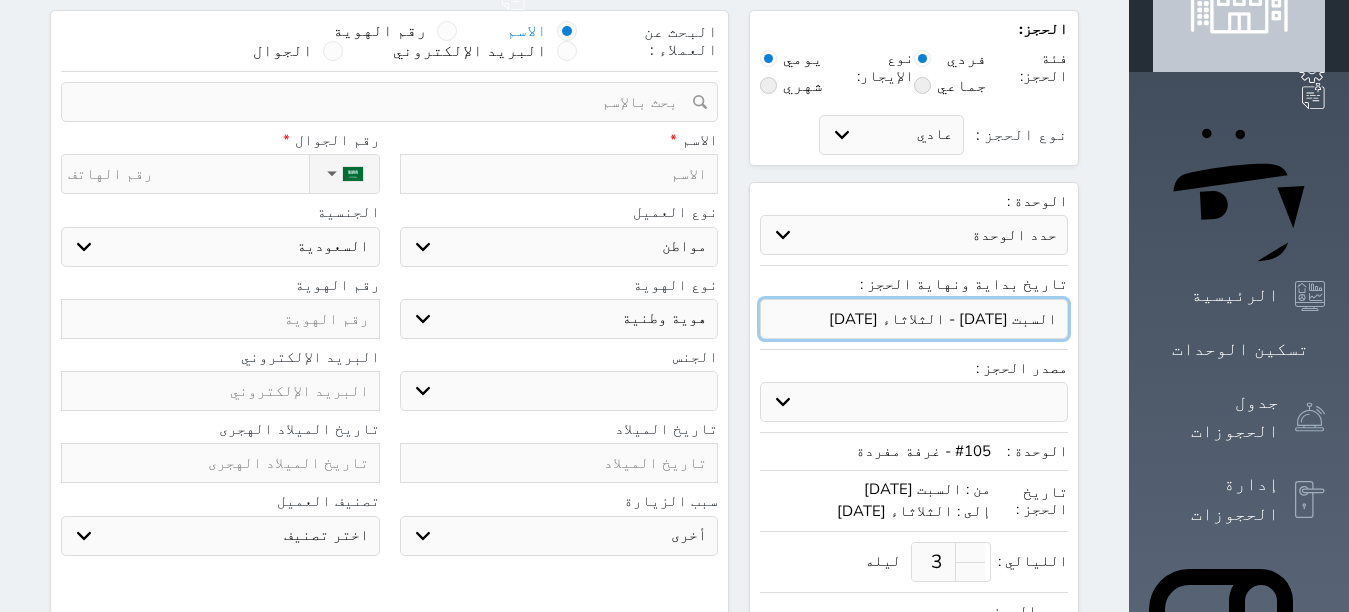 click at bounding box center (914, 319) 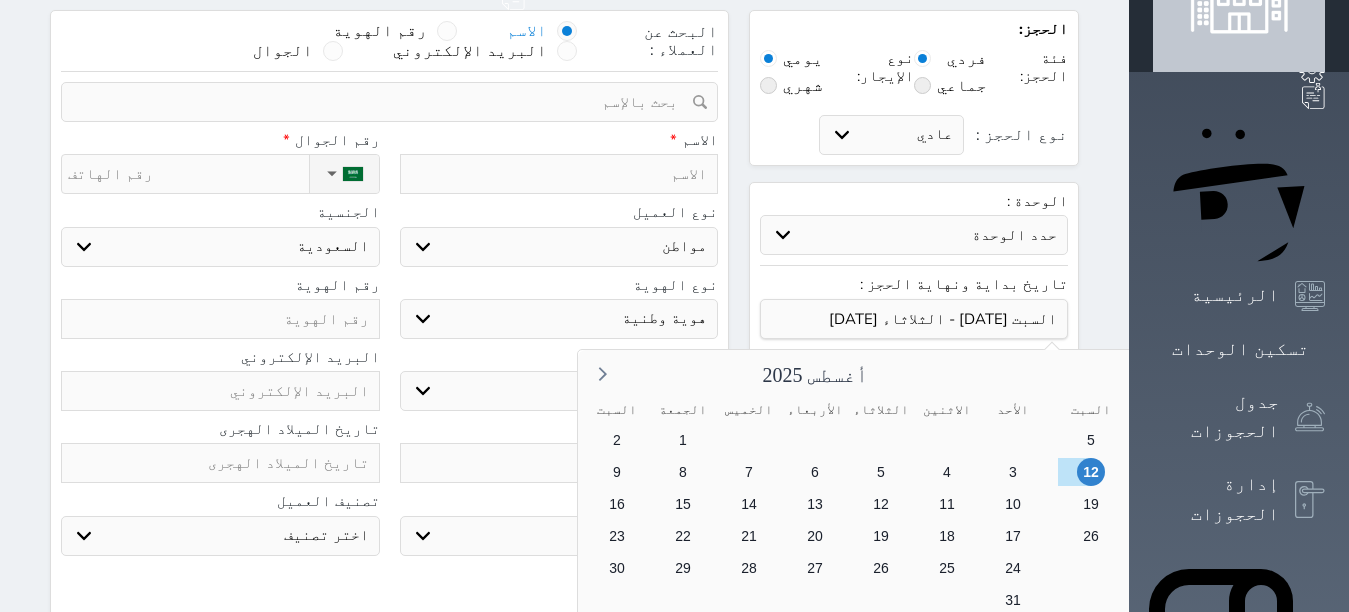click on "حدد الوحدة
#405 - جناح
#404 - جناح
#403 - غرفة مفردة
#402 - غرفة مفردة
#401 - غرفة مفردة
#310 - جناح
#309 - جناح
#308 - جناح
#307 - غرفة مفردة
#306 - غرفة مفردة
#305 - جناح
#304 - جناح
#303 - غرفة مفردة
#302 - جناح
#301 - غرفة مفردة
#210 - جناح
#209 - جناح غرفتين
#208 - جناح غرفتين
#207 - غرفة مفردة" at bounding box center (914, 235) 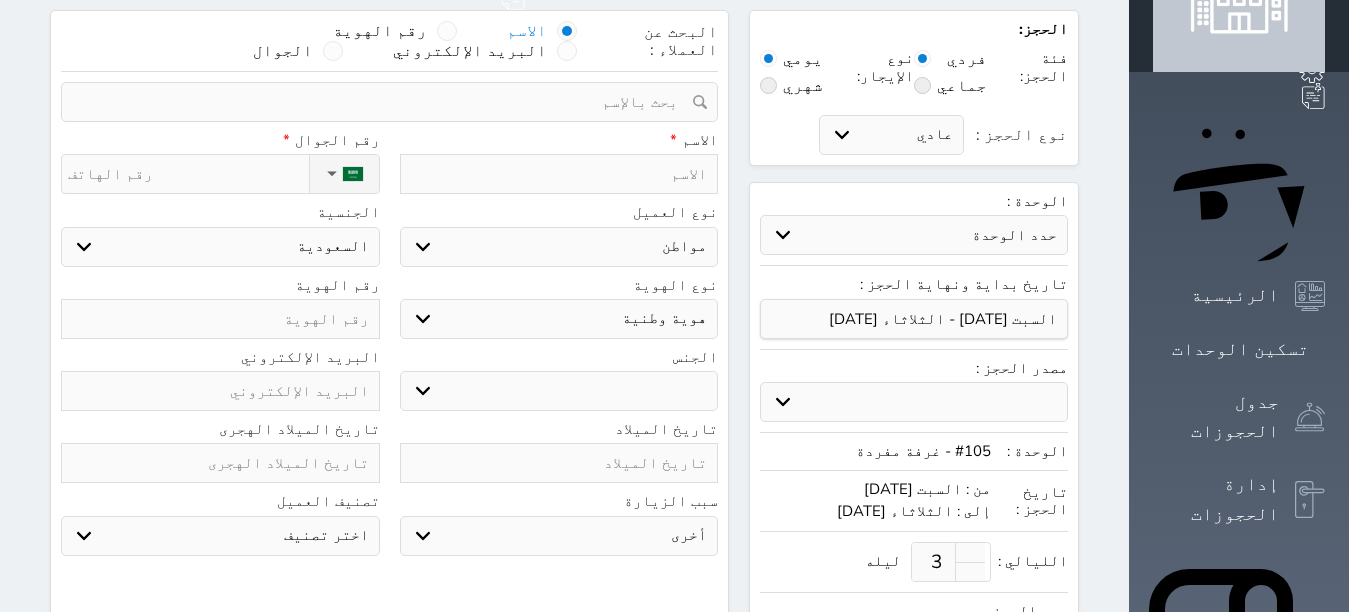 click on "حدد الوحدة
#405 - جناح
#404 - جناح
#403 - غرفة مفردة
#402 - غرفة مفردة
#401 - غرفة مفردة
#310 - جناح
#309 - جناح
#308 - جناح
#307 - غرفة مفردة
#306 - غرفة مفردة
#305 - جناح
#304 - جناح
#303 - غرفة مفردة
#302 - جناح
#301 - غرفة مفردة
#210 - جناح
#209 - جناح غرفتين
#208 - جناح غرفتين
#207 - غرفة مفردة" at bounding box center [914, 235] 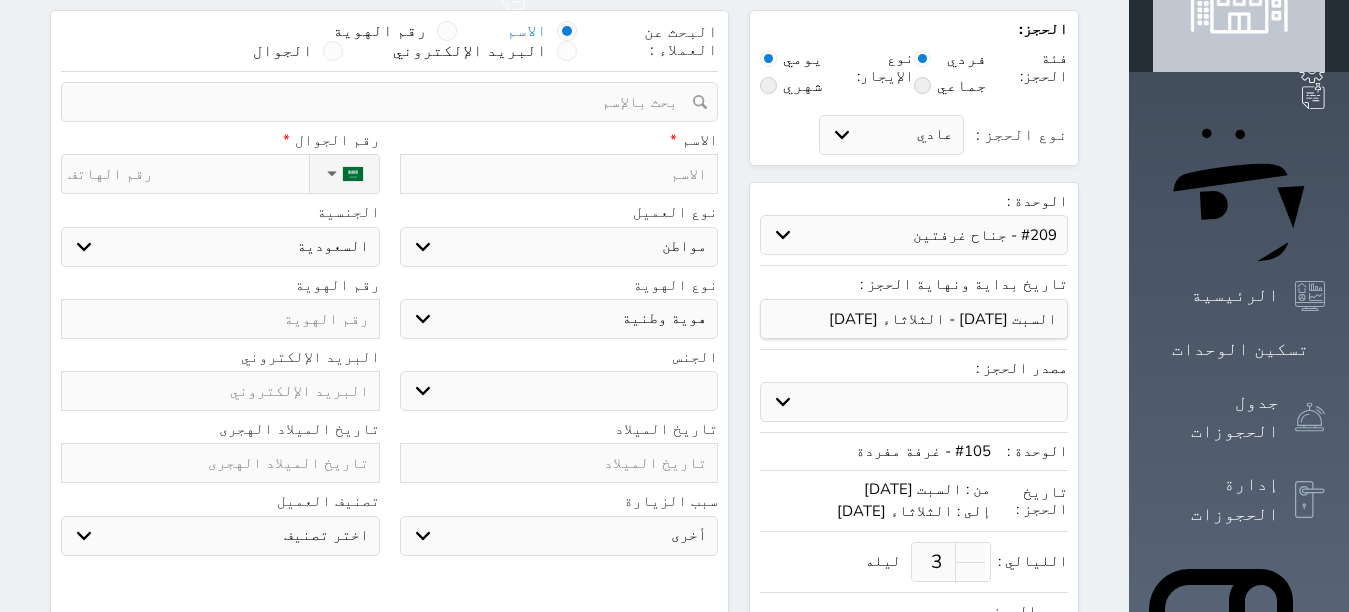 click on "حدد الوحدة
#405 - جناح
#404 - جناح
#403 - غرفة مفردة
#402 - غرفة مفردة
#401 - غرفة مفردة
#310 - جناح
#309 - جناح
#308 - جناح
#307 - غرفة مفردة
#306 - غرفة مفردة
#305 - جناح
#304 - جناح
#303 - غرفة مفردة
#302 - جناح
#301 - غرفة مفردة
#210 - جناح
#209 - جناح غرفتين
#208 - جناح غرفتين
#207 - غرفة مفردة" at bounding box center (914, 235) 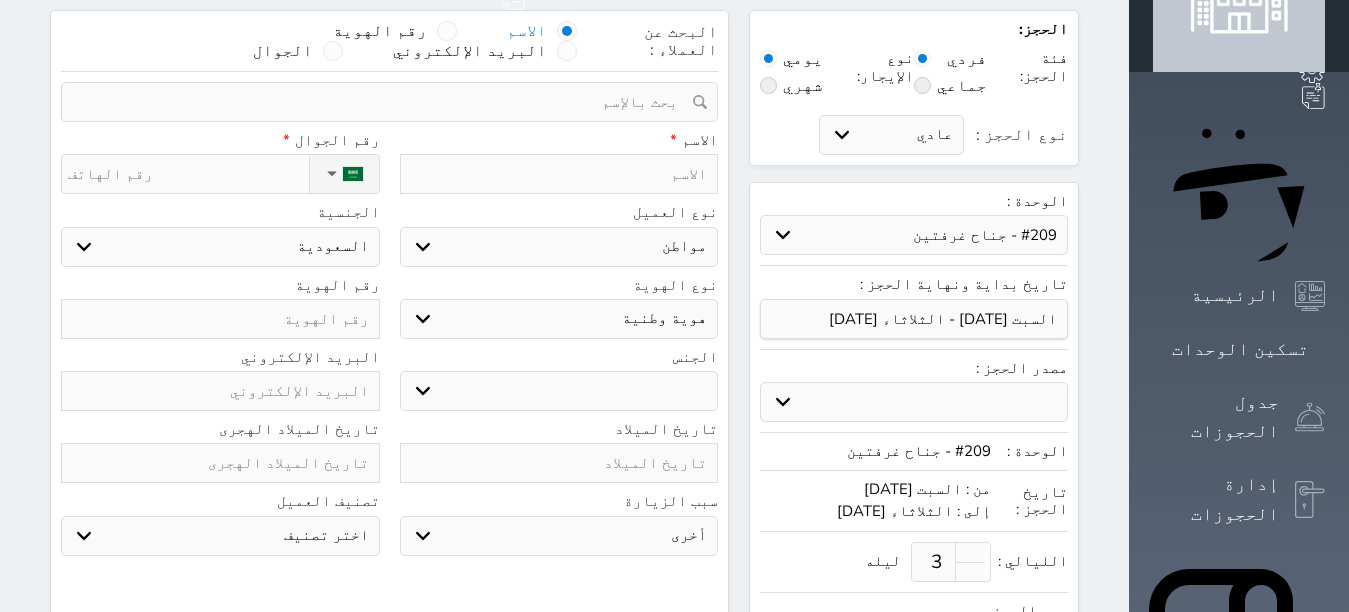 click on "حدد الوحدة
#405 - جناح
#404 - جناح
#403 - غرفة مفردة
#402 - غرفة مفردة
#401 - غرفة مفردة
#310 - جناح
#309 - جناح
#308 - جناح
#307 - غرفة مفردة
#306 - غرفة مفردة
#305 - جناح
#304 - جناح
#303 - غرفة مفردة
#302 - جناح
#301 - غرفة مفردة
#210 - جناح
#209 - جناح غرفتين
#208 - جناح غرفتين
#207 - غرفة مفردة" at bounding box center [914, 235] 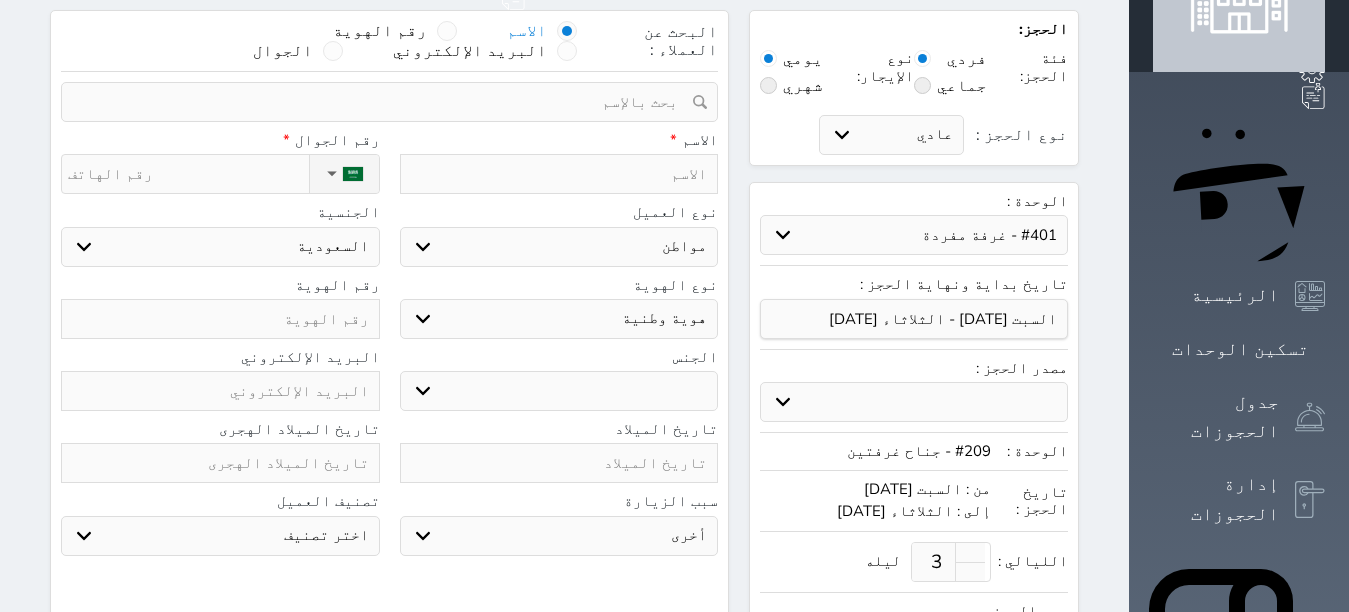 click on "حدد الوحدة
#405 - جناح
#404 - جناح
#403 - غرفة مفردة
#402 - غرفة مفردة
#401 - غرفة مفردة
#310 - جناح
#309 - جناح
#308 - جناح
#307 - غرفة مفردة
#306 - غرفة مفردة
#305 - جناح
#304 - جناح
#303 - غرفة مفردة
#302 - جناح
#301 - غرفة مفردة
#210 - جناح
#209 - جناح غرفتين
#208 - جناح غرفتين
#207 - غرفة مفردة" at bounding box center [914, 235] 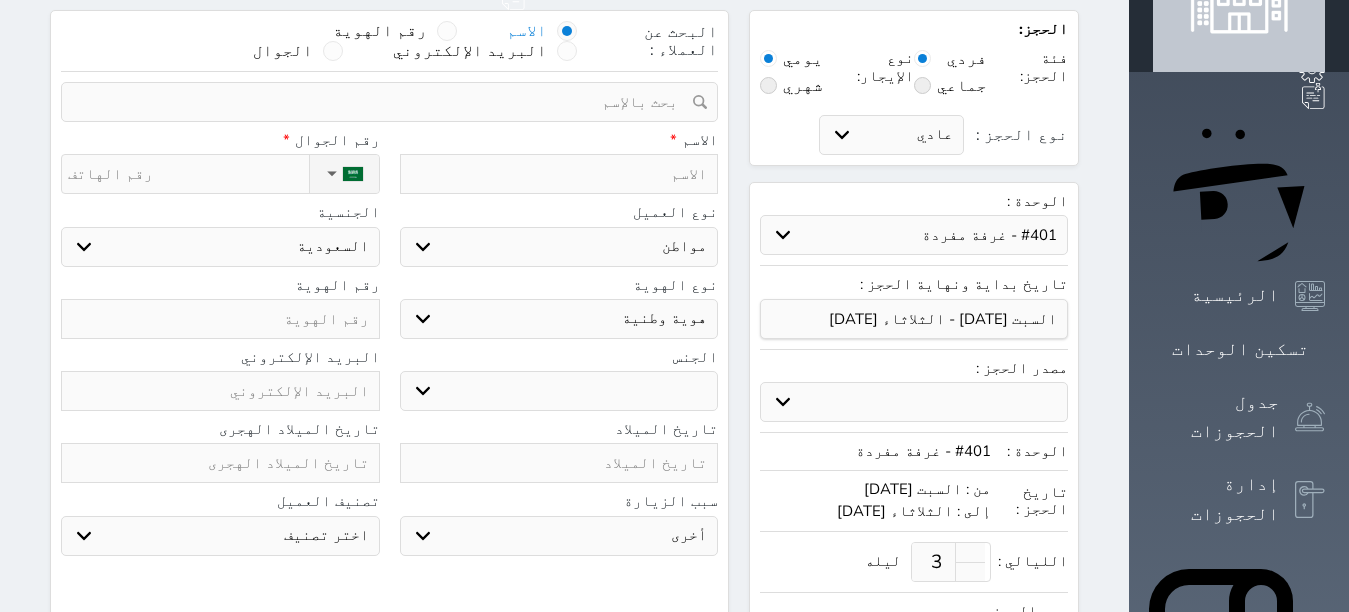 click on "حدد الوحدة
#405 - جناح
#404 - جناح
#403 - غرفة مفردة
#402 - غرفة مفردة
#401 - غرفة مفردة
#310 - جناح
#309 - جناح
#308 - جناح
#307 - غرفة مفردة
#306 - غرفة مفردة
#305 - جناح
#304 - جناح
#303 - غرفة مفردة
#302 - جناح
#301 - غرفة مفردة
#210 - جناح
#209 - جناح غرفتين
#208 - جناح غرفتين
#207 - غرفة مفردة" at bounding box center (914, 235) 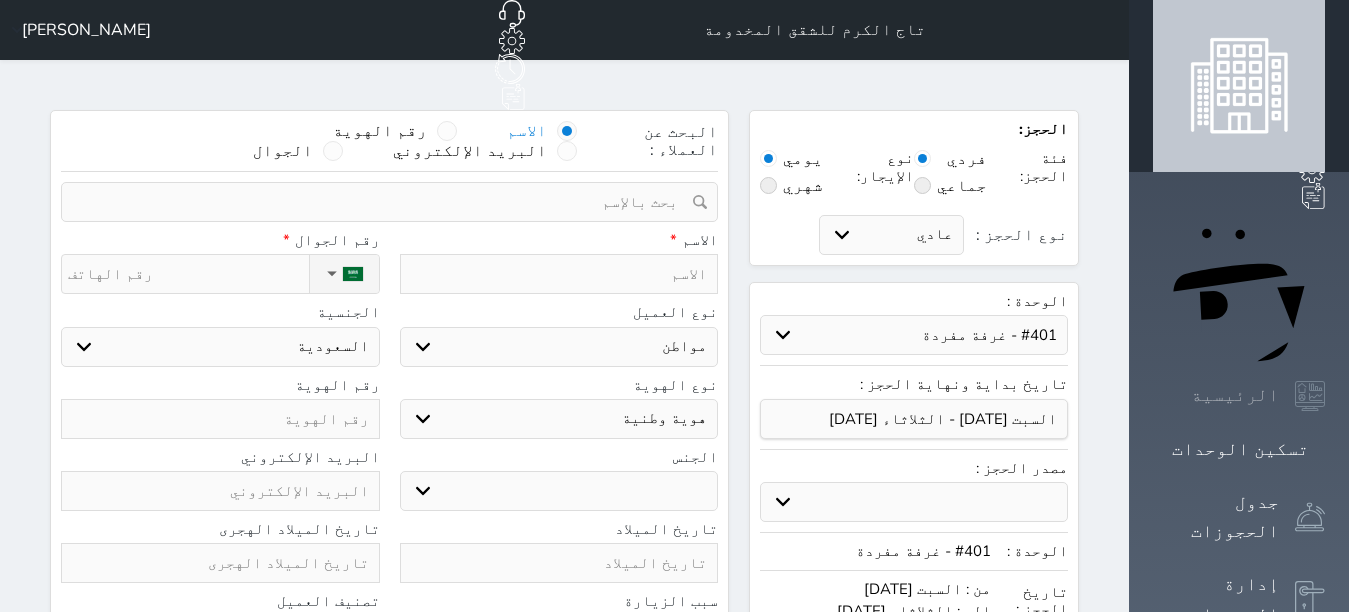 click on "الرئيسية" at bounding box center [1235, 395] 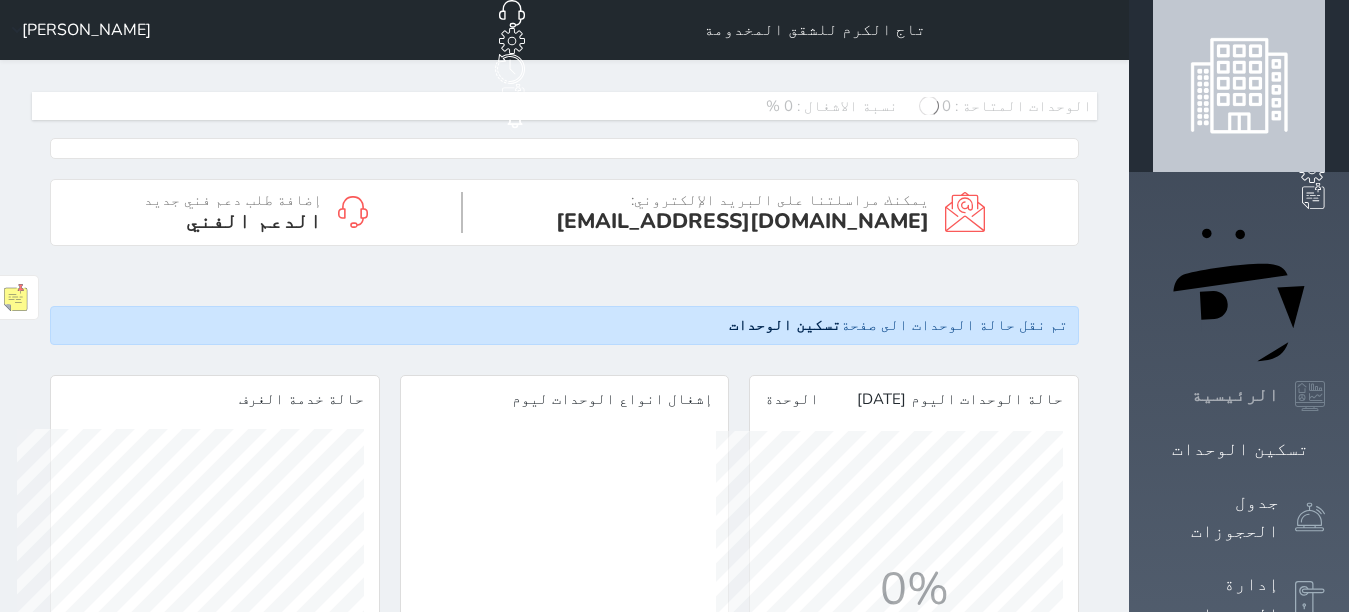 scroll, scrollTop: 999653, scrollLeft: 999653, axis: both 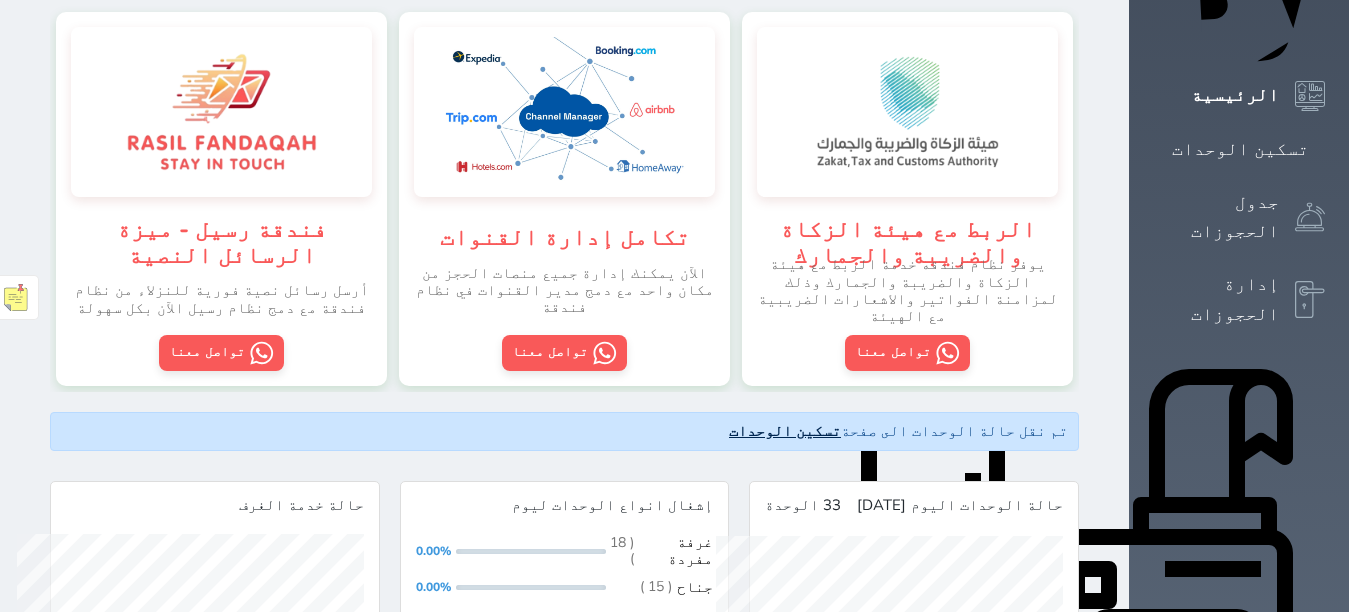 click on "تسكين الوحدات" at bounding box center (785, 431) 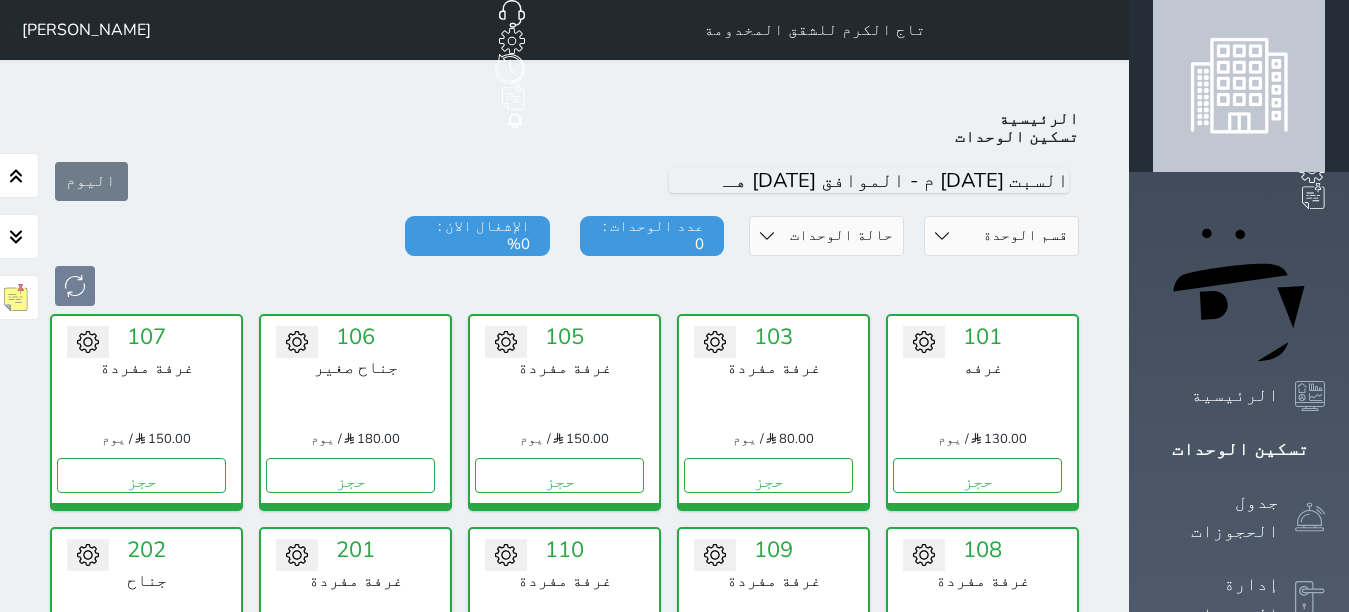 scroll, scrollTop: 78, scrollLeft: 0, axis: vertical 